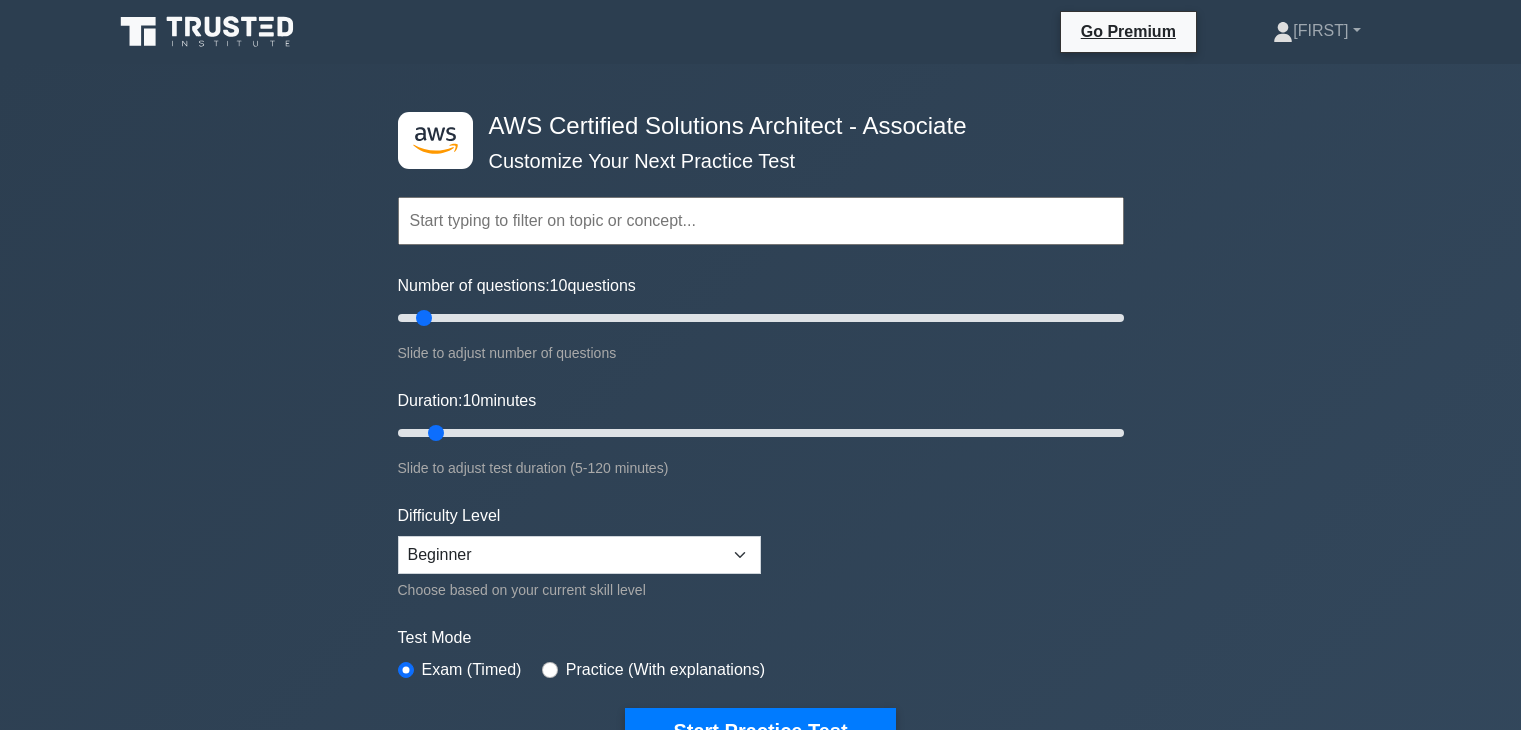 scroll, scrollTop: 0, scrollLeft: 0, axis: both 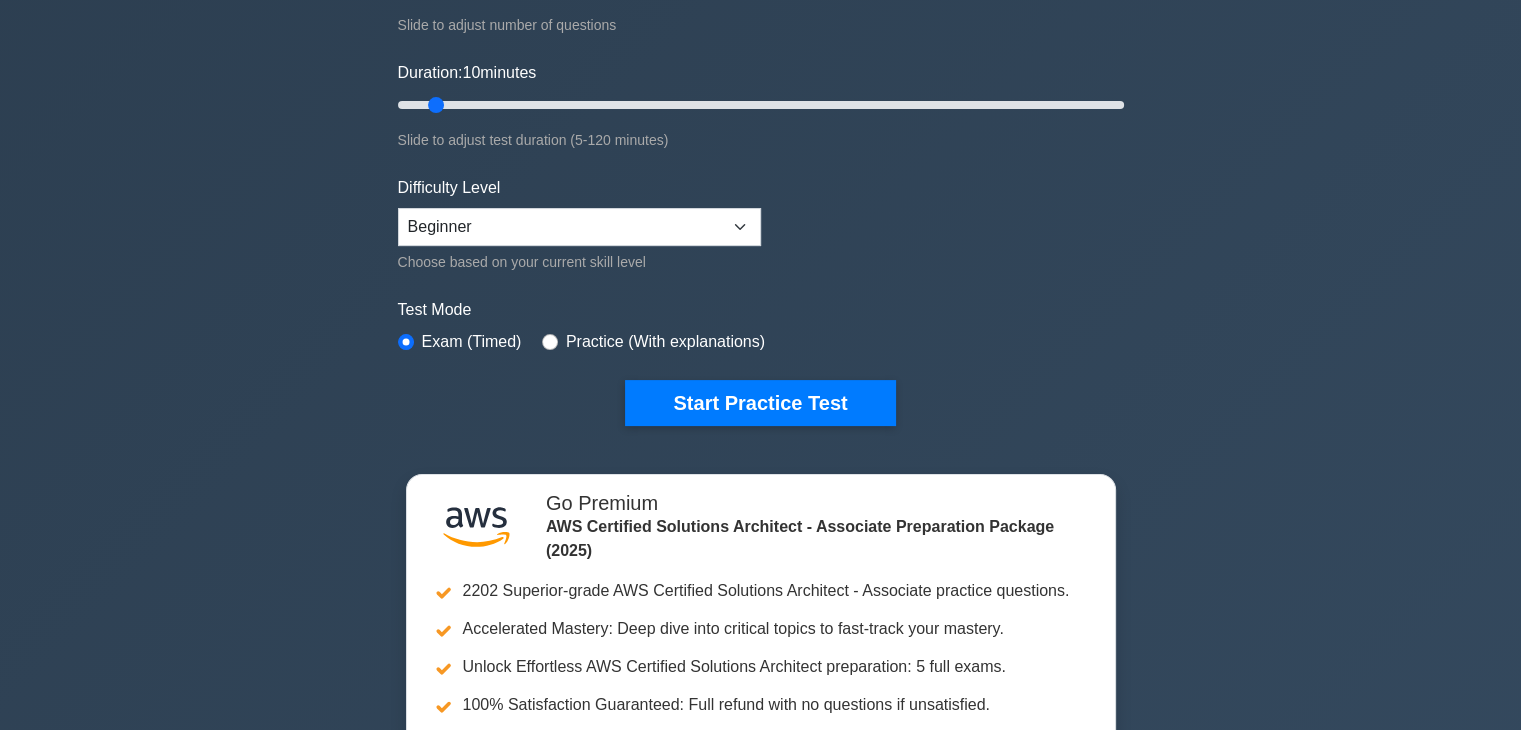 drag, startPoint x: 1532, startPoint y: 61, endPoint x: 1532, endPoint y: 96, distance: 35 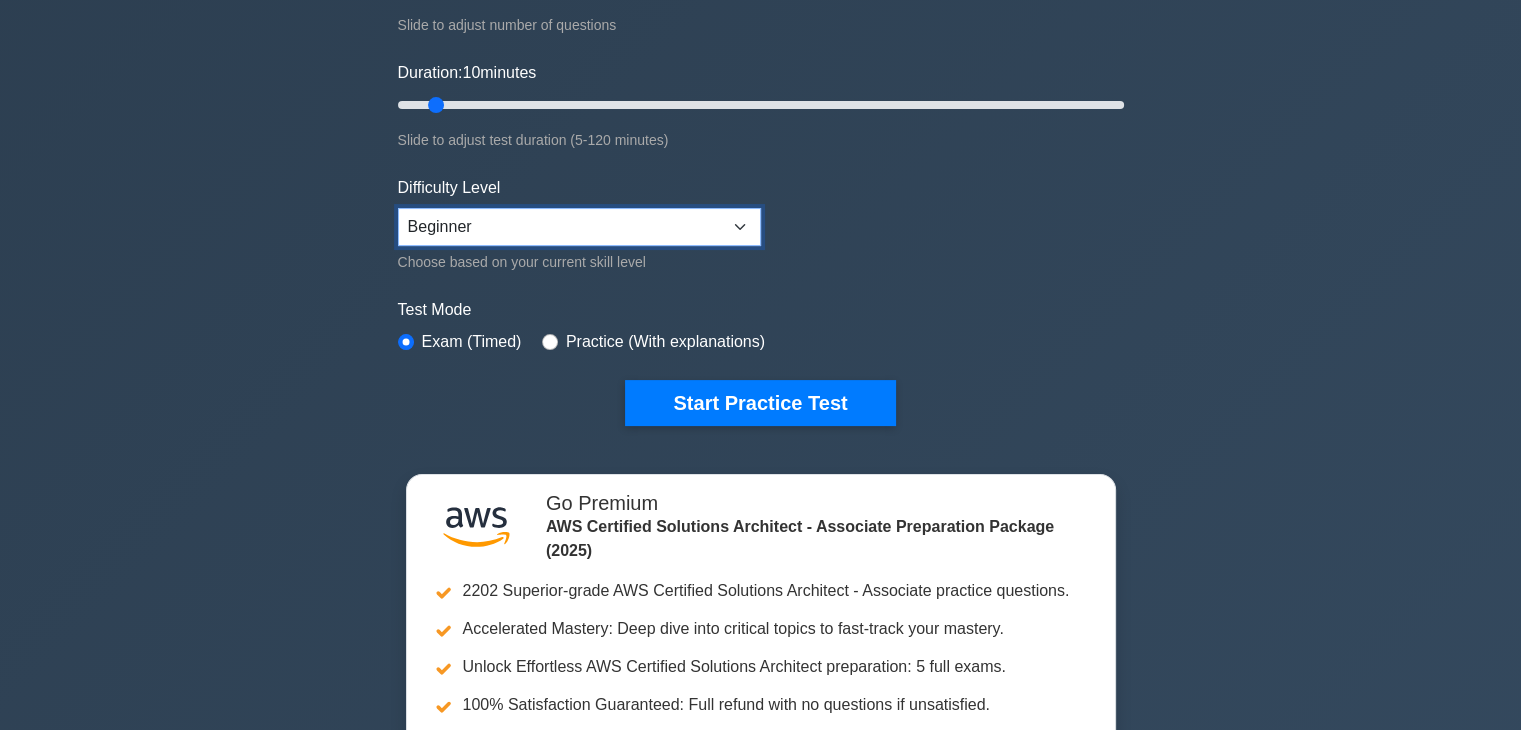 click on "Beginner
Intermediate
Expert" at bounding box center (579, 227) 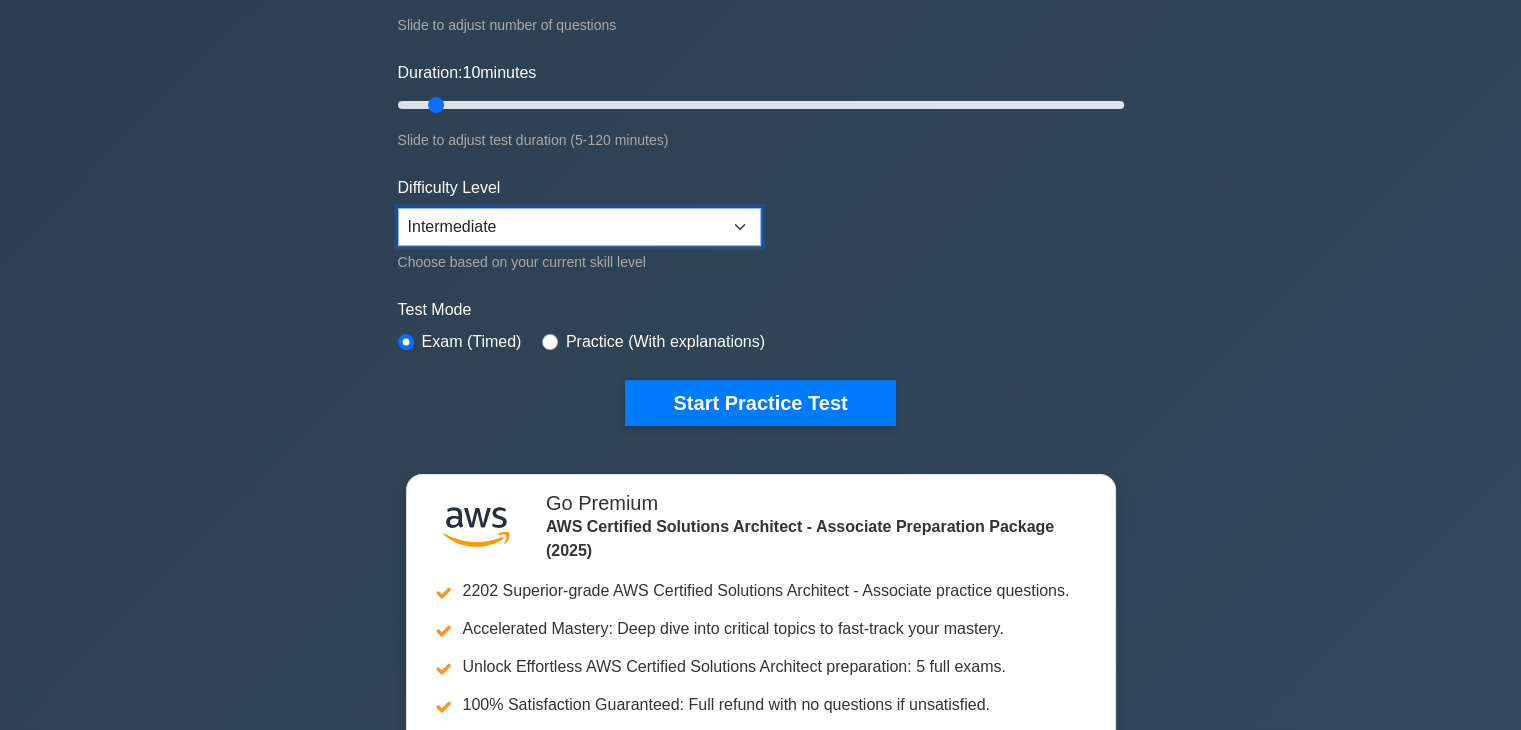 click on "Beginner
Intermediate
Expert" at bounding box center [579, 227] 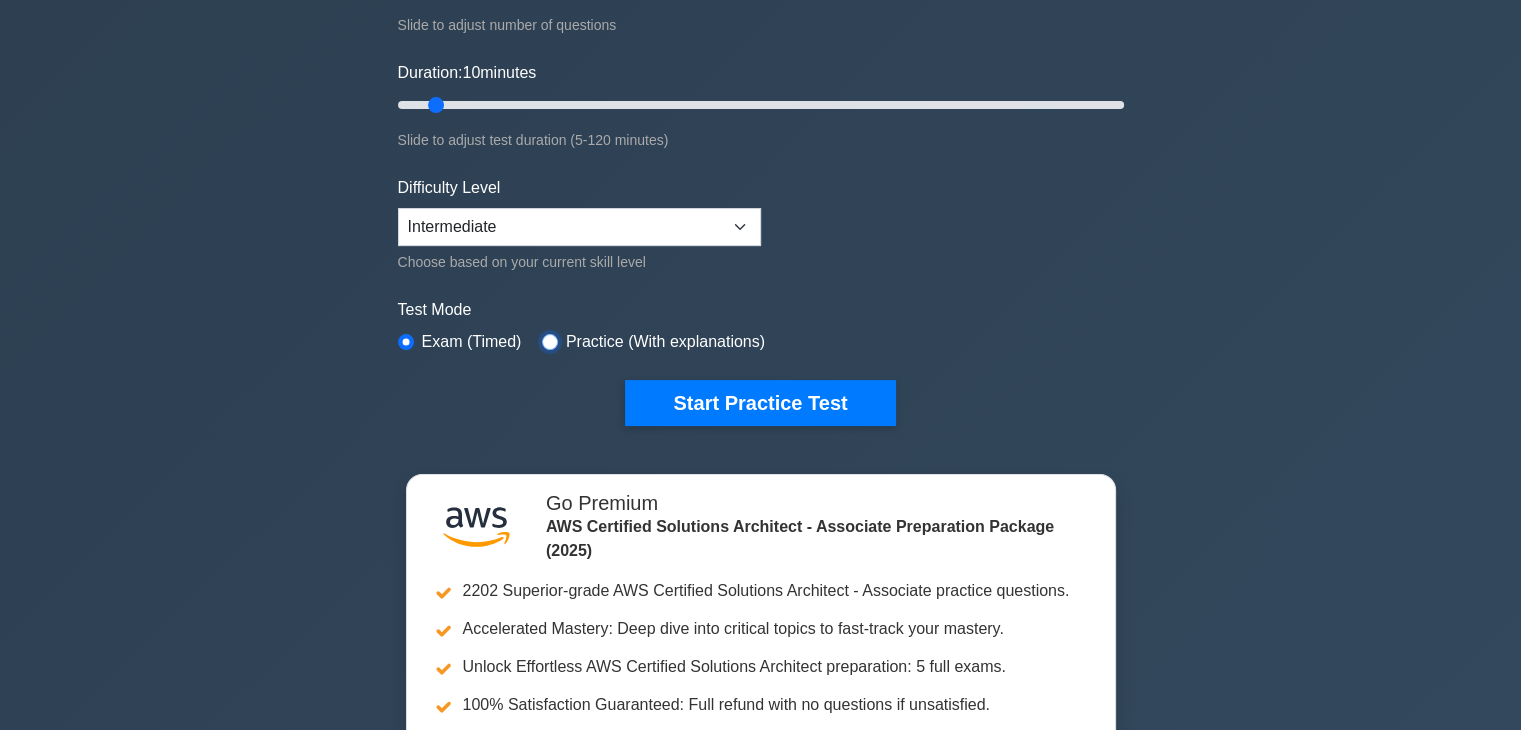click at bounding box center (550, 342) 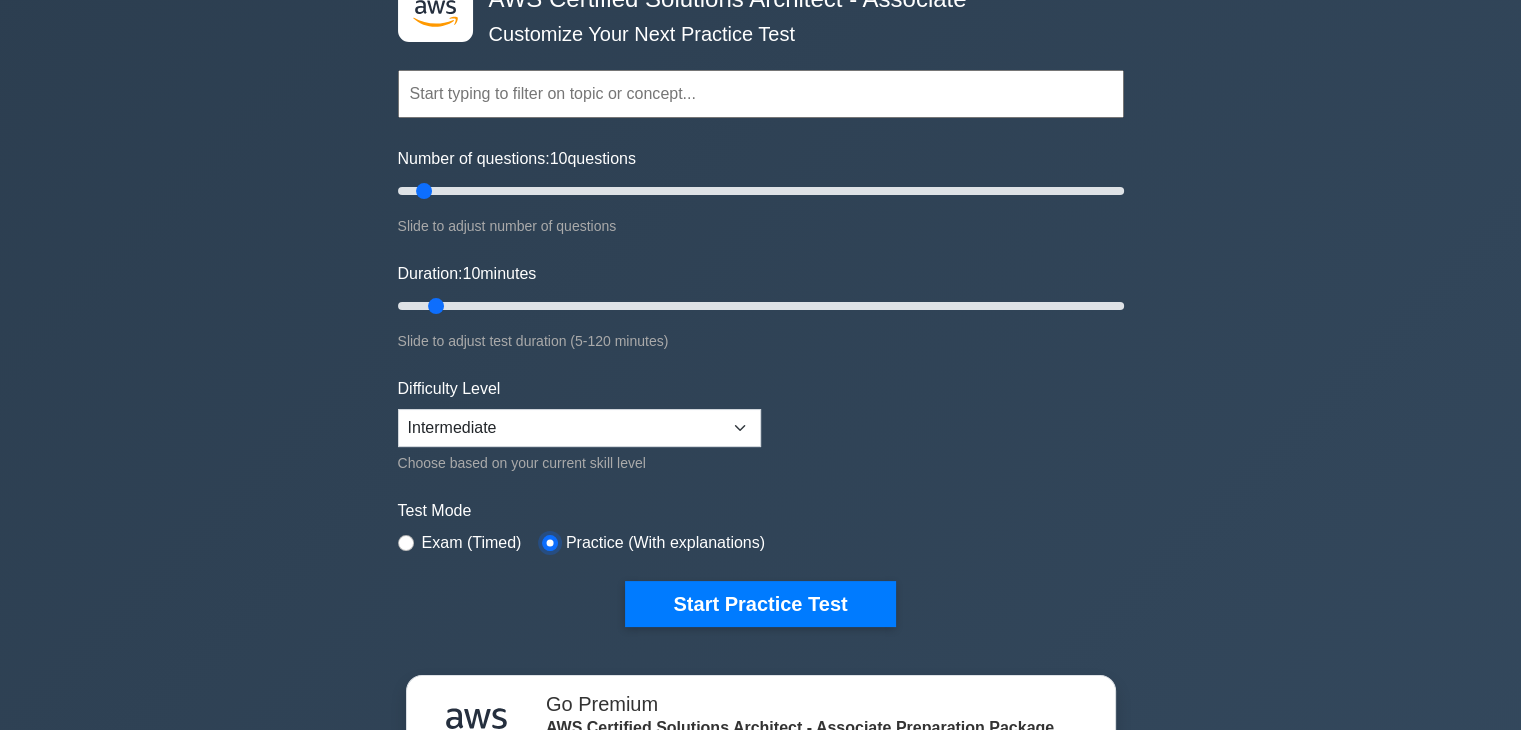 scroll, scrollTop: 0, scrollLeft: 0, axis: both 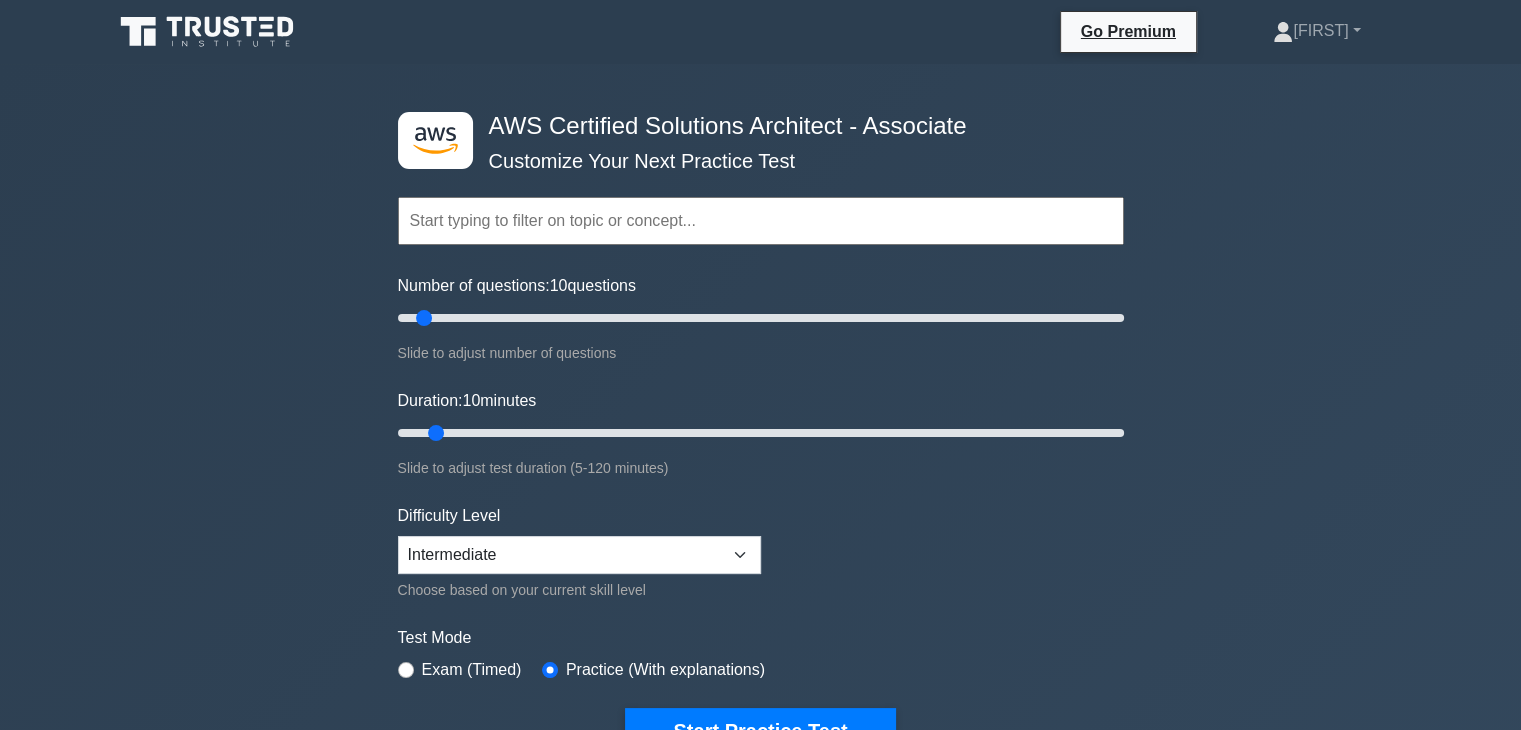 click at bounding box center [761, 221] 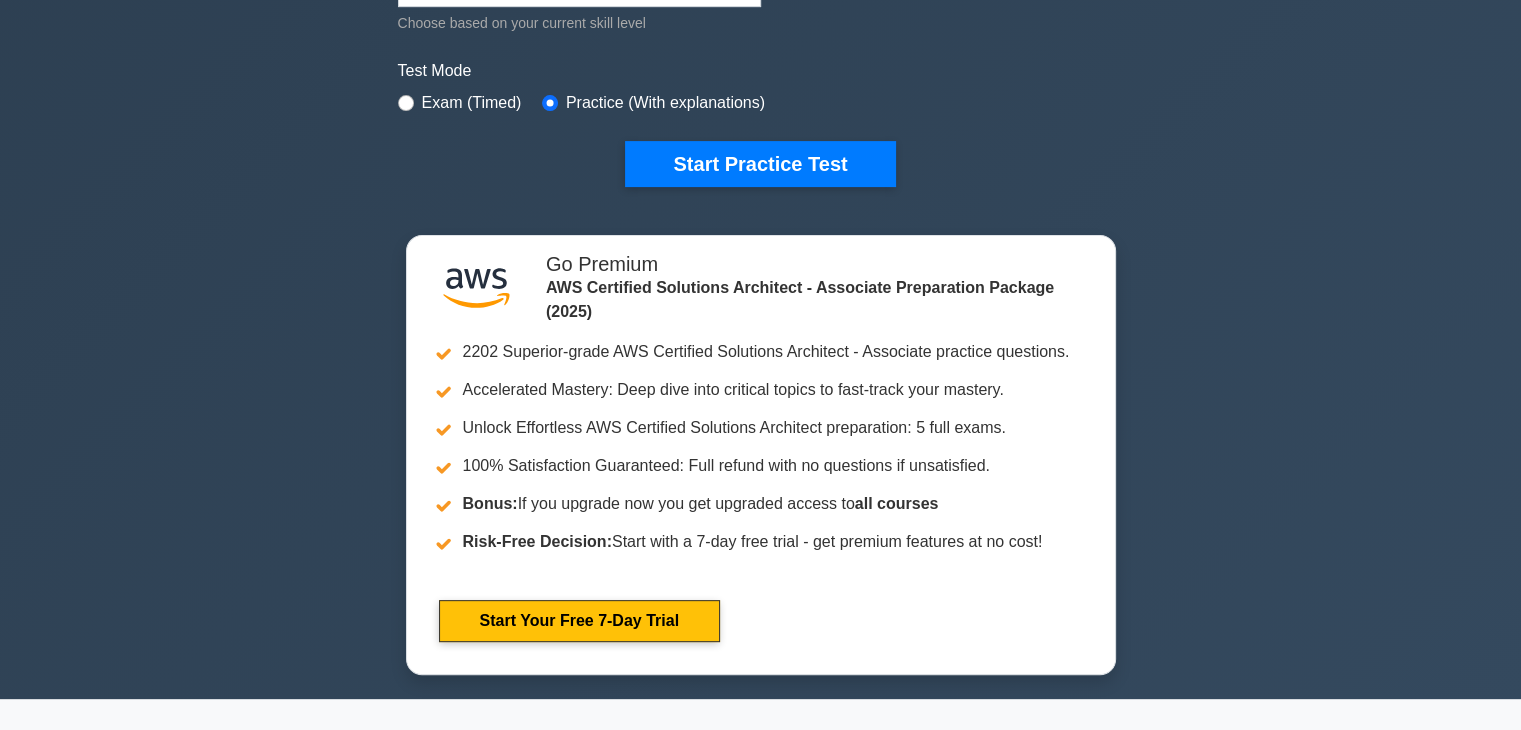 scroll, scrollTop: 574, scrollLeft: 0, axis: vertical 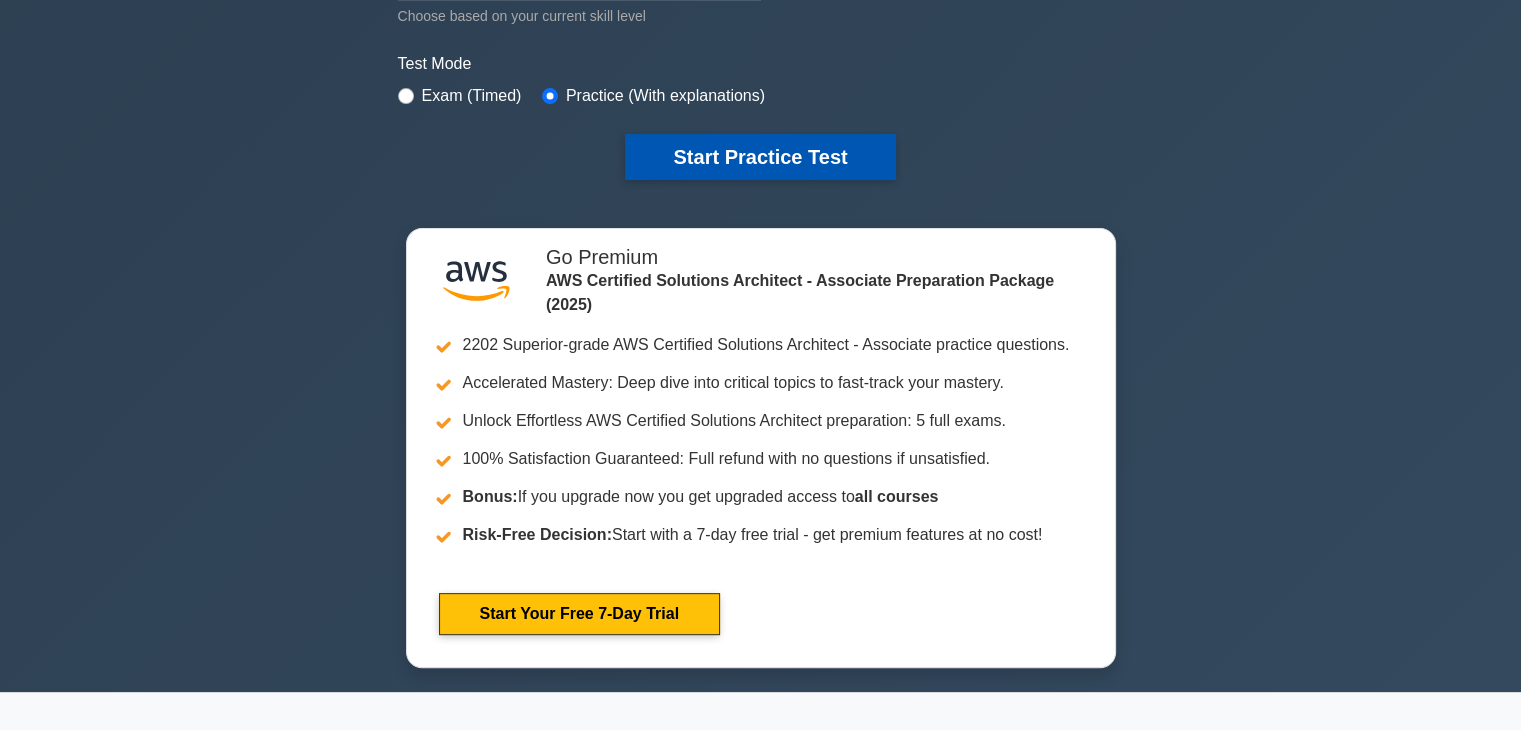 click on "Start Practice Test" at bounding box center (760, 157) 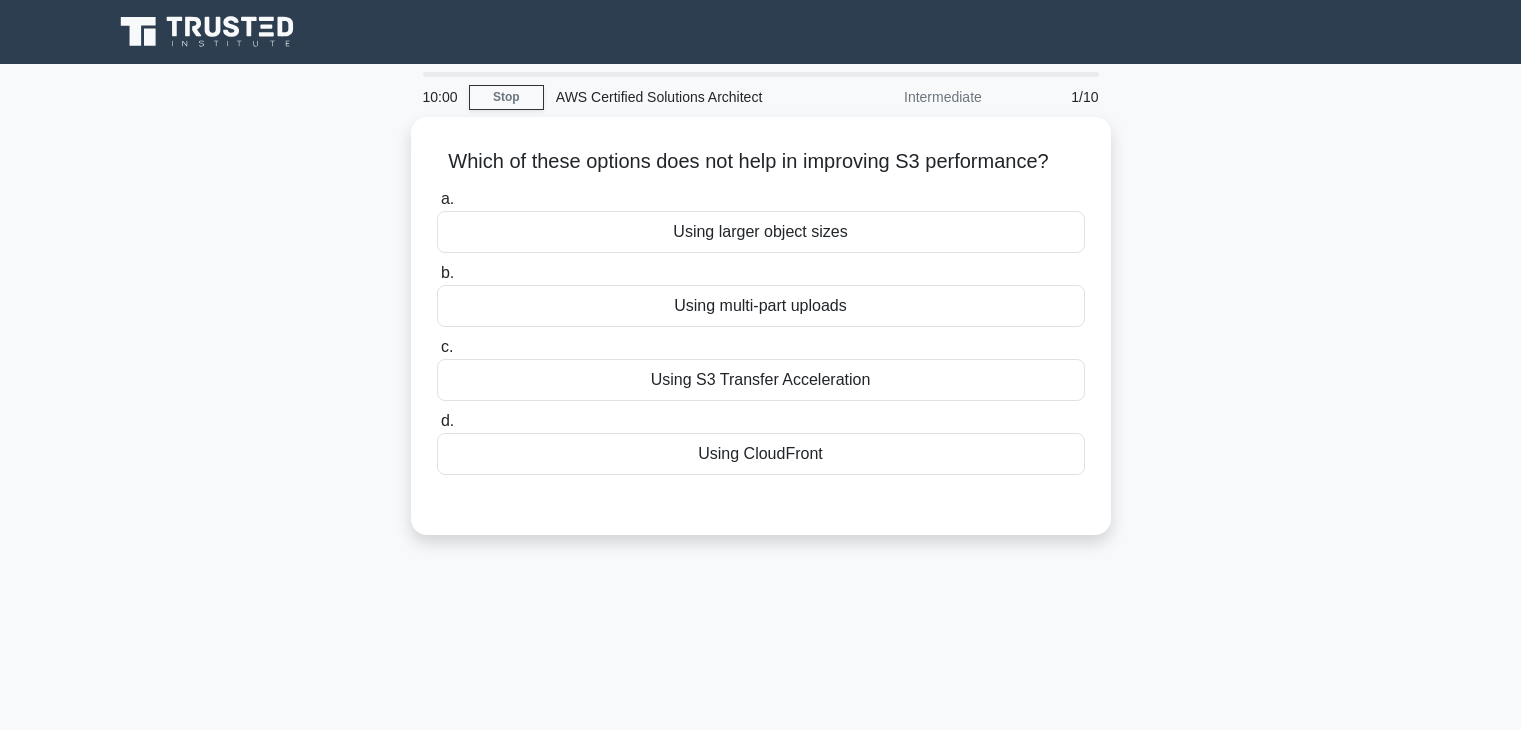 scroll, scrollTop: 0, scrollLeft: 0, axis: both 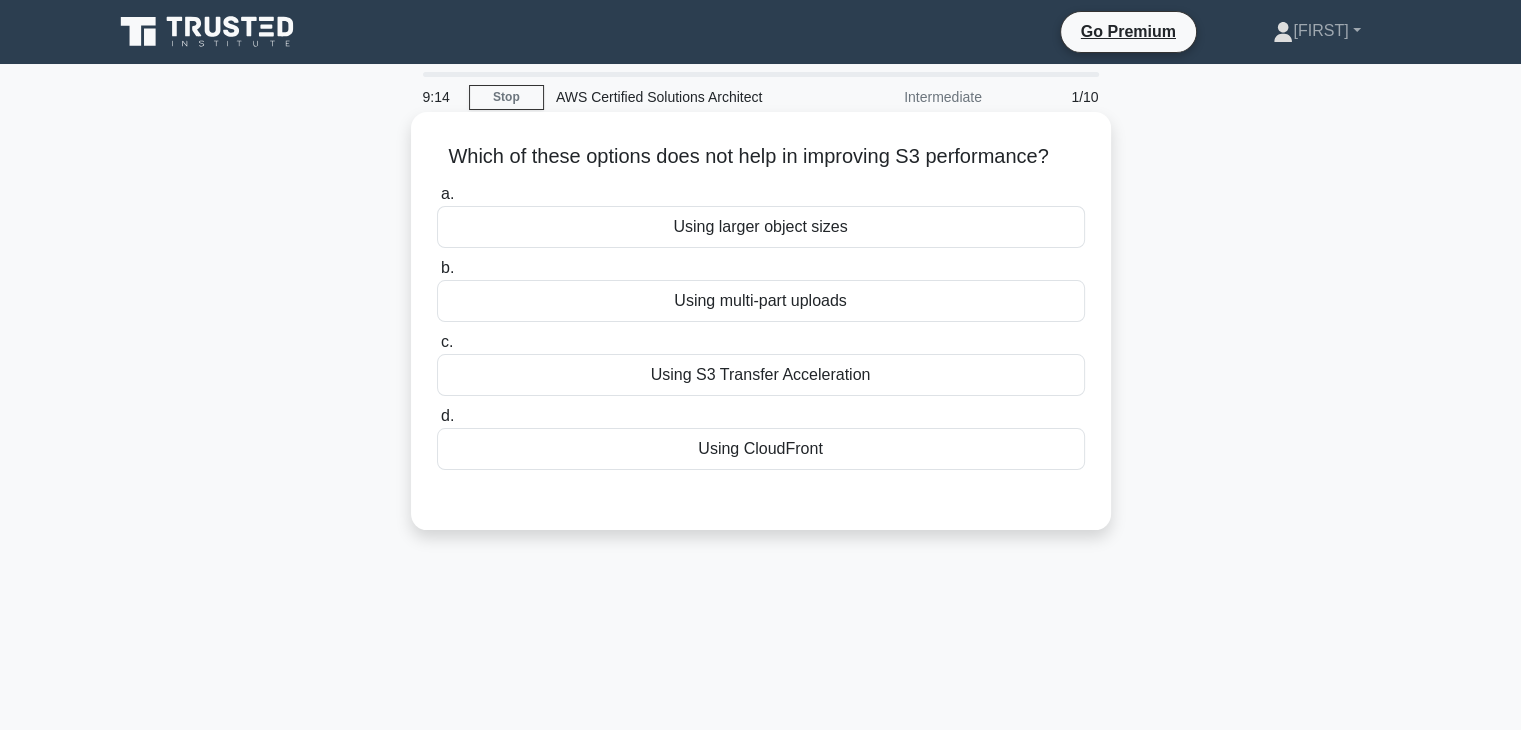 click on "Using larger object sizes" at bounding box center [761, 227] 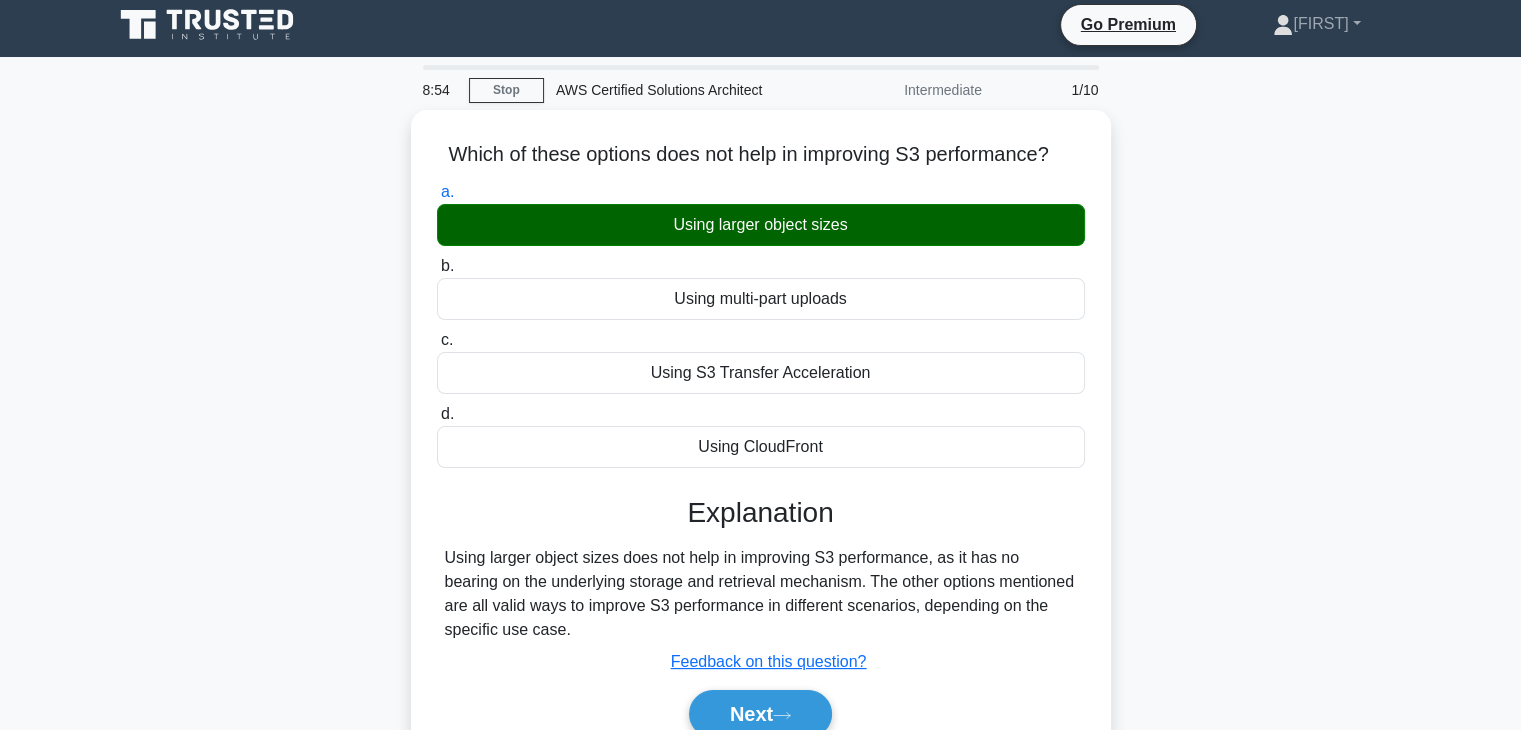 scroll, scrollTop: 0, scrollLeft: 0, axis: both 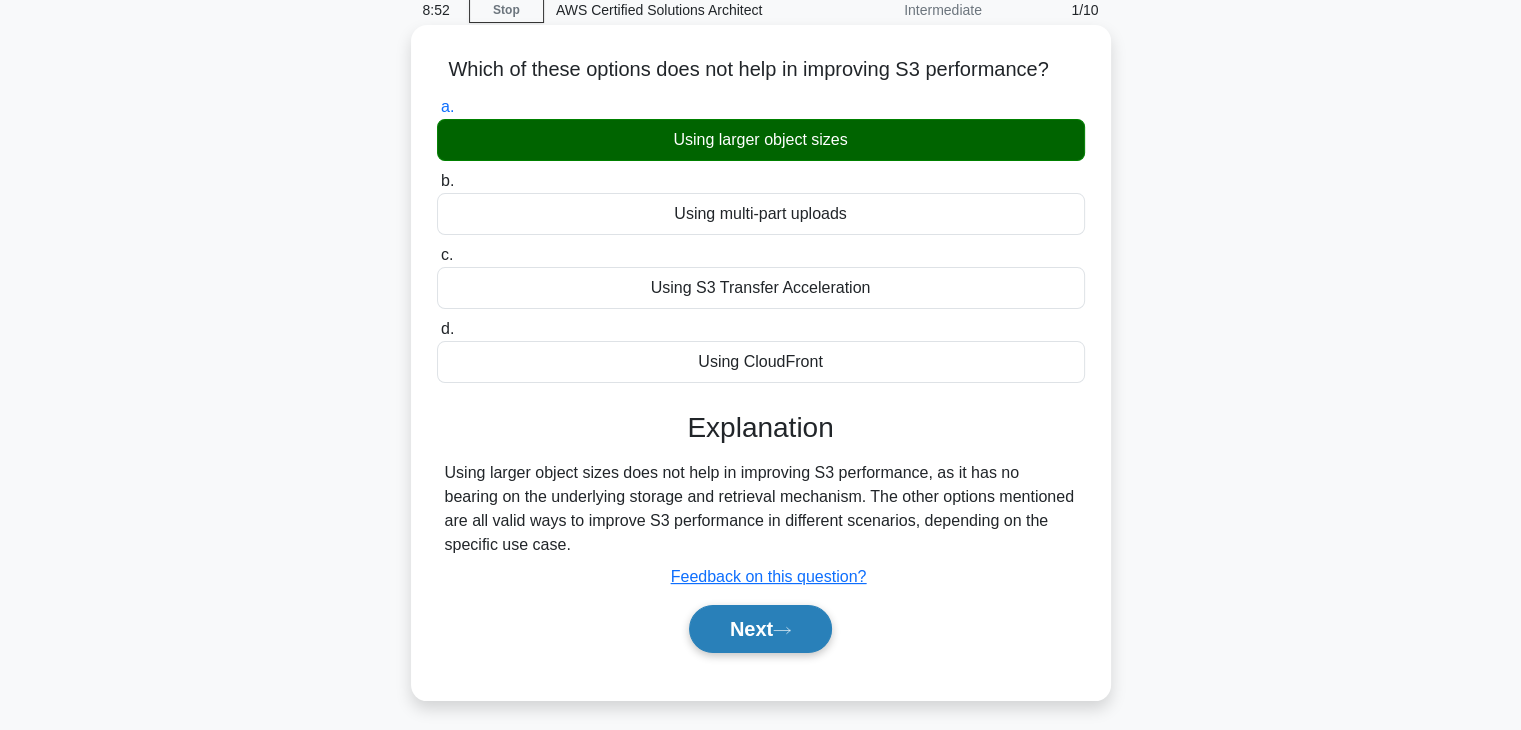 click on "Next" at bounding box center [760, 629] 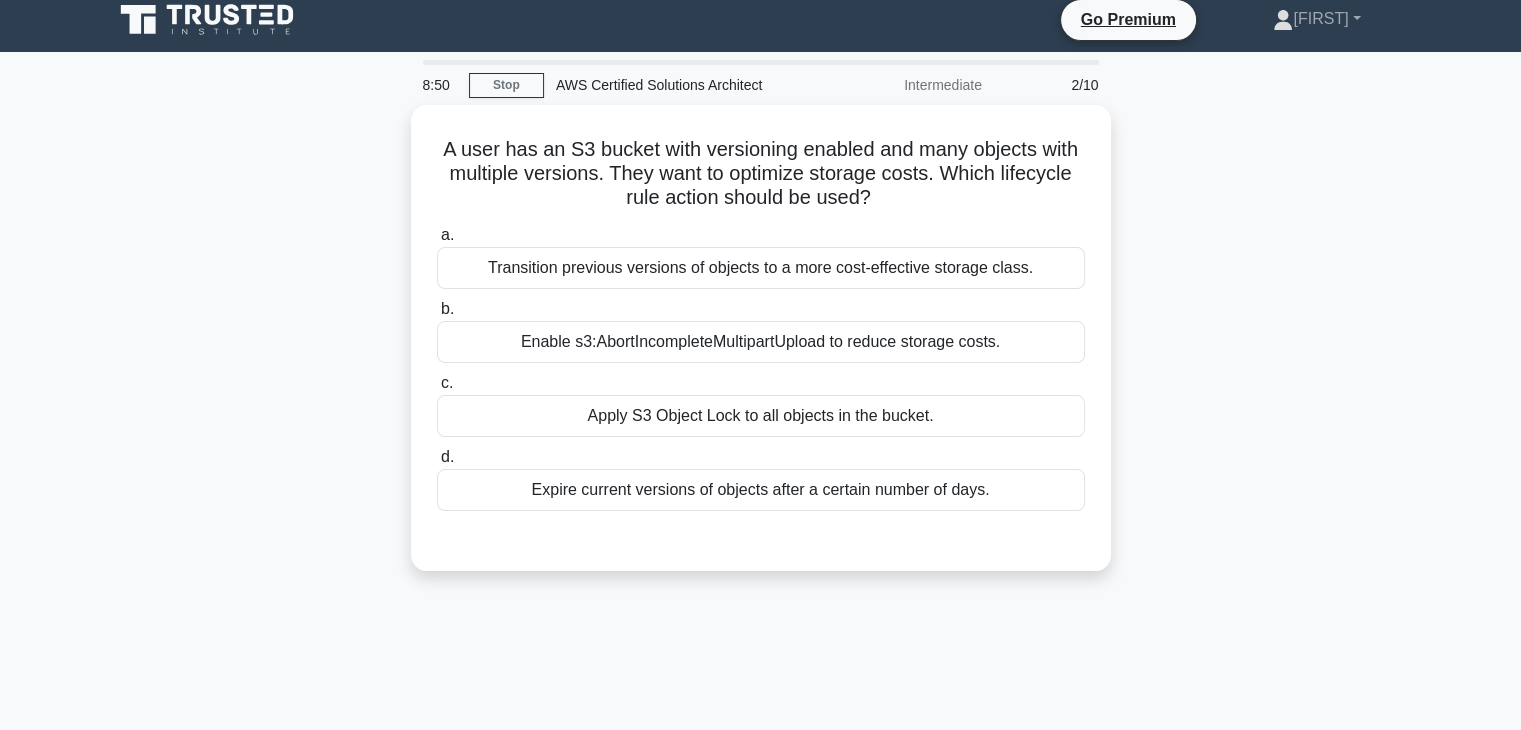 scroll, scrollTop: 0, scrollLeft: 0, axis: both 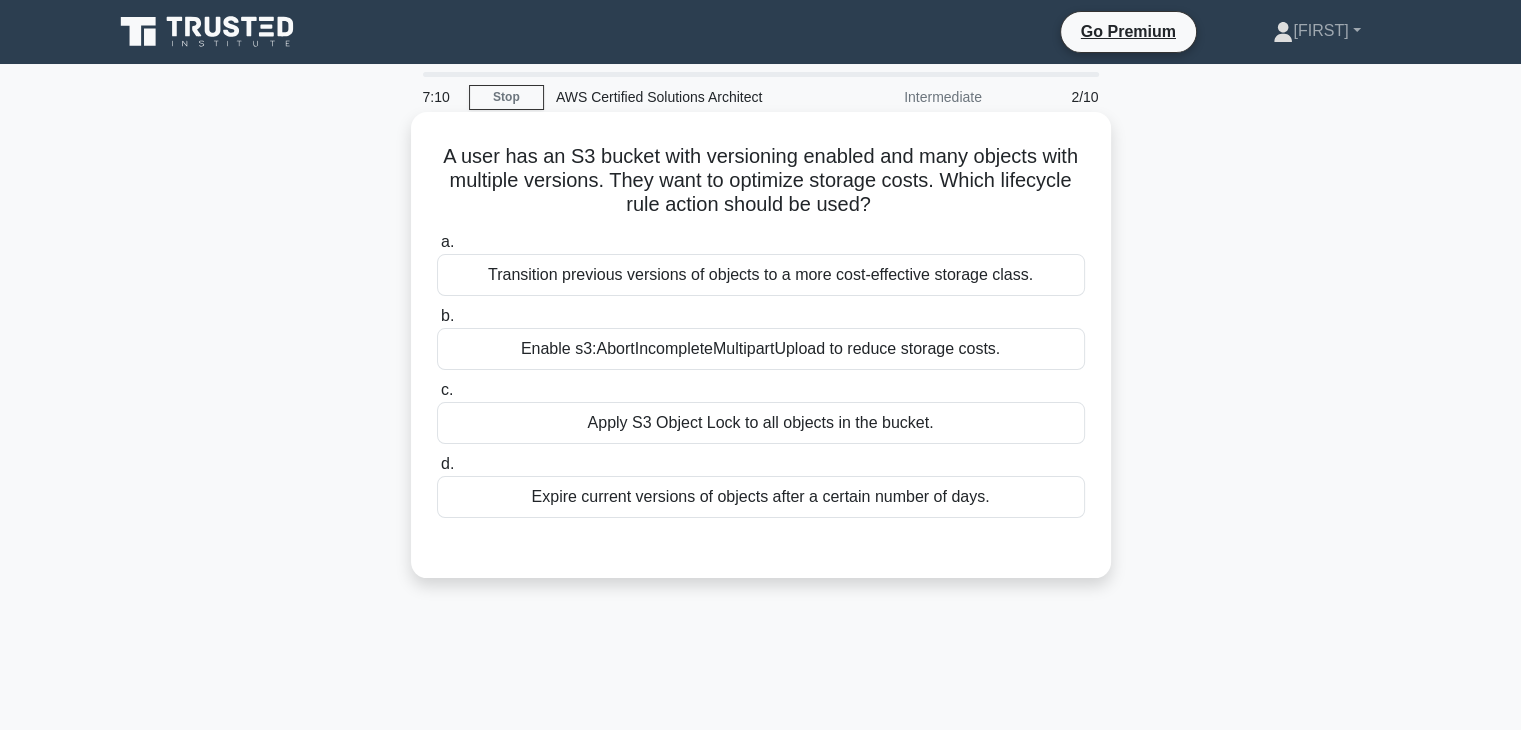 click on "Transition previous versions of objects to a more cost-effective storage class." at bounding box center [761, 275] 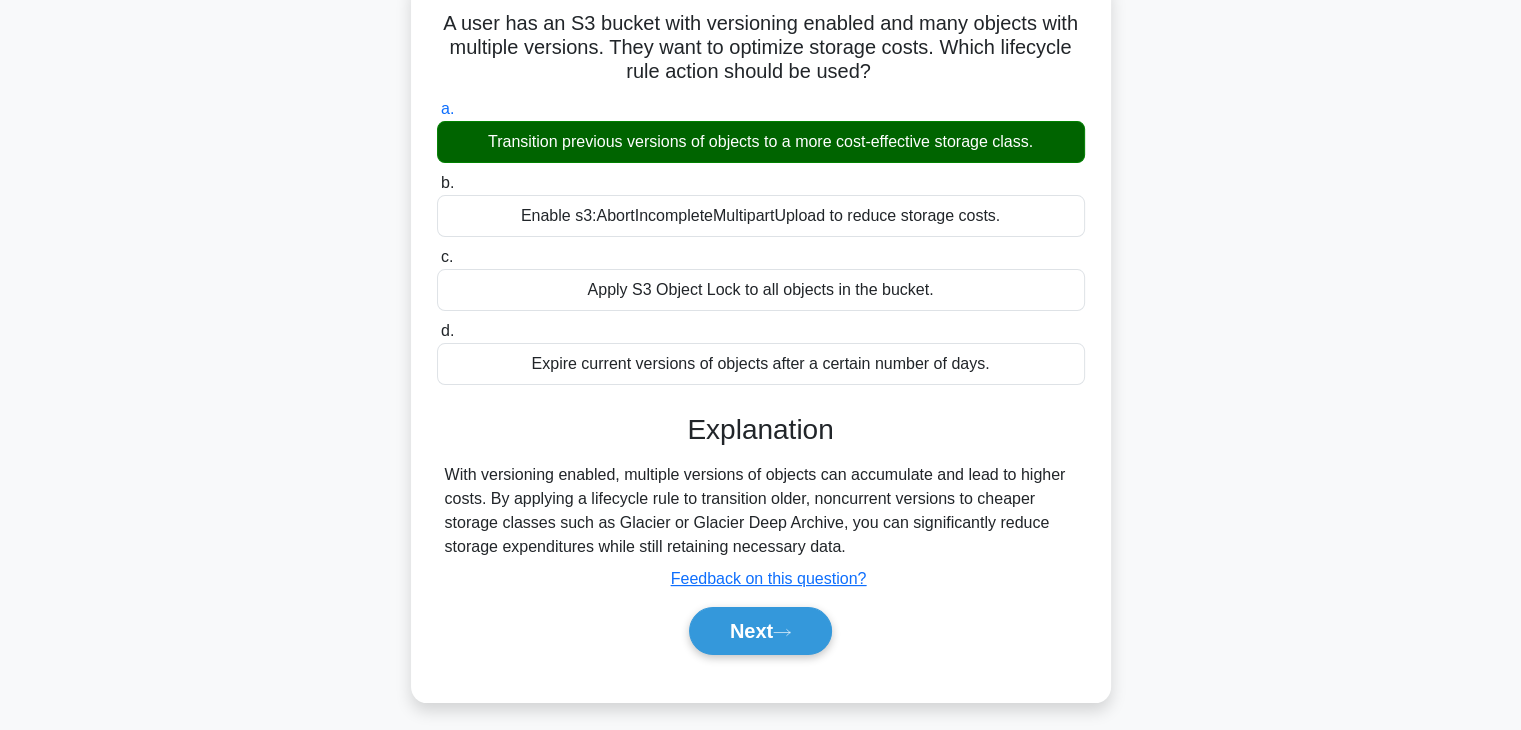 scroll, scrollTop: 140, scrollLeft: 0, axis: vertical 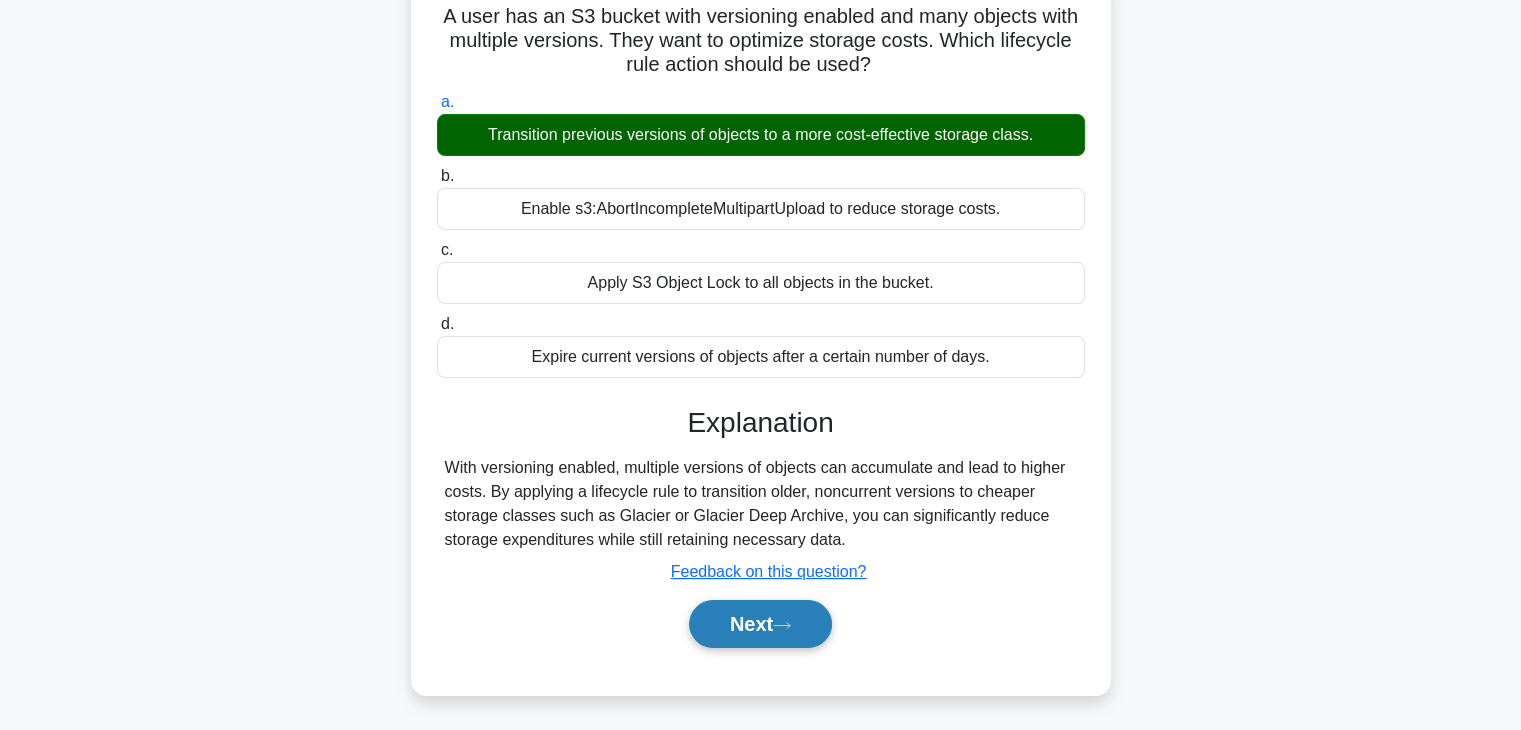 click on "Next" at bounding box center [760, 624] 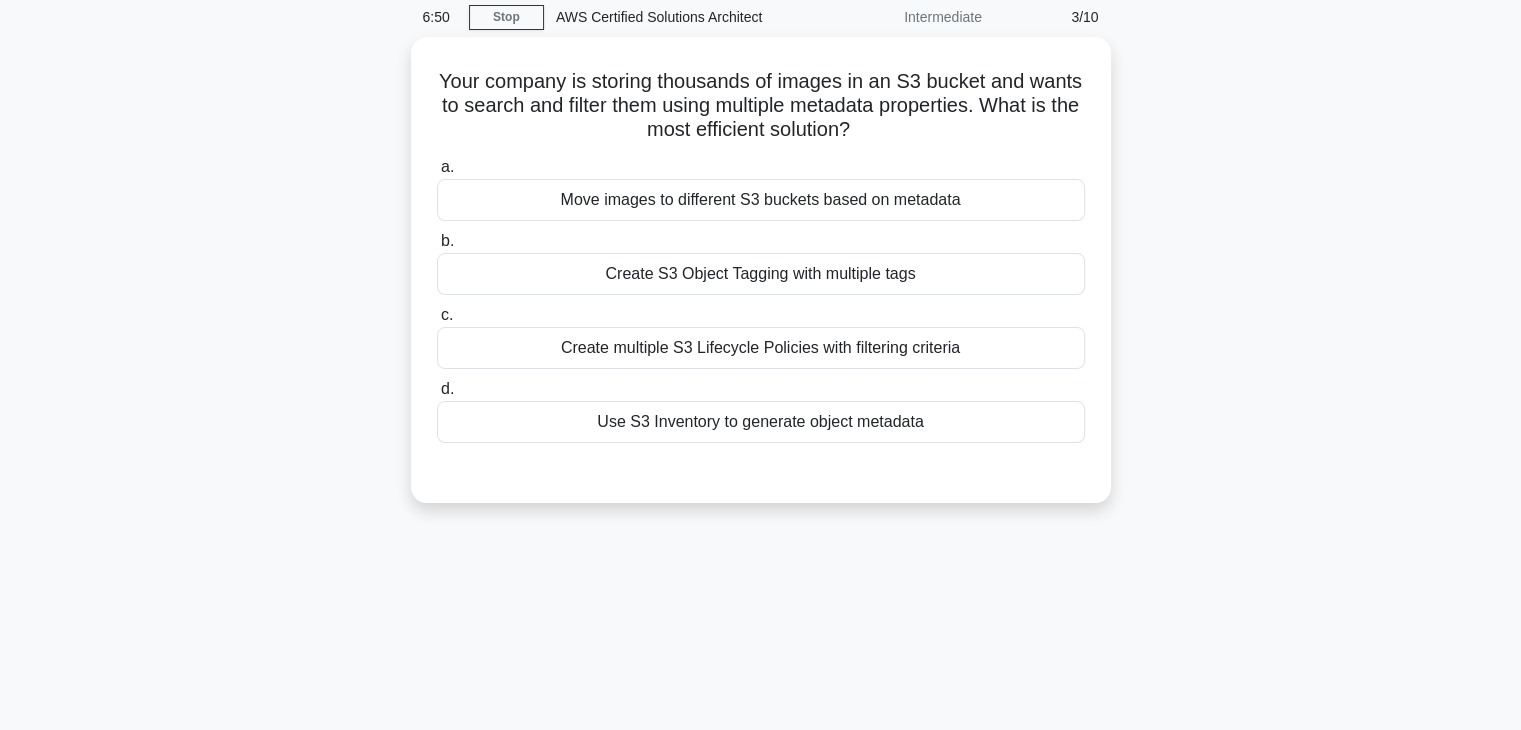 scroll, scrollTop: 0, scrollLeft: 0, axis: both 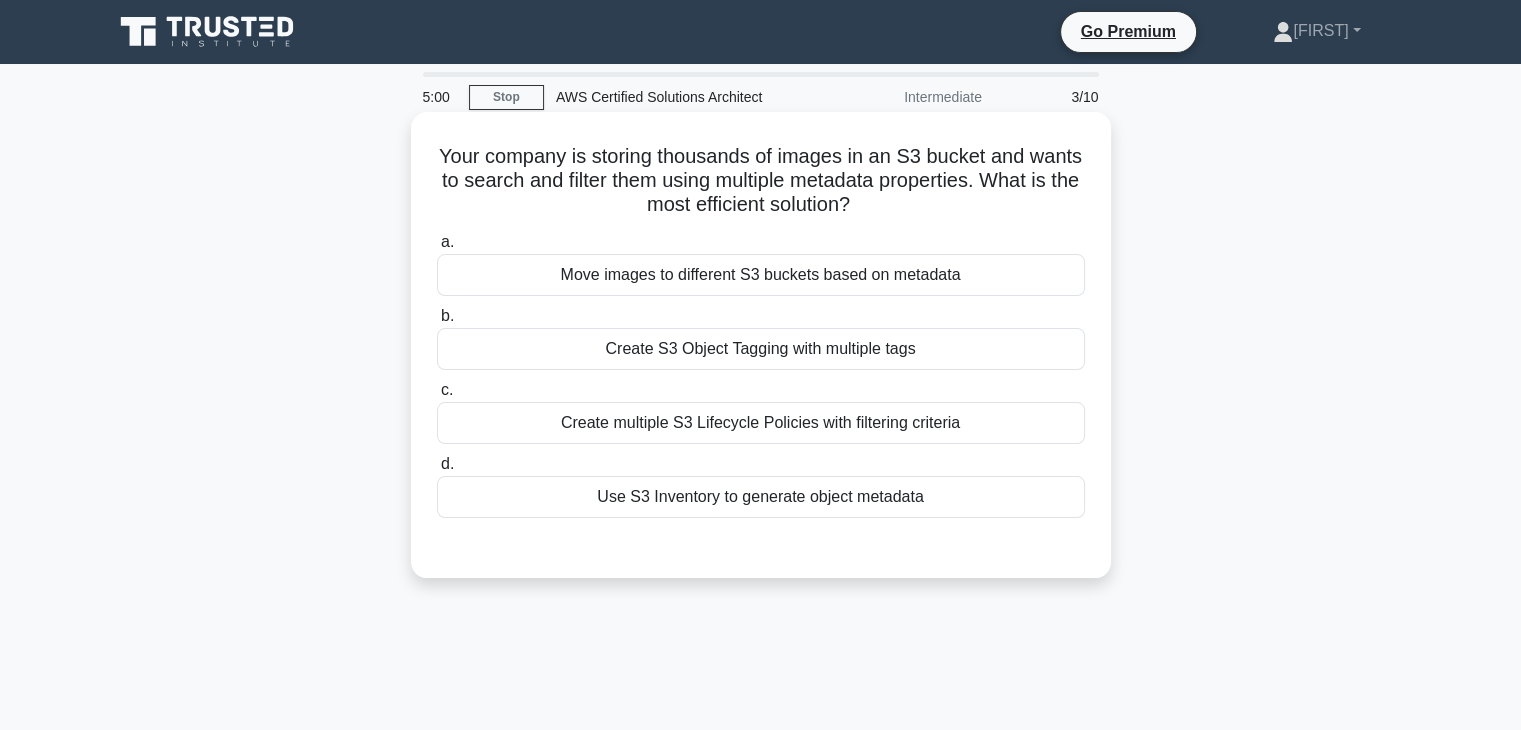 click on "Create multiple S3 Lifecycle Policies with filtering criteria" at bounding box center (761, 423) 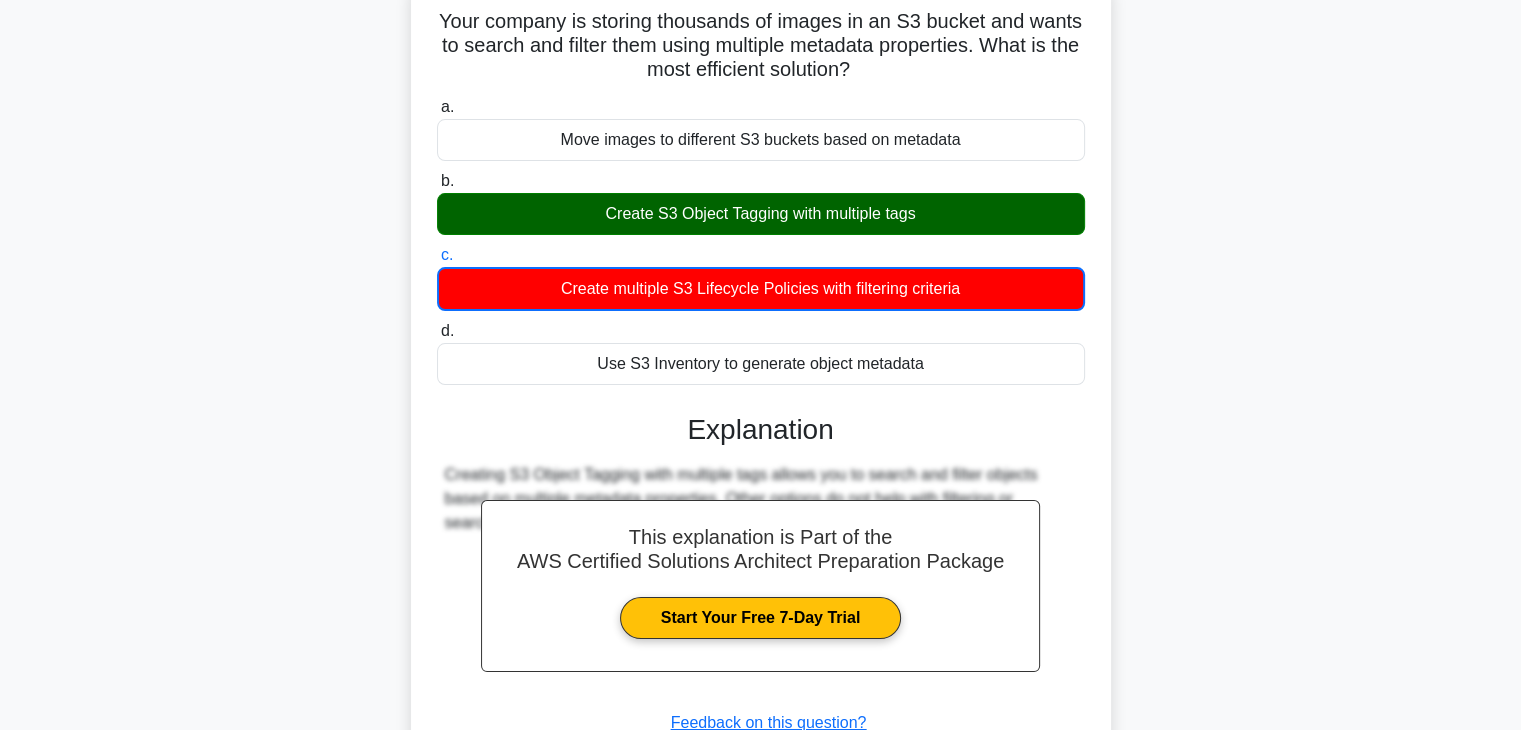 scroll, scrollTop: 145, scrollLeft: 0, axis: vertical 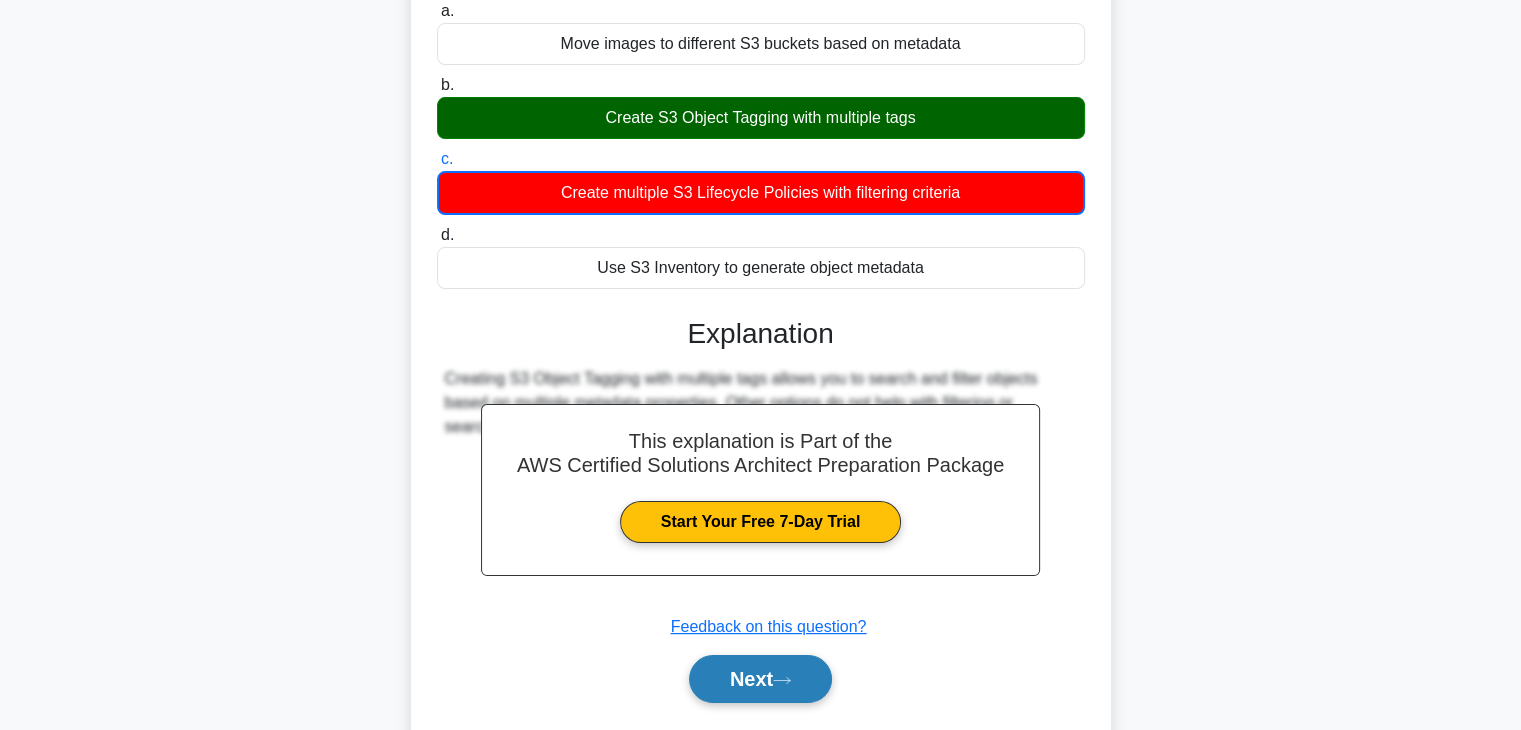 click on "Next" at bounding box center [760, 679] 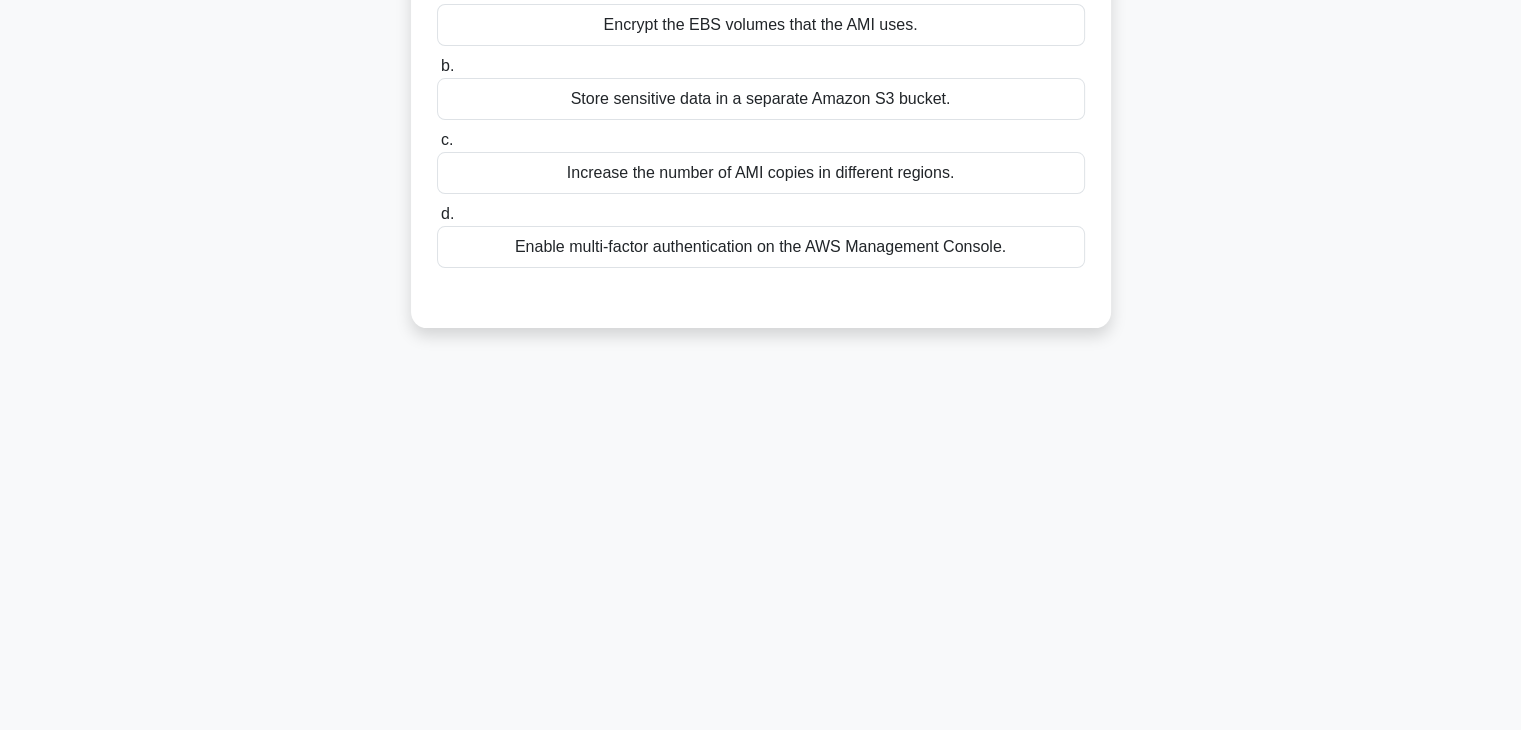 scroll, scrollTop: 0, scrollLeft: 0, axis: both 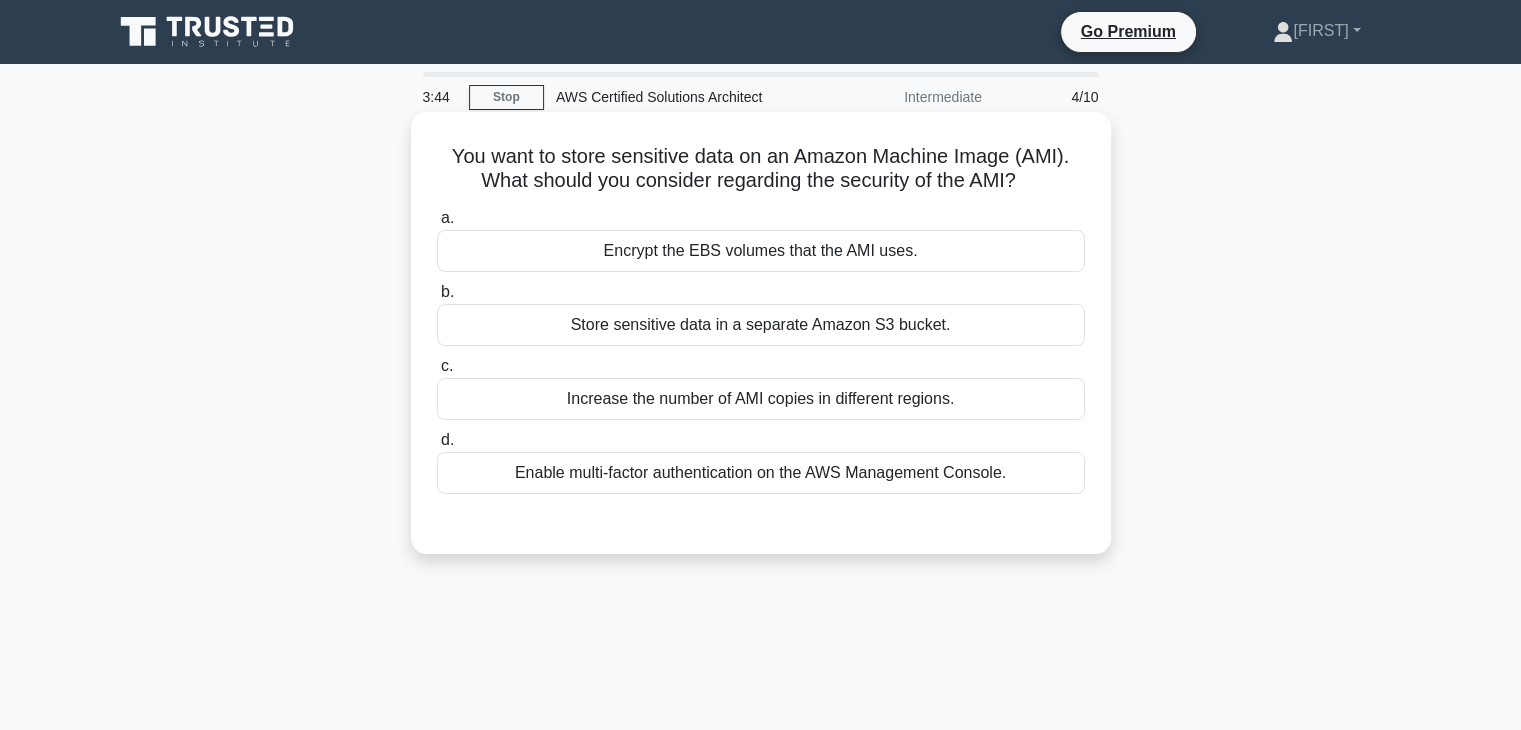 click on "Encrypt the EBS volumes that the AMI uses." at bounding box center (761, 251) 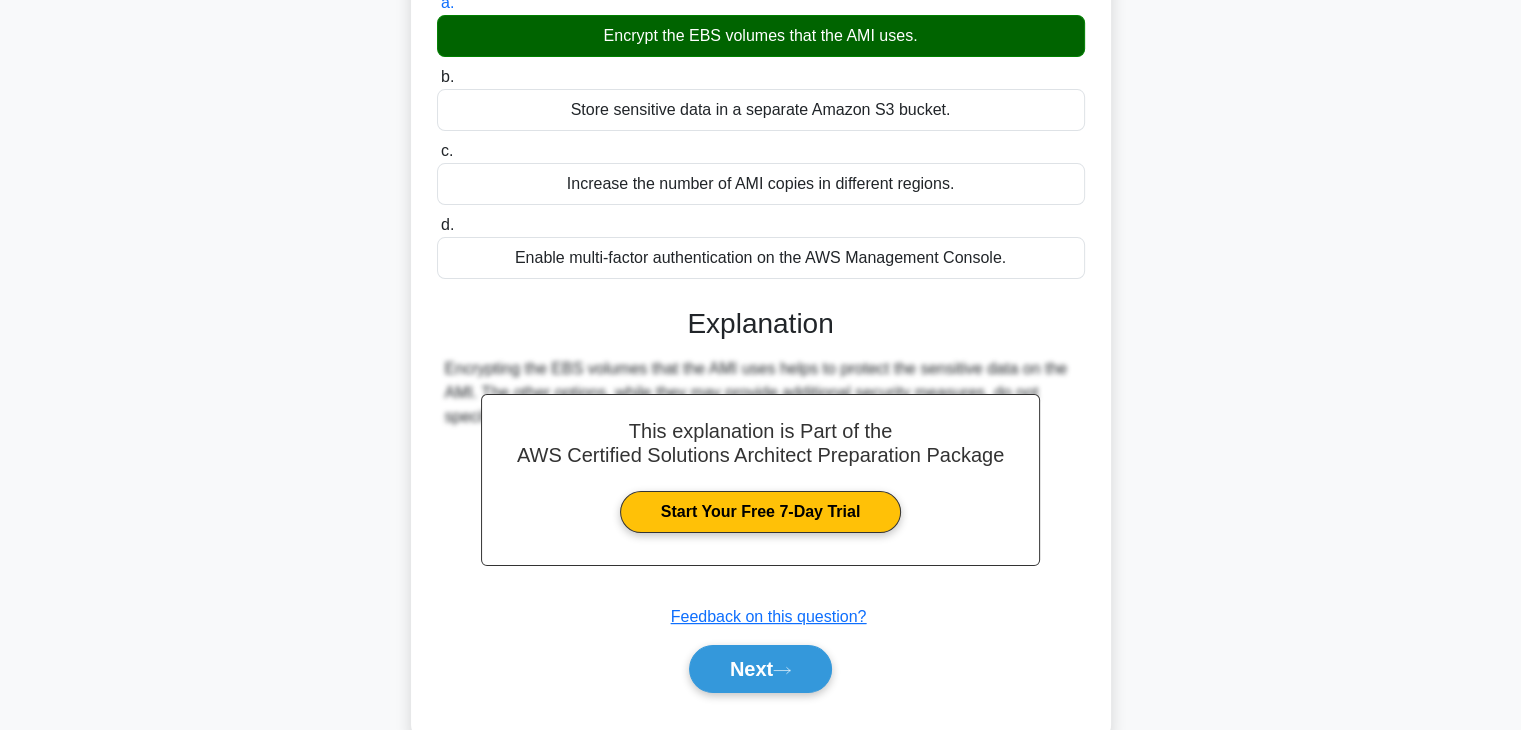 scroll, scrollTop: 331, scrollLeft: 0, axis: vertical 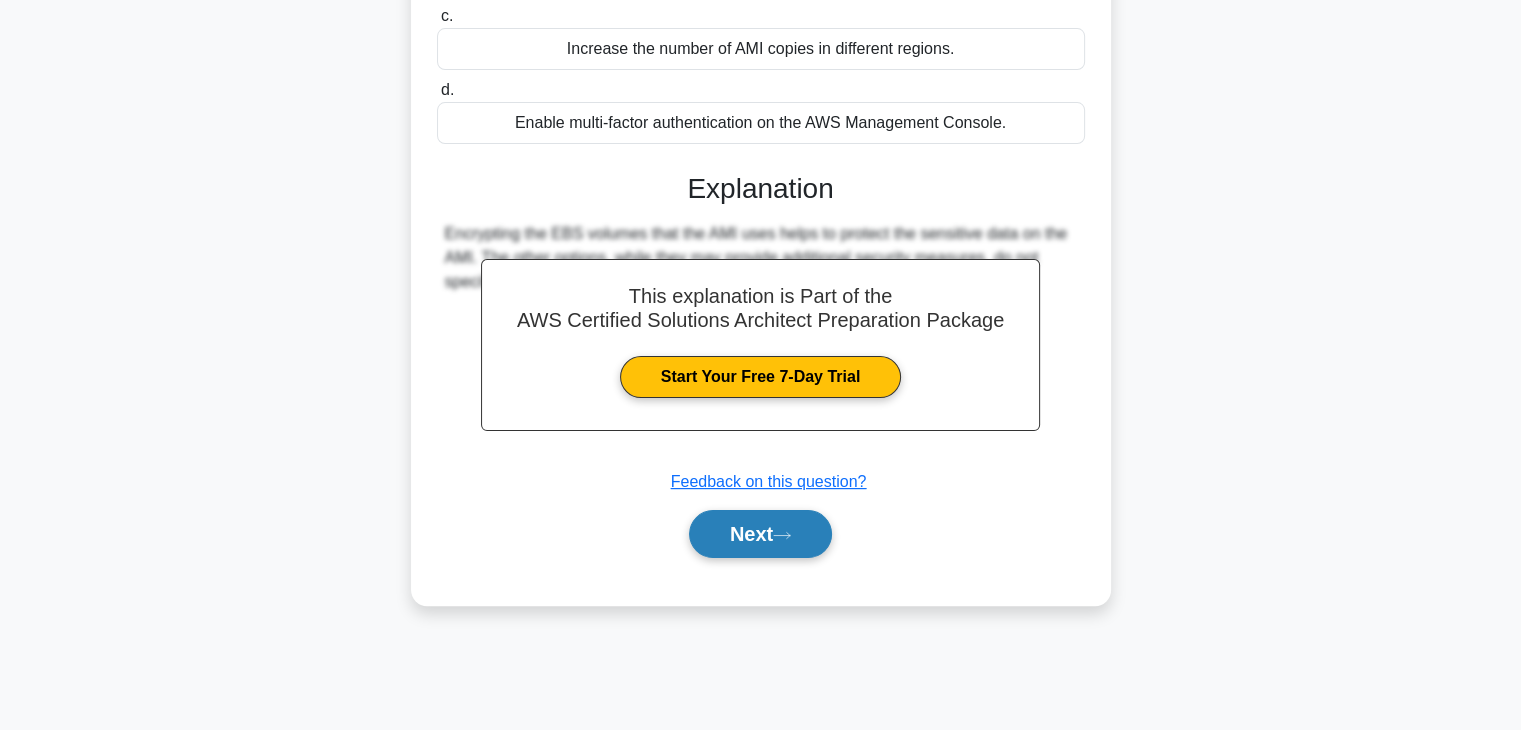 click on "Next" at bounding box center [760, 534] 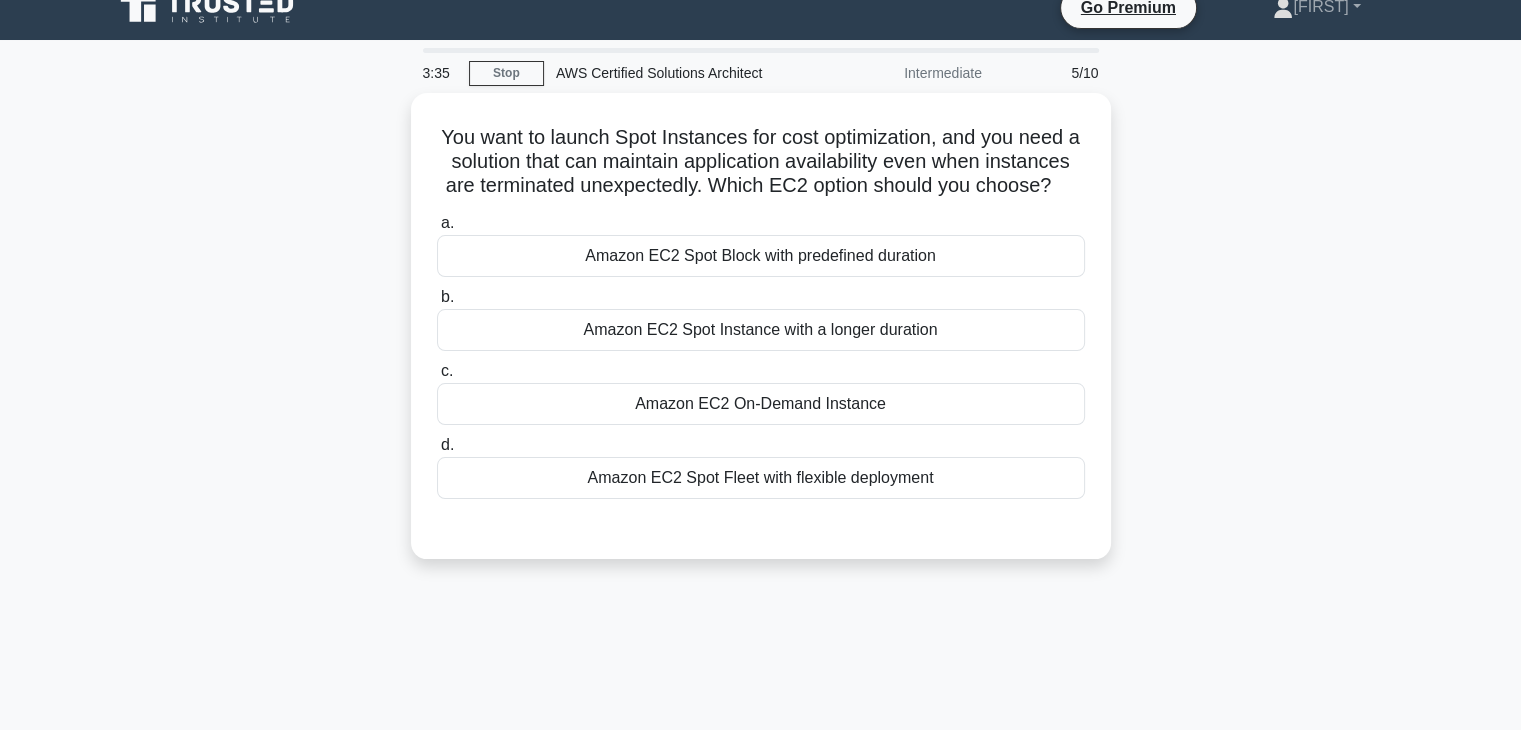 scroll, scrollTop: 20, scrollLeft: 0, axis: vertical 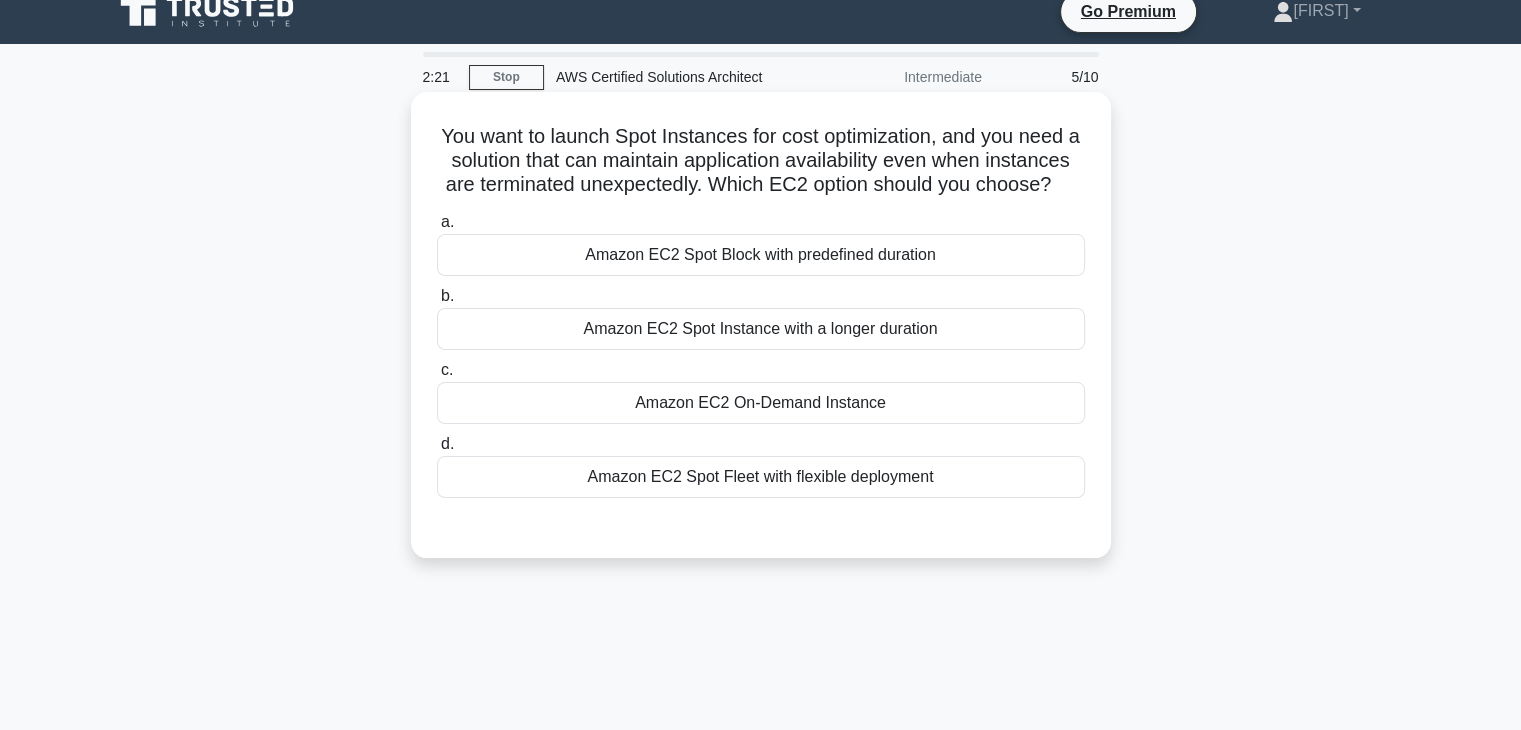 click on "Amazon EC2 Spot Block with predefined duration" at bounding box center [761, 255] 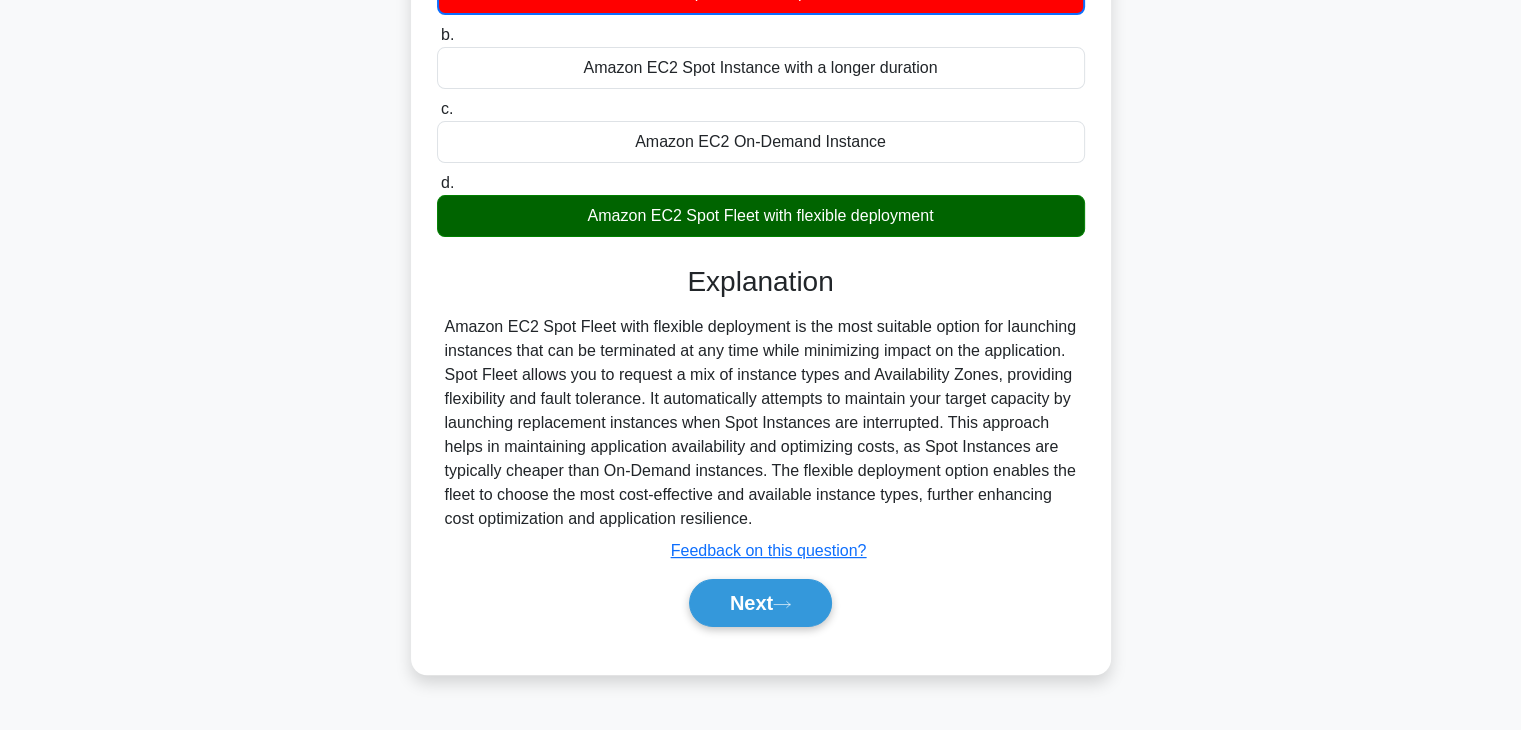 scroll, scrollTop: 351, scrollLeft: 0, axis: vertical 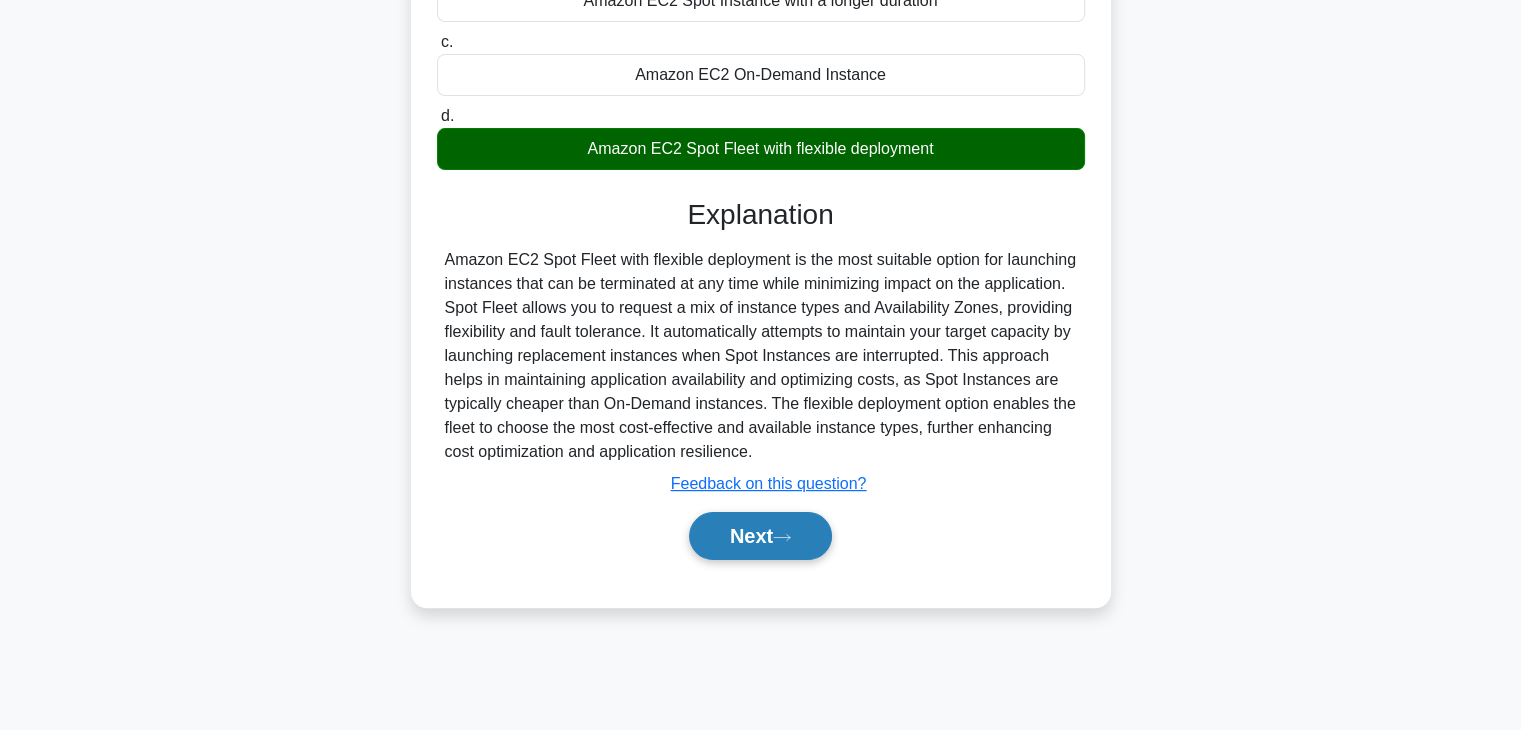 click on "Next" at bounding box center (760, 536) 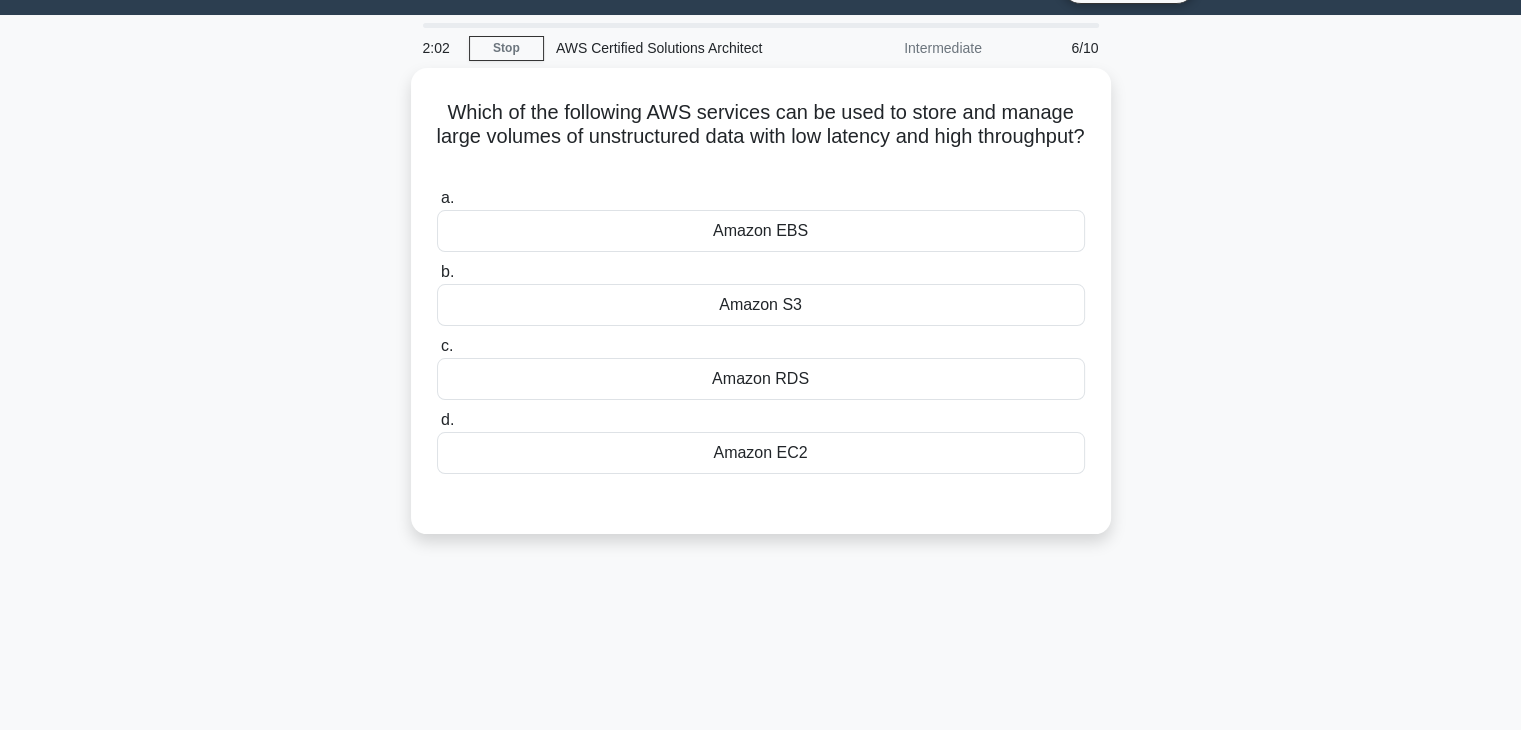 scroll, scrollTop: 38, scrollLeft: 0, axis: vertical 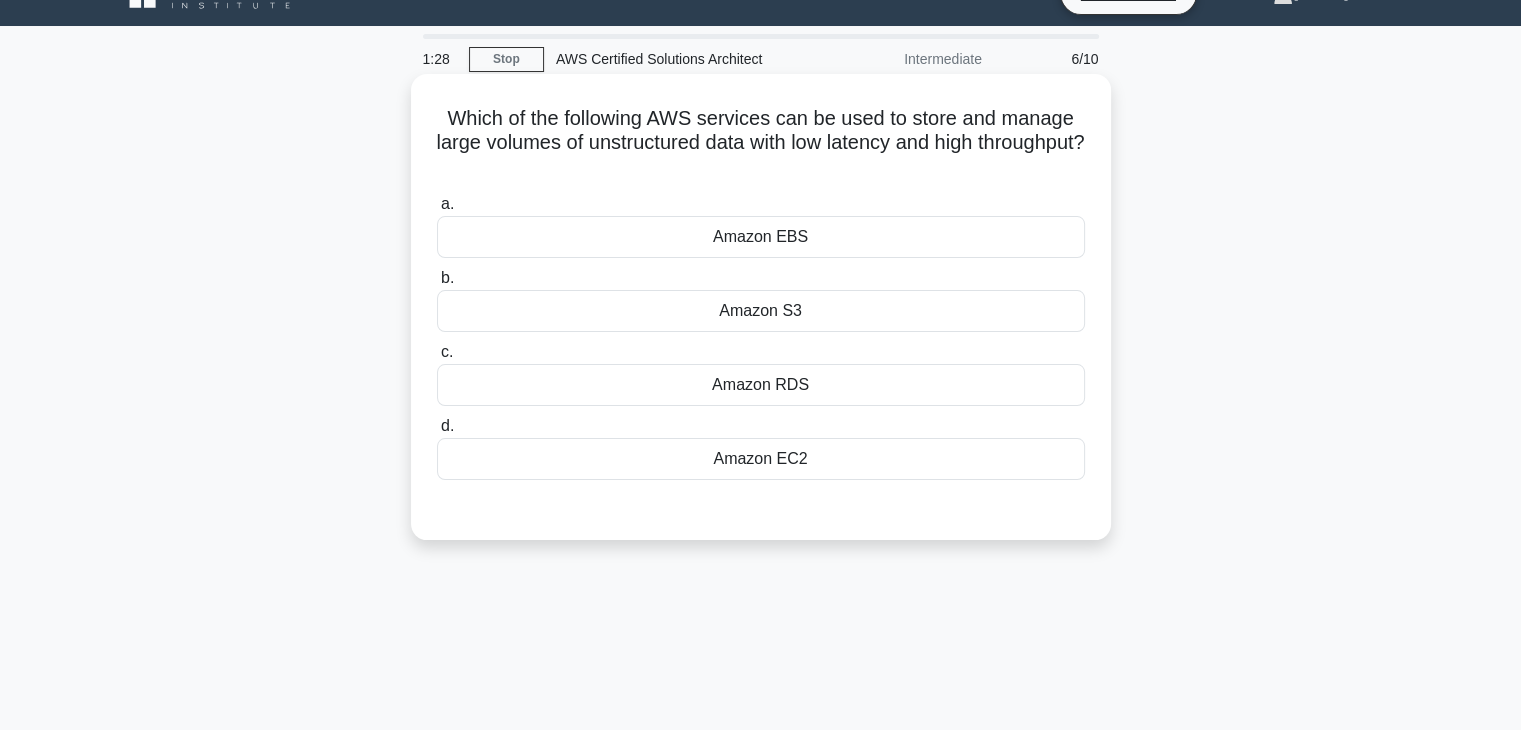 click on "Amazon S3" at bounding box center [761, 311] 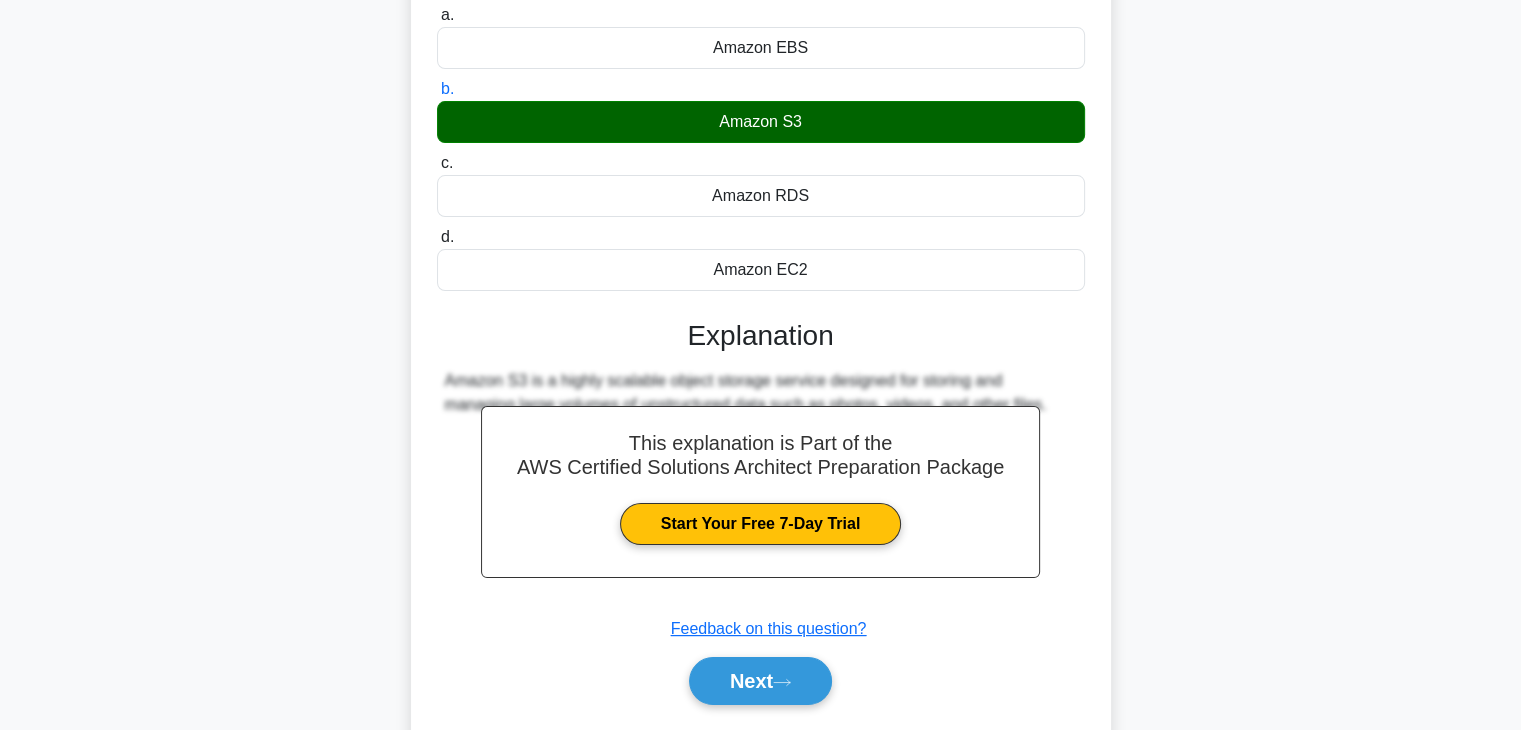scroll, scrollTop: 240, scrollLeft: 0, axis: vertical 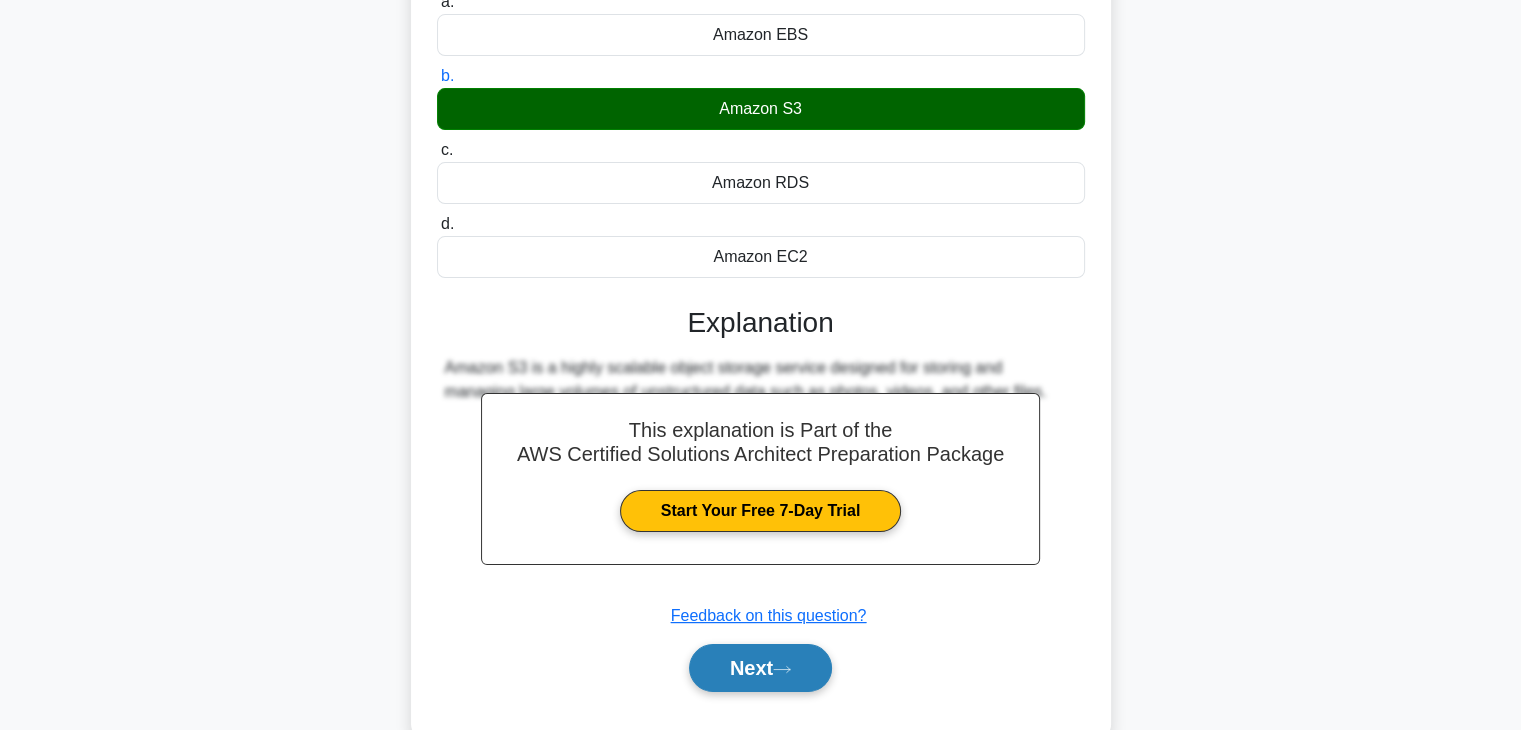 click on "Next" at bounding box center [760, 668] 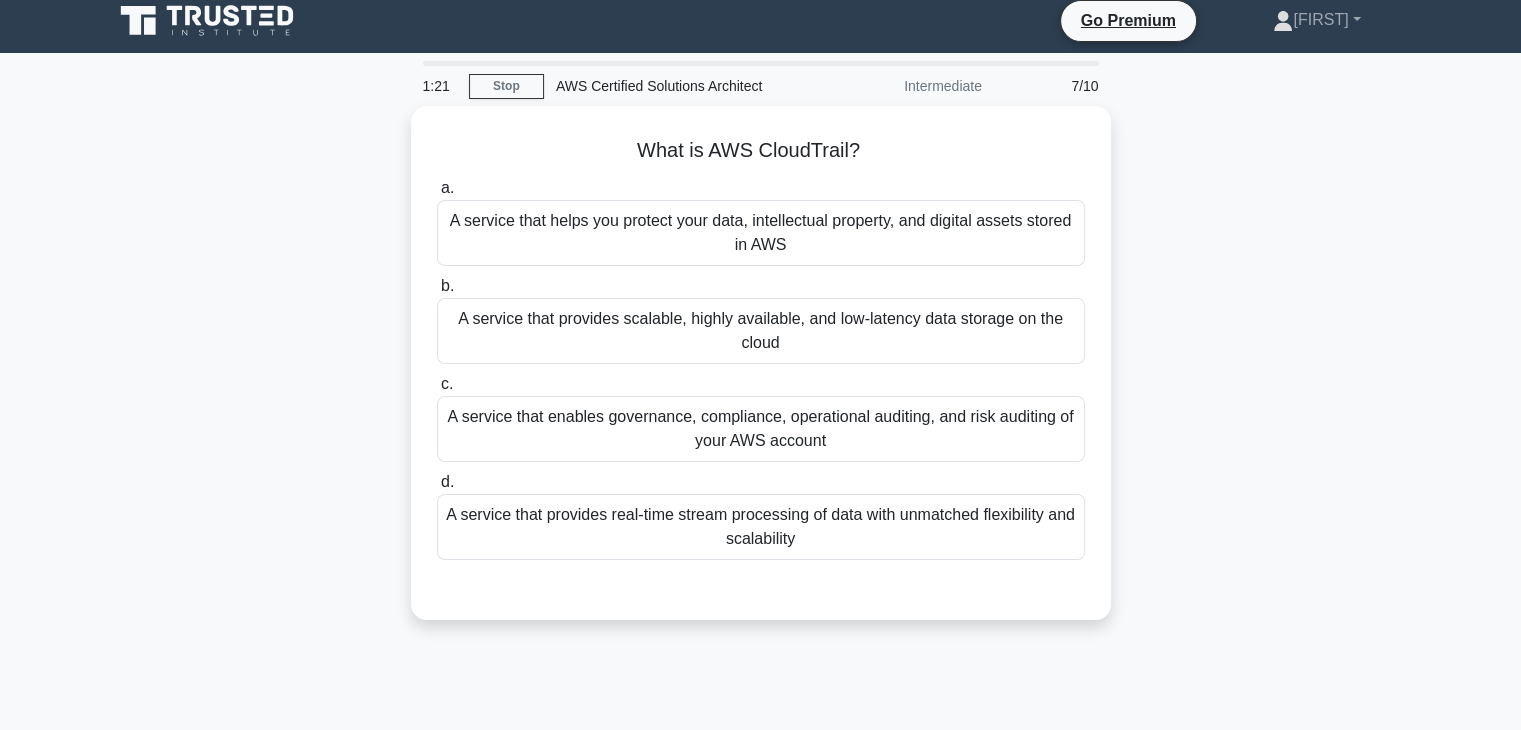 scroll, scrollTop: 9, scrollLeft: 0, axis: vertical 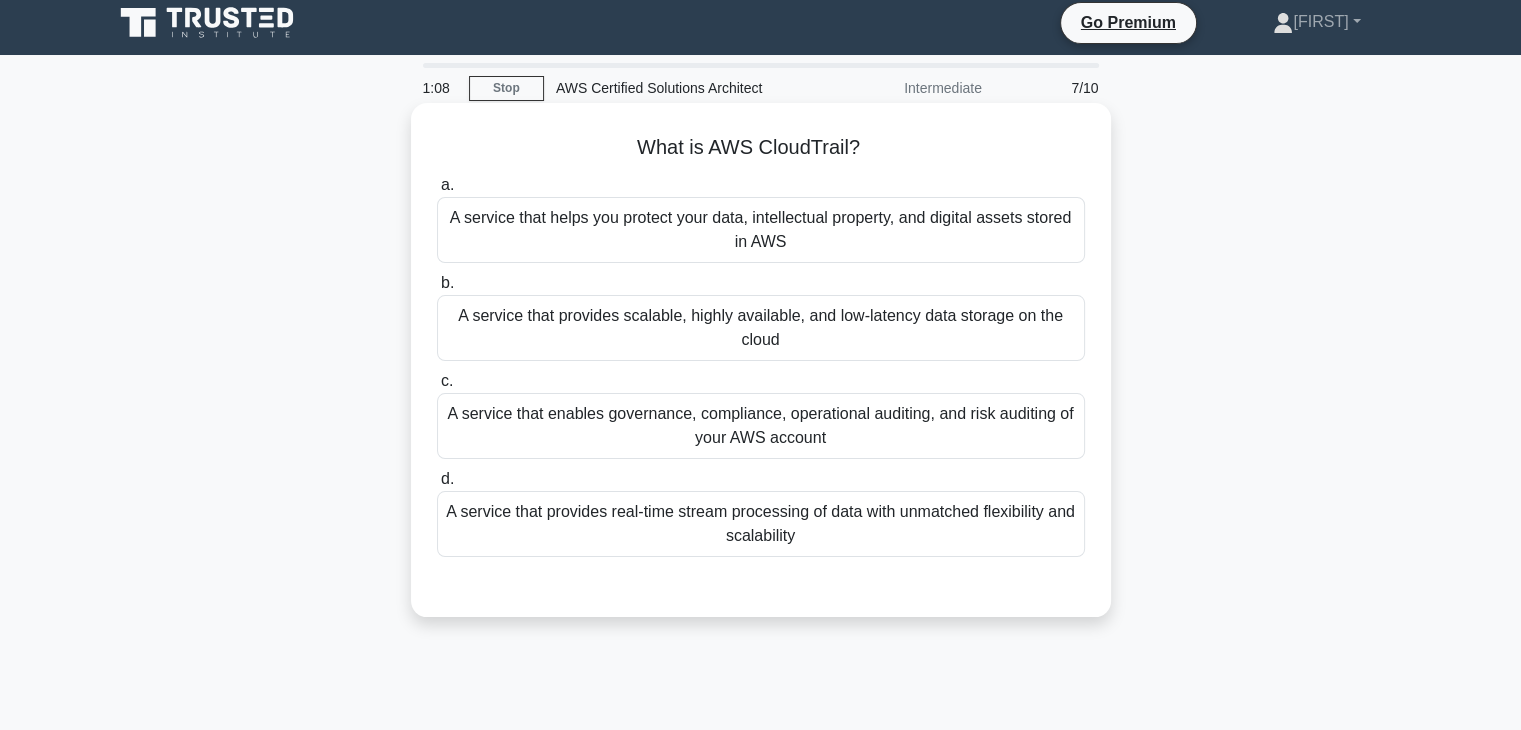 click on "A service that enables governance, compliance, operational auditing, and risk auditing of your AWS account" at bounding box center (761, 426) 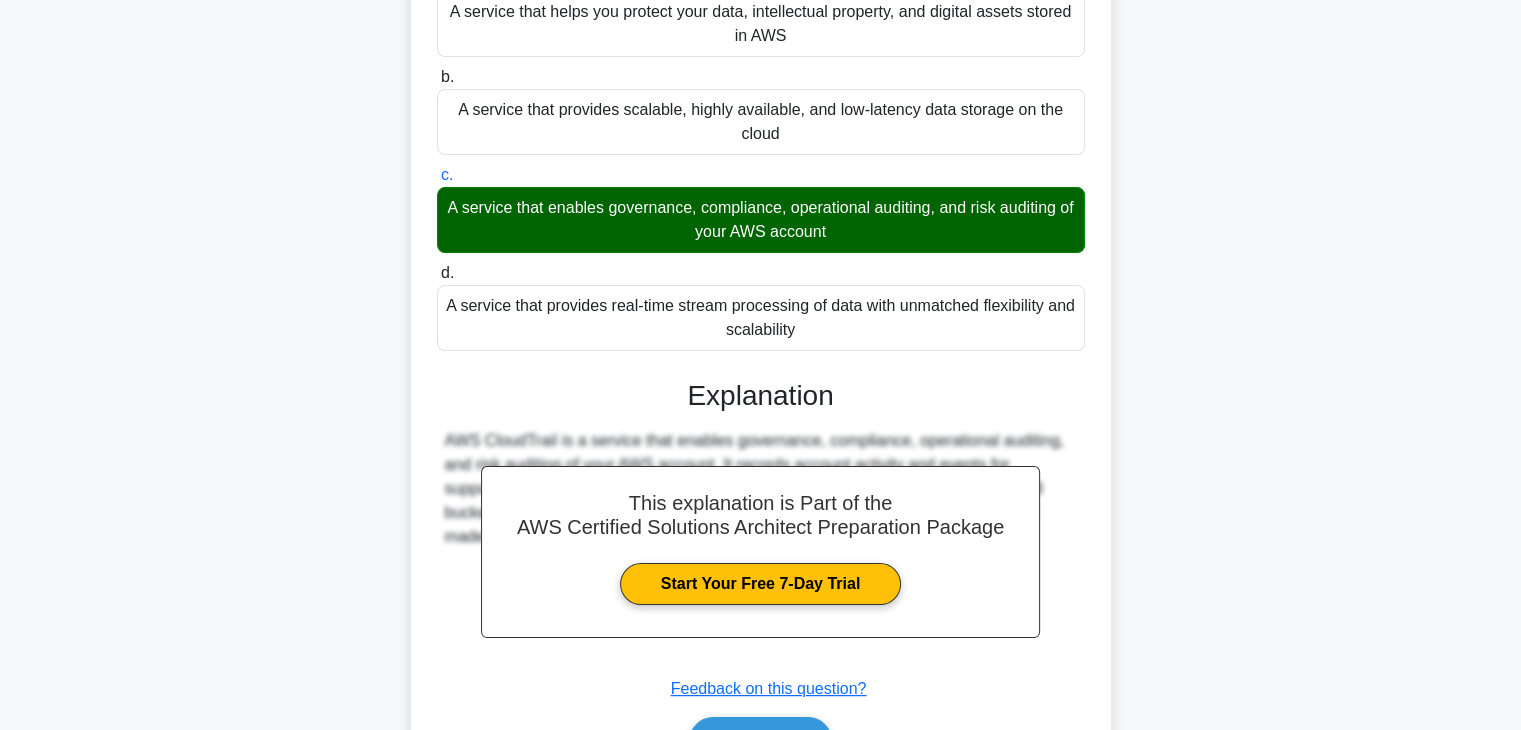 scroll, scrollTop: 323, scrollLeft: 0, axis: vertical 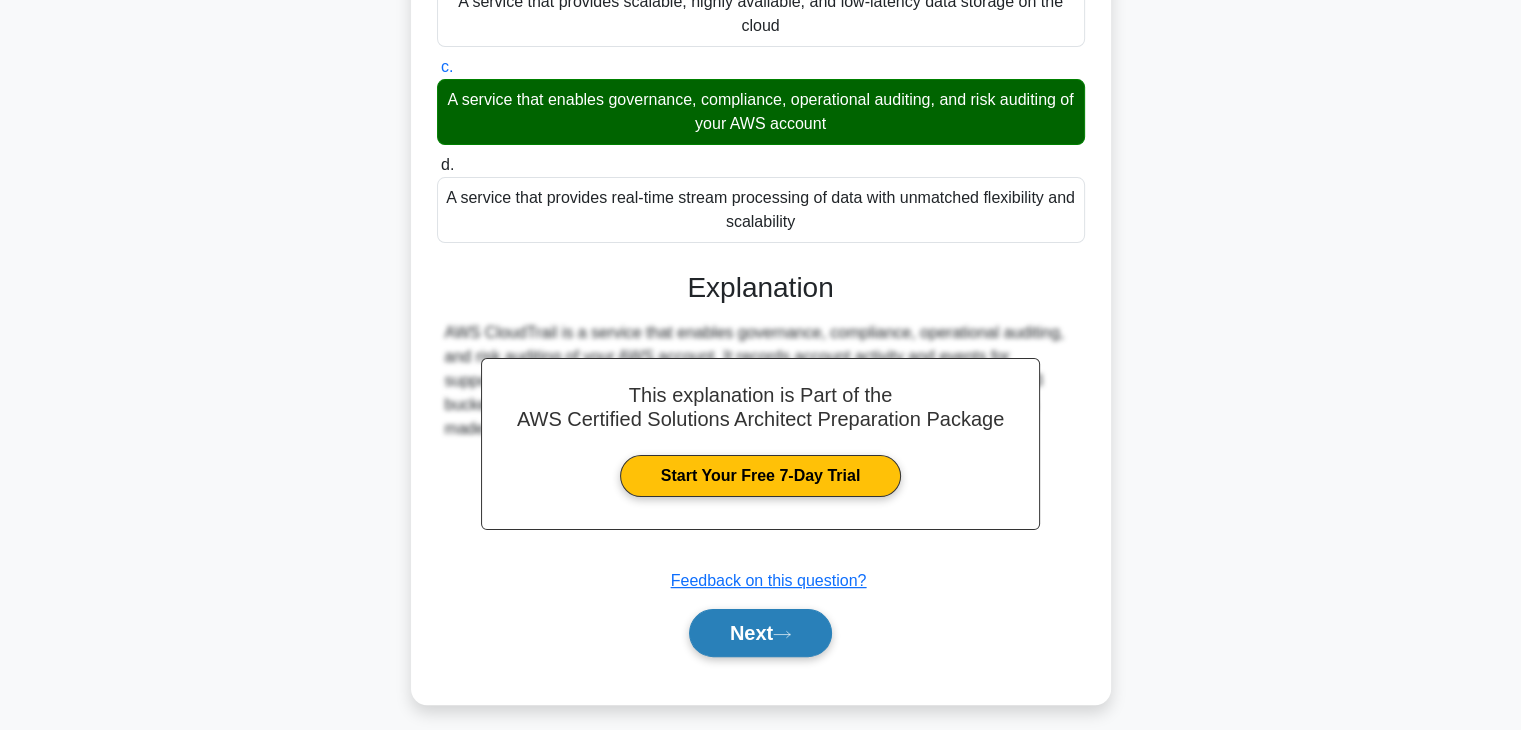 click on "Next" at bounding box center (760, 633) 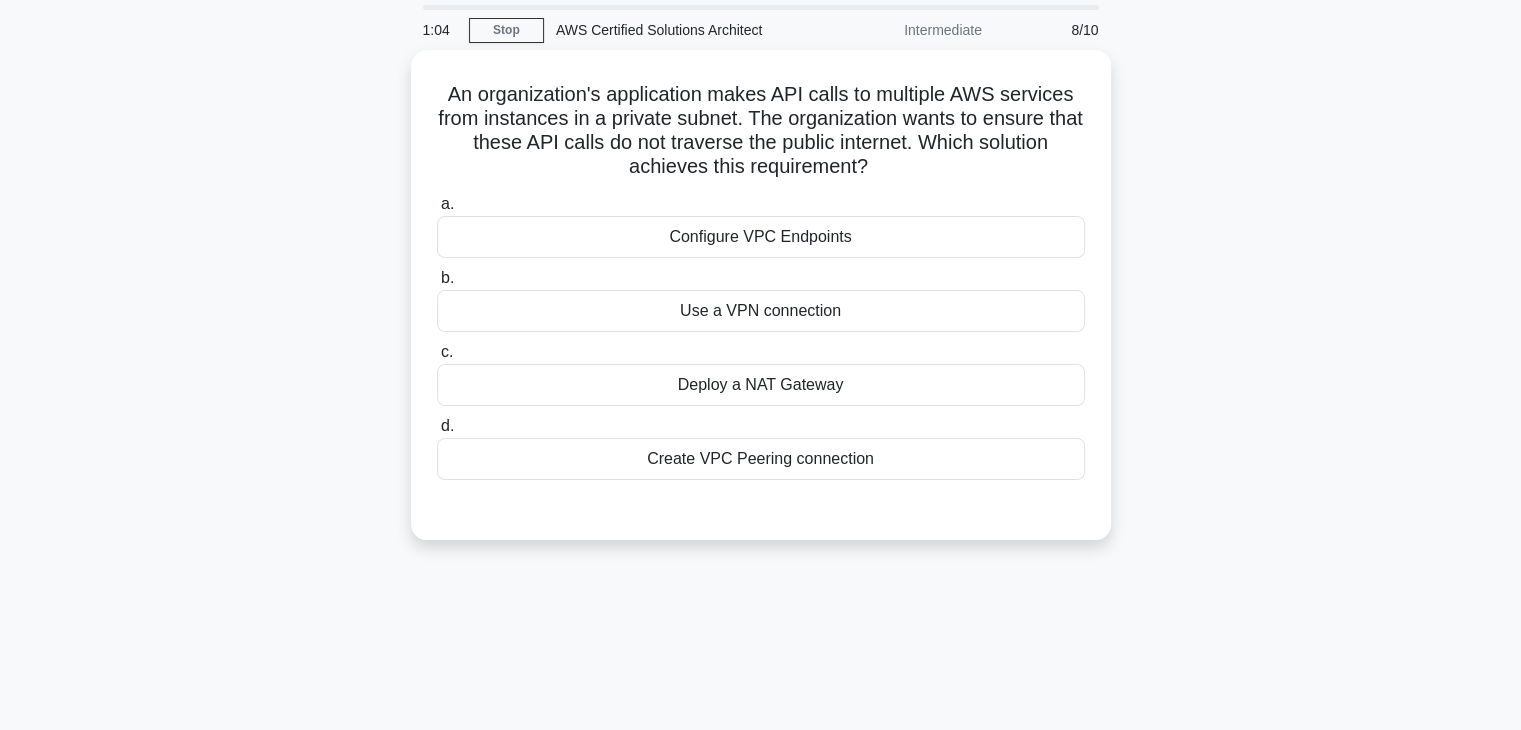 scroll, scrollTop: 52, scrollLeft: 0, axis: vertical 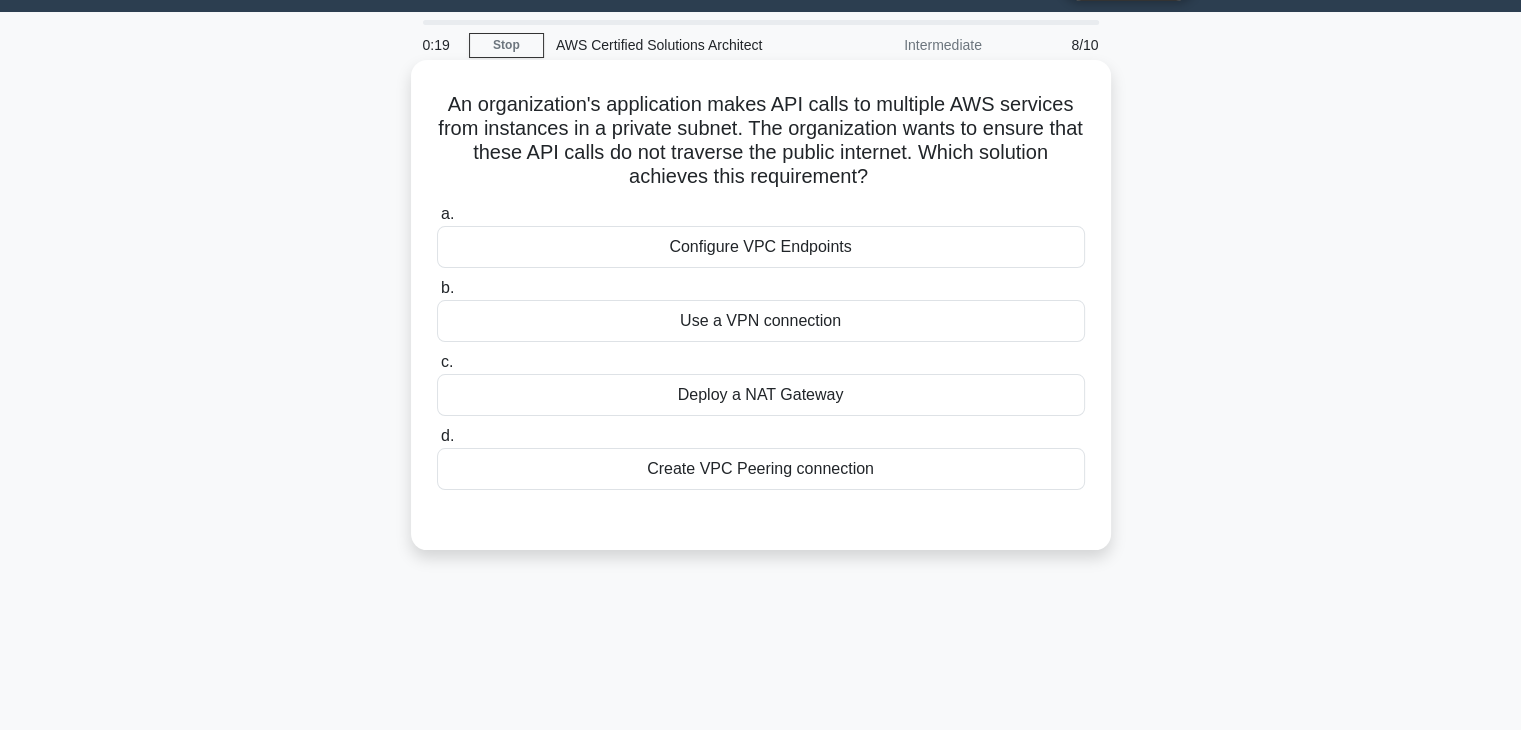 click on "Create VPC Peering connection" at bounding box center [761, 469] 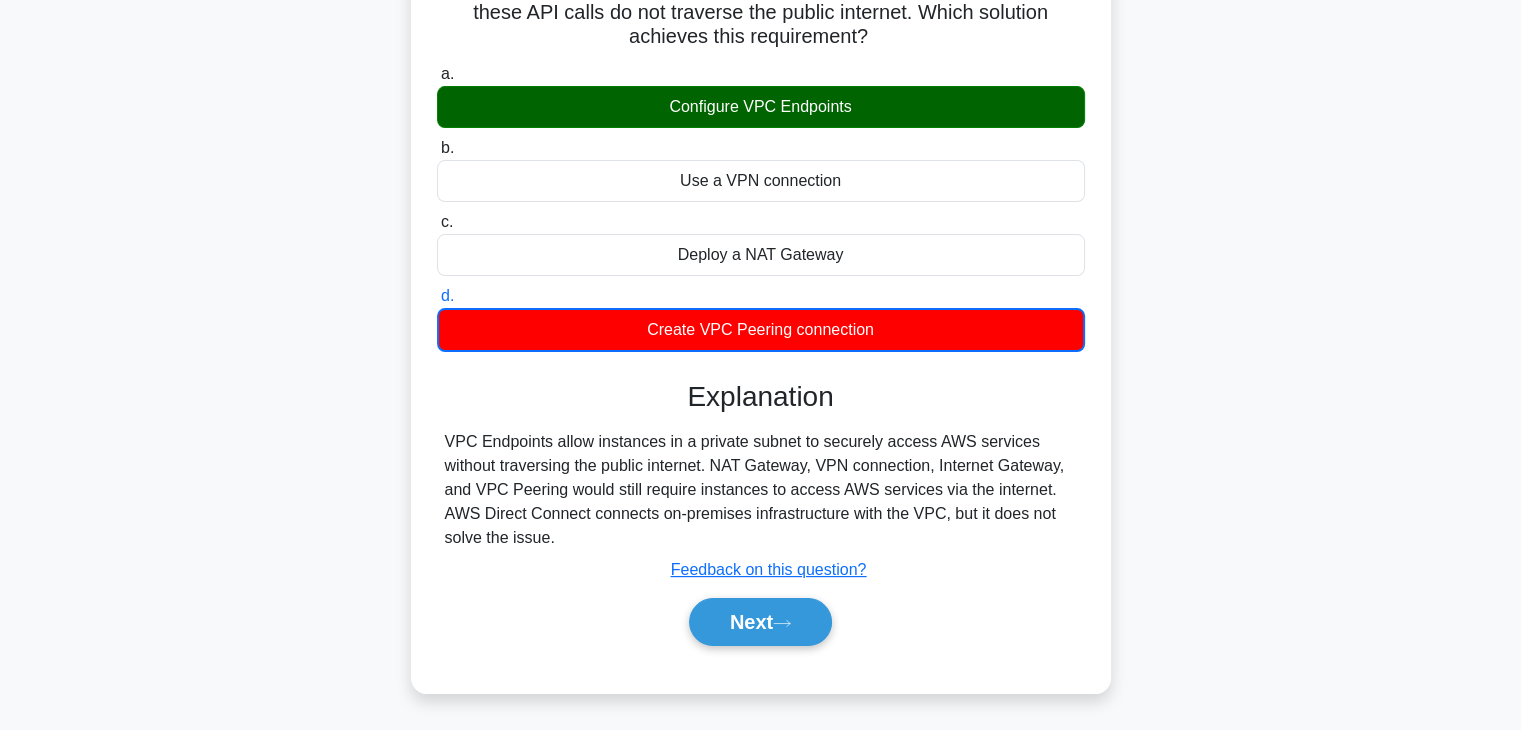scroll, scrollTop: 248, scrollLeft: 0, axis: vertical 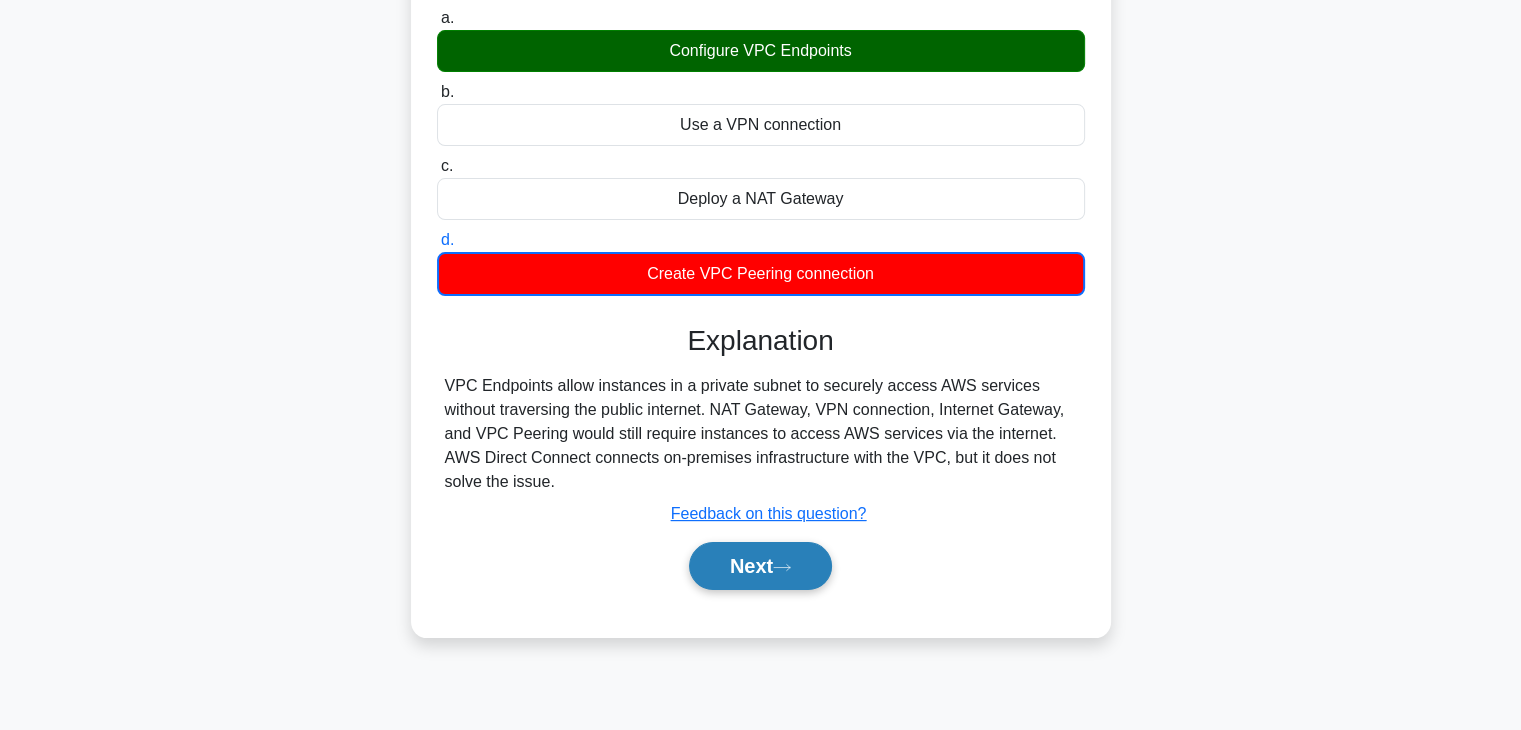click 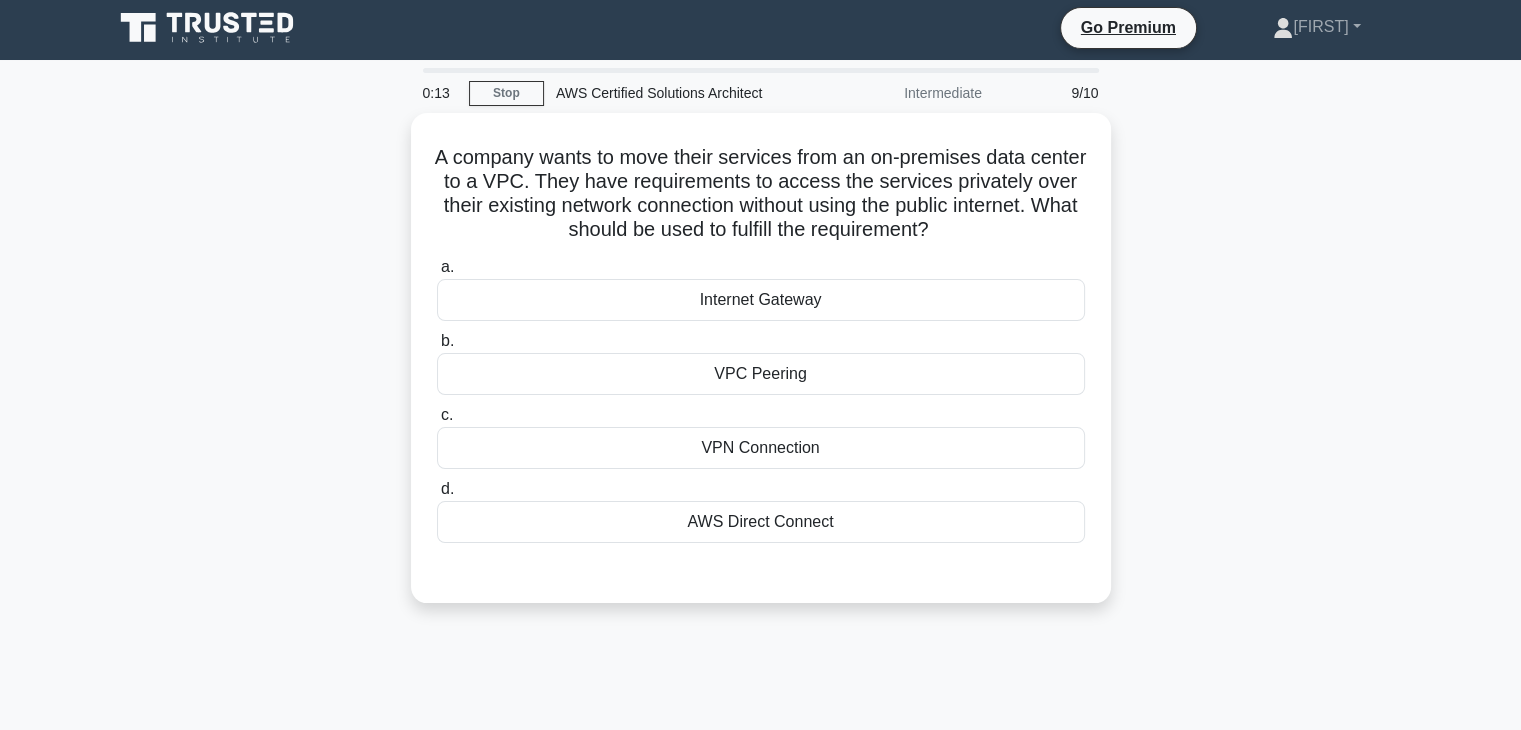 scroll, scrollTop: 0, scrollLeft: 0, axis: both 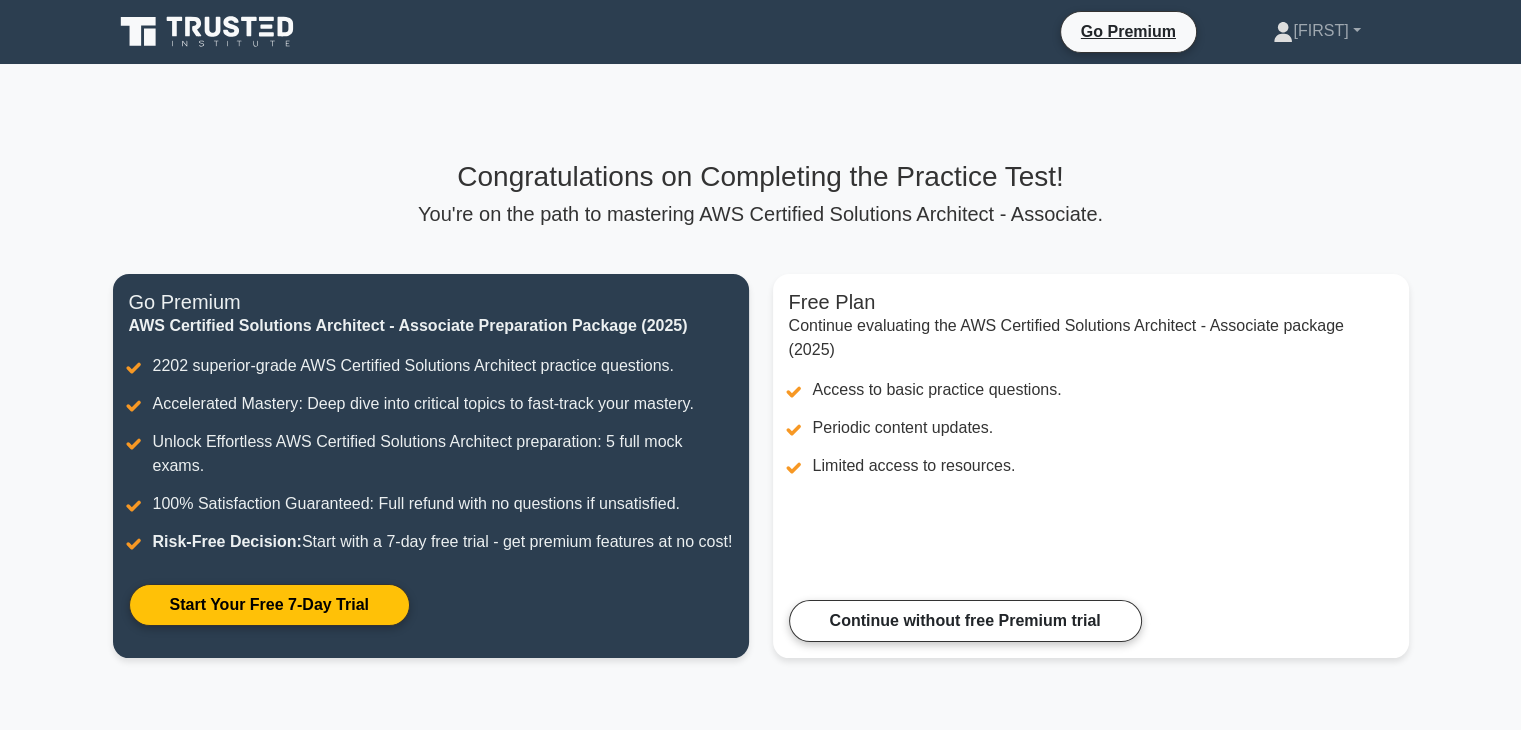 drag, startPoint x: 1518, startPoint y: 432, endPoint x: 1520, endPoint y: 535, distance: 103.01942 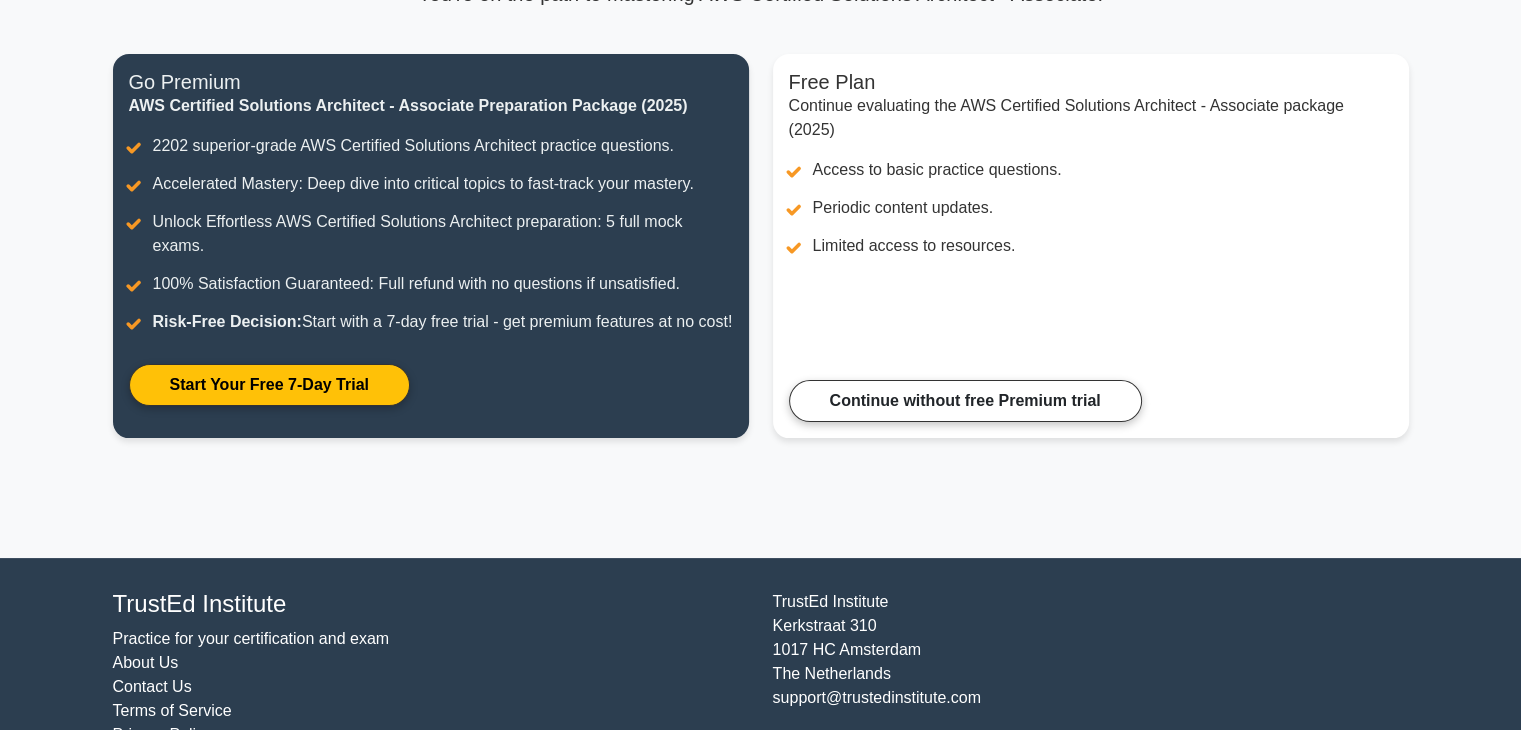 scroll, scrollTop: 224, scrollLeft: 0, axis: vertical 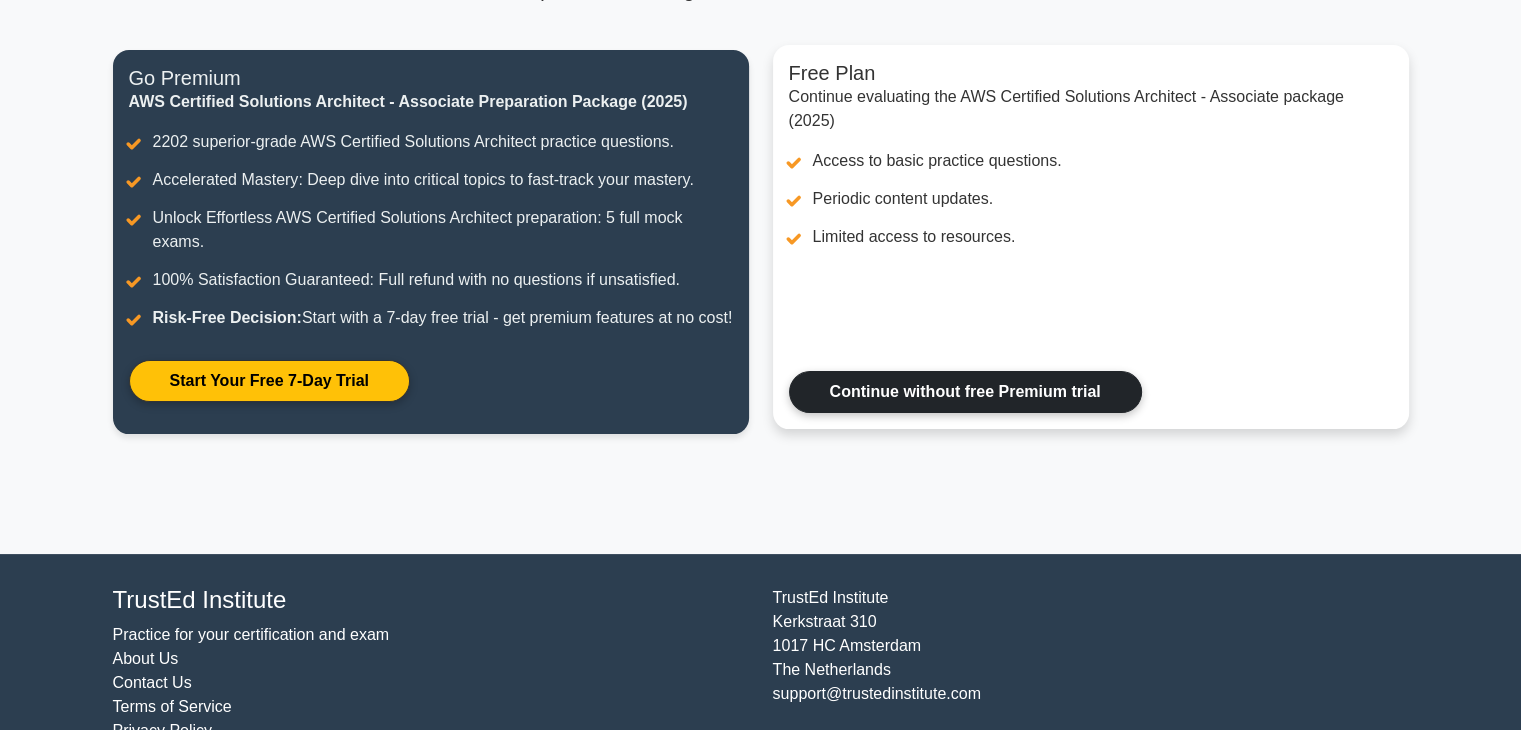 click on "Continue without free Premium trial" at bounding box center (965, 392) 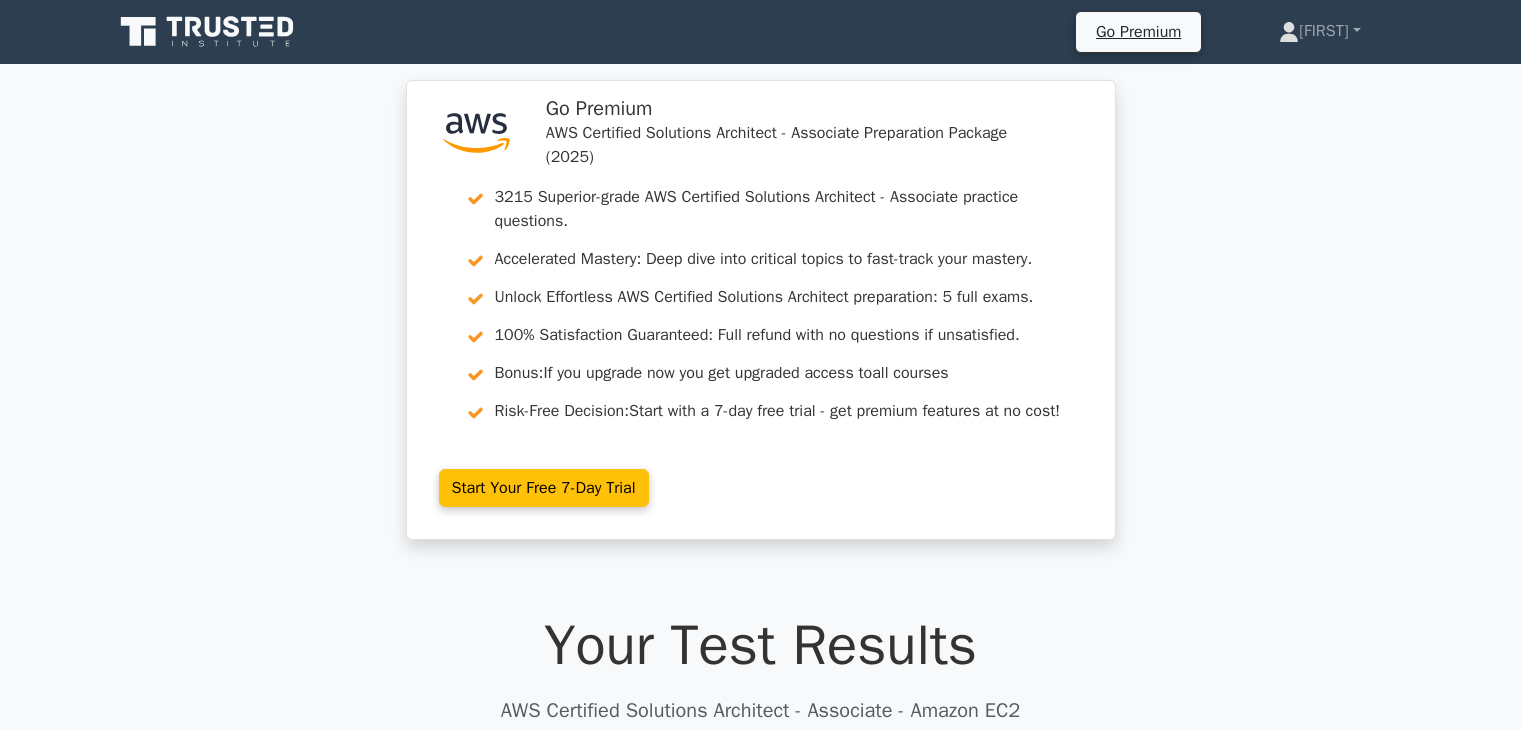 scroll, scrollTop: 0, scrollLeft: 0, axis: both 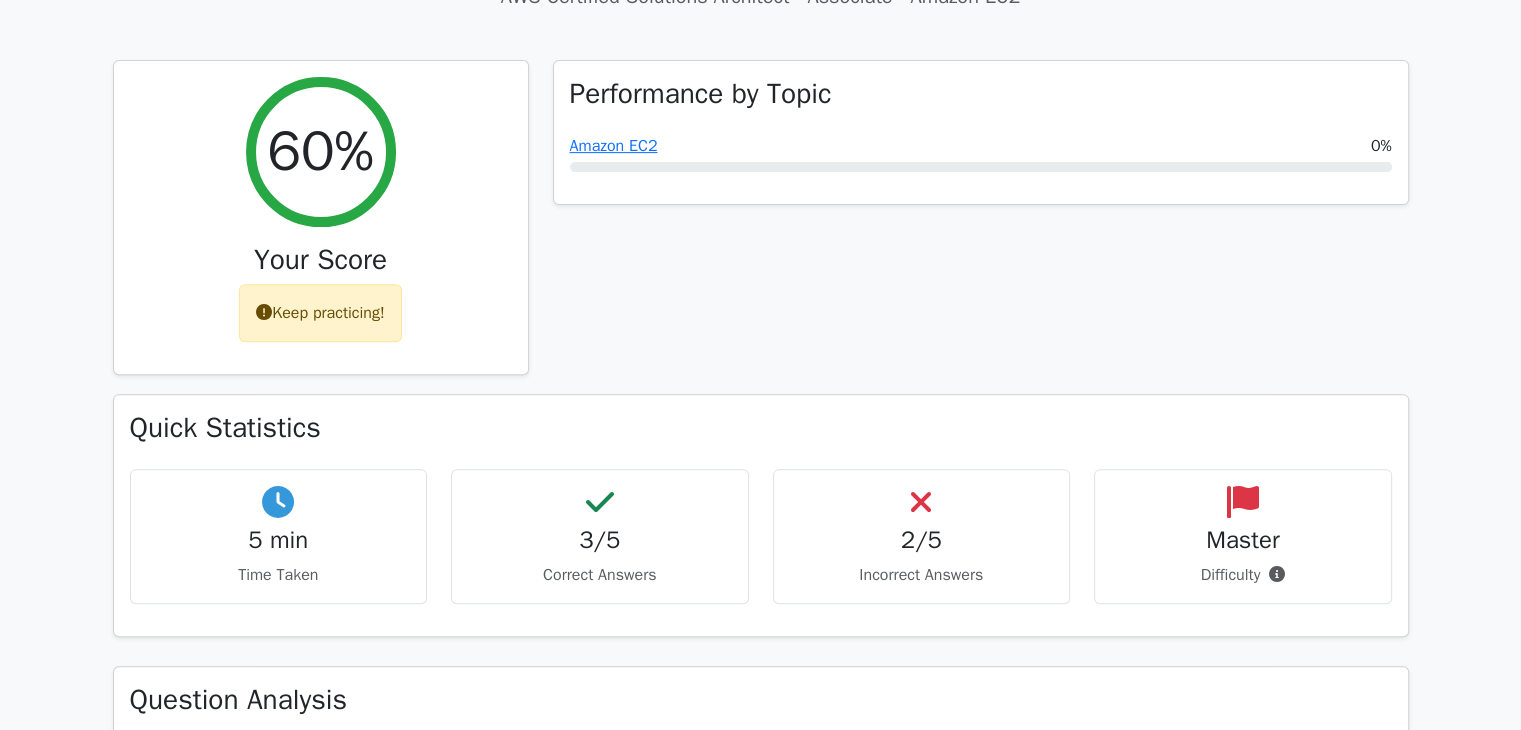 click on "Master" at bounding box center (1243, 540) 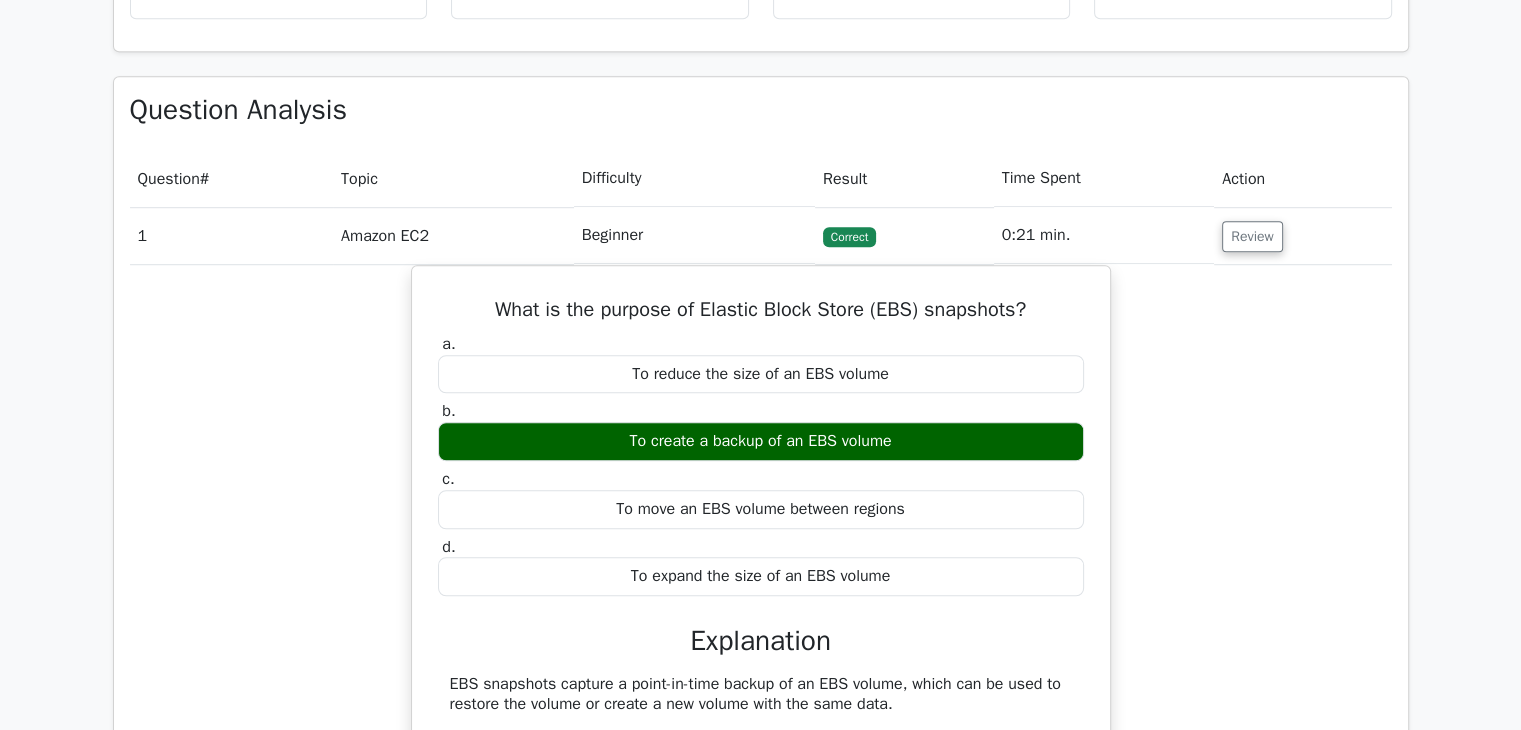 scroll, scrollTop: 1393, scrollLeft: 0, axis: vertical 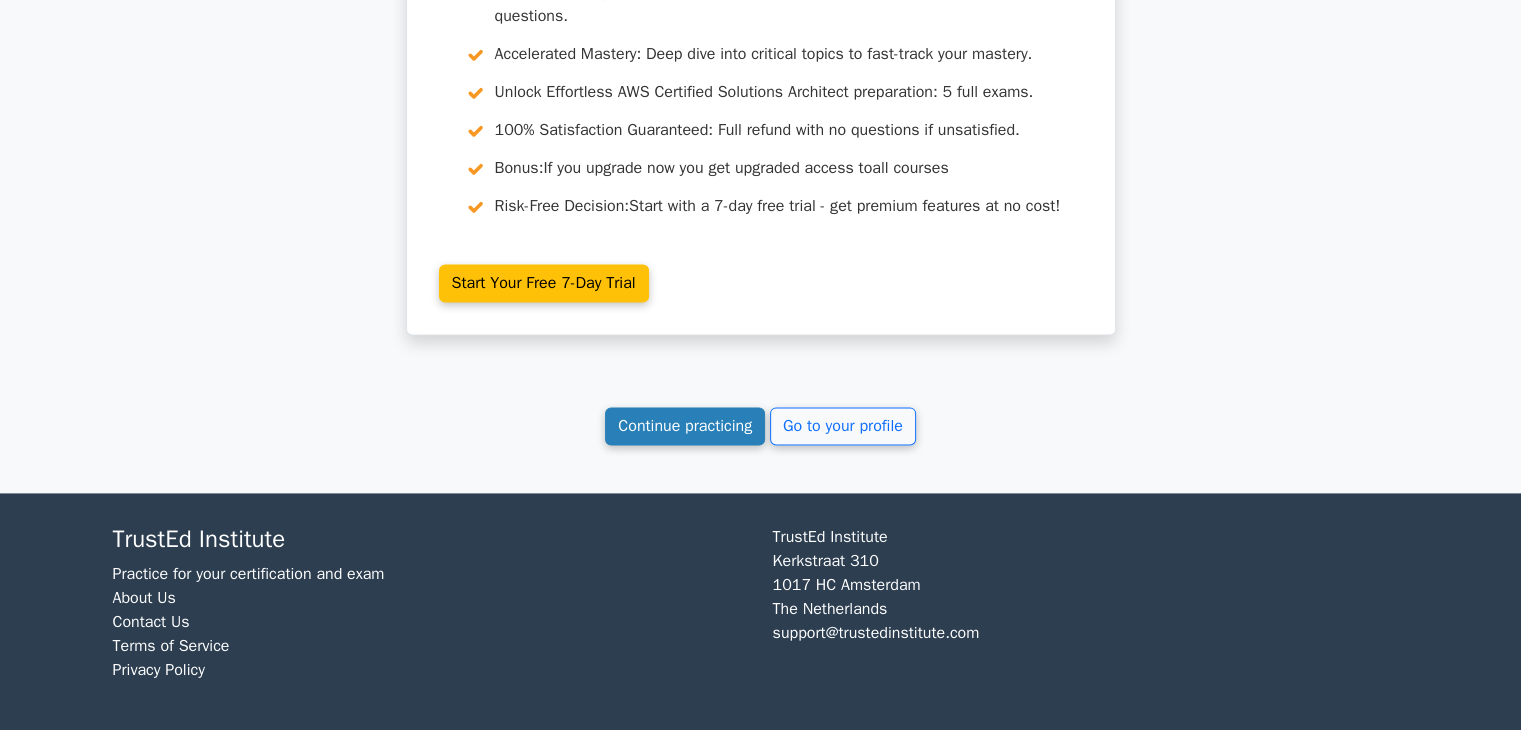 click on "Continue practicing" at bounding box center [685, 426] 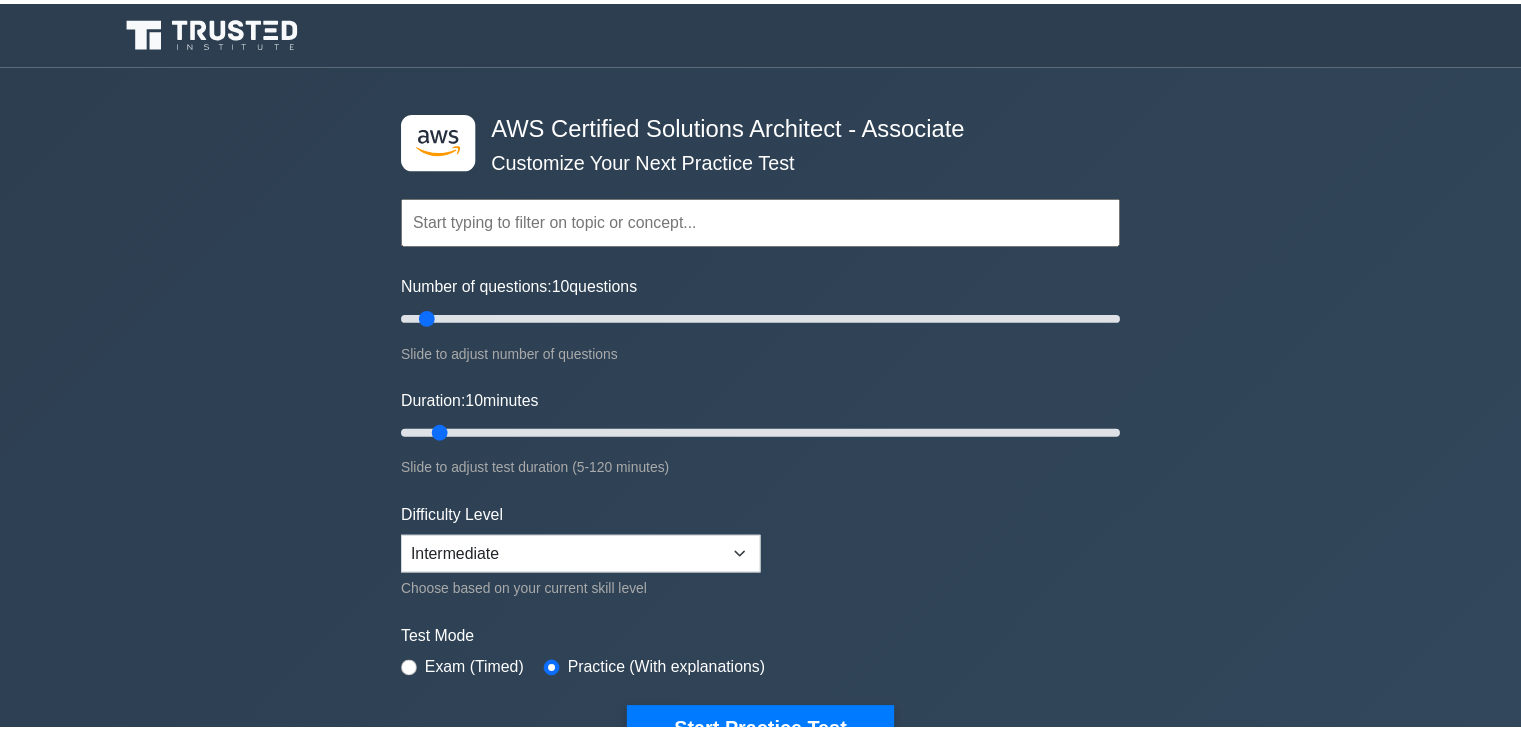 scroll, scrollTop: 0, scrollLeft: 0, axis: both 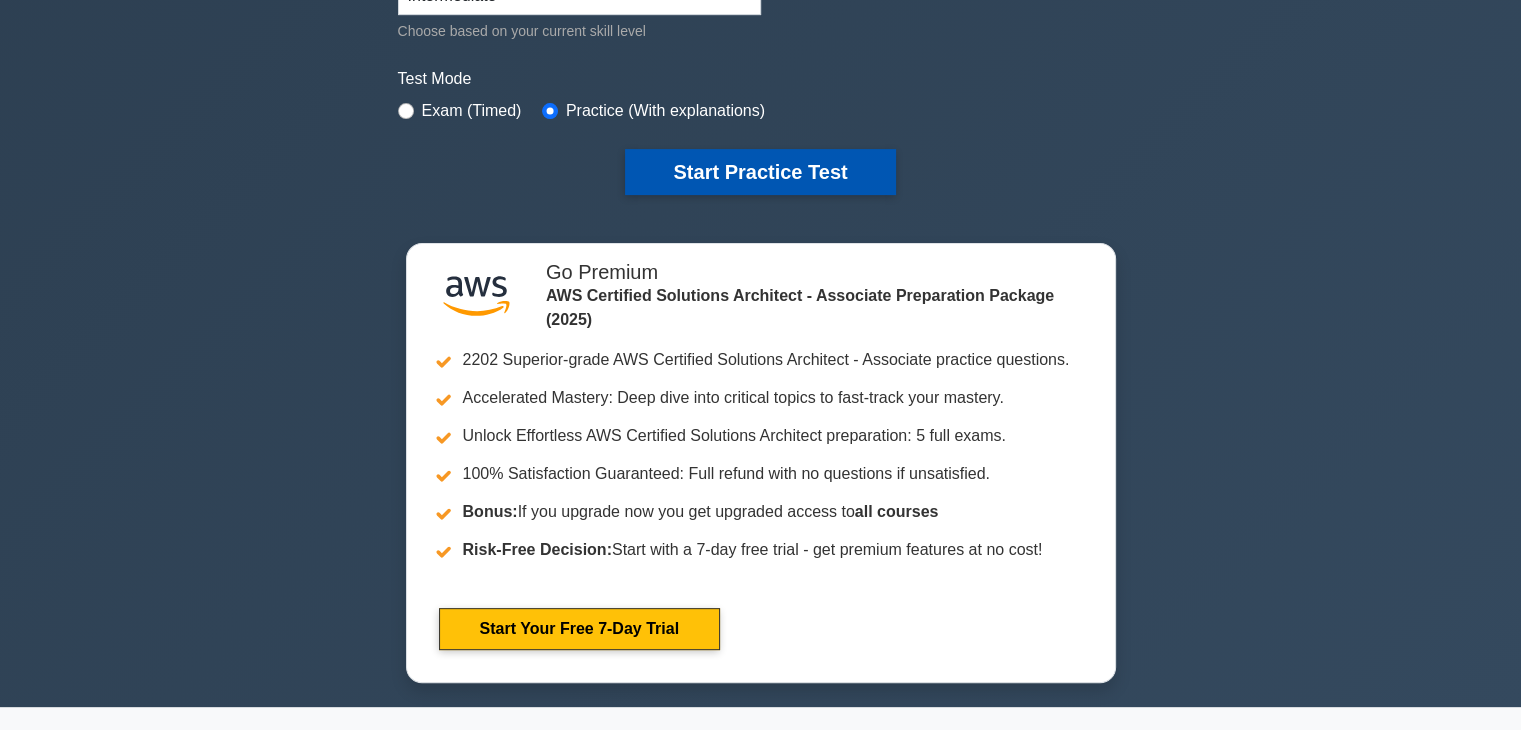 click on "Start Practice Test" at bounding box center [760, 172] 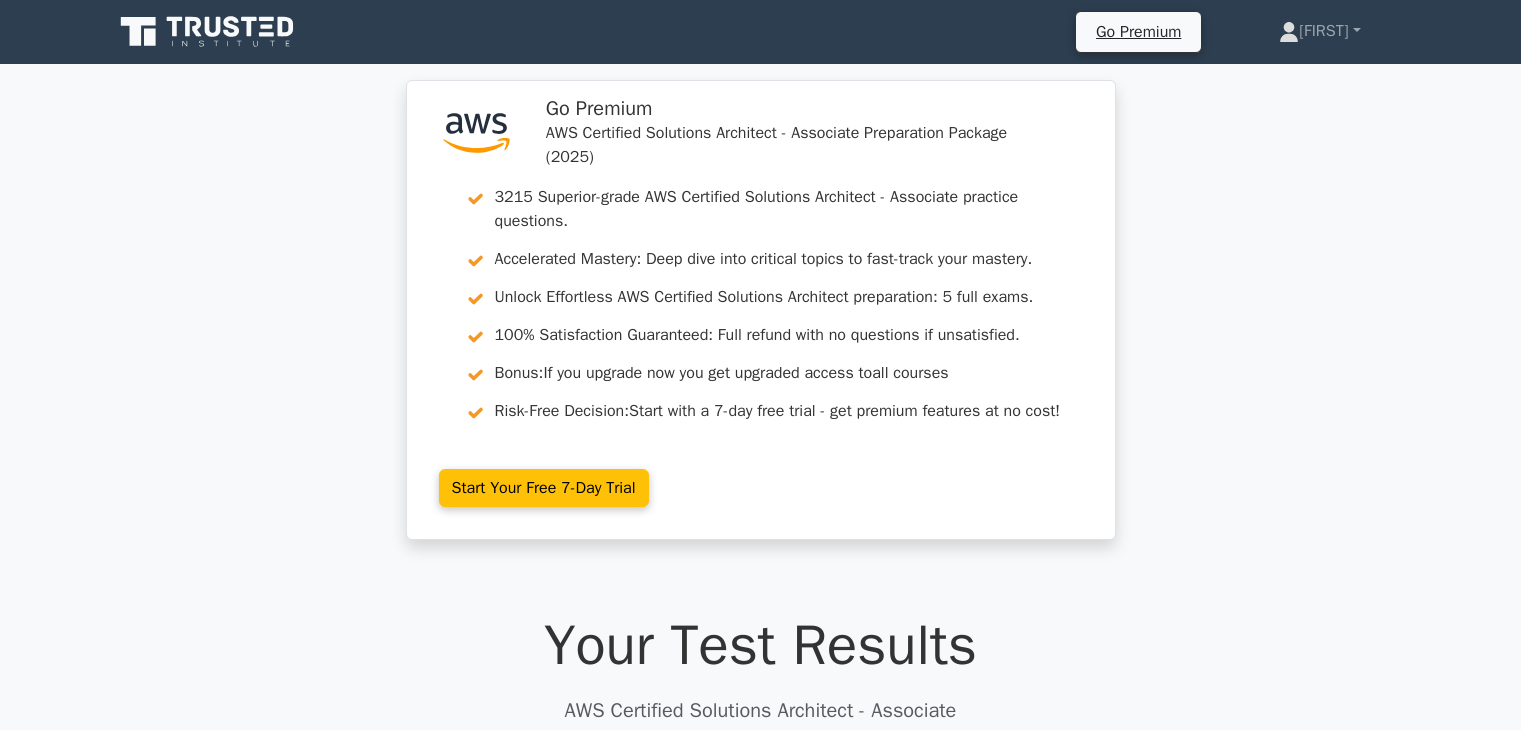 scroll, scrollTop: 0, scrollLeft: 0, axis: both 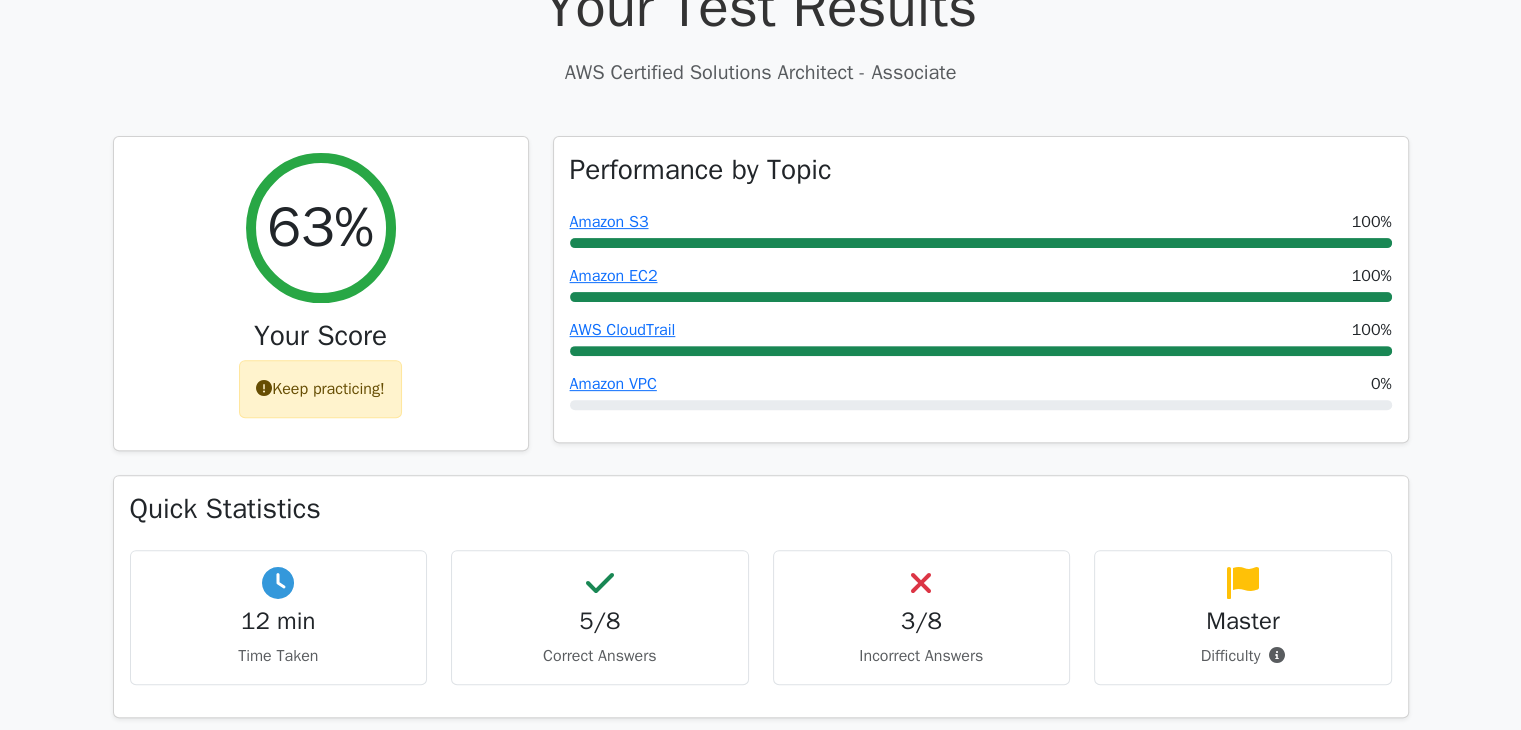 click on ".st0{fill:#252F3E;} .st1{fill-rule:evenodd;clip-rule:evenodd;fill:#FF9900;}
Go Premium
AWS Certified Solutions Architect - Associate Preparation Package (2025)
3215 Superior-grade  AWS Certified Solutions Architect - Associate practice questions.
Accelerated Mastery: Deep dive into critical topics to fast-track your mastery.
Unlock Effortless AWS Certified Solutions Architect preparation: 5 full exams.
Bonus: all courses
#" at bounding box center (760, 1052) 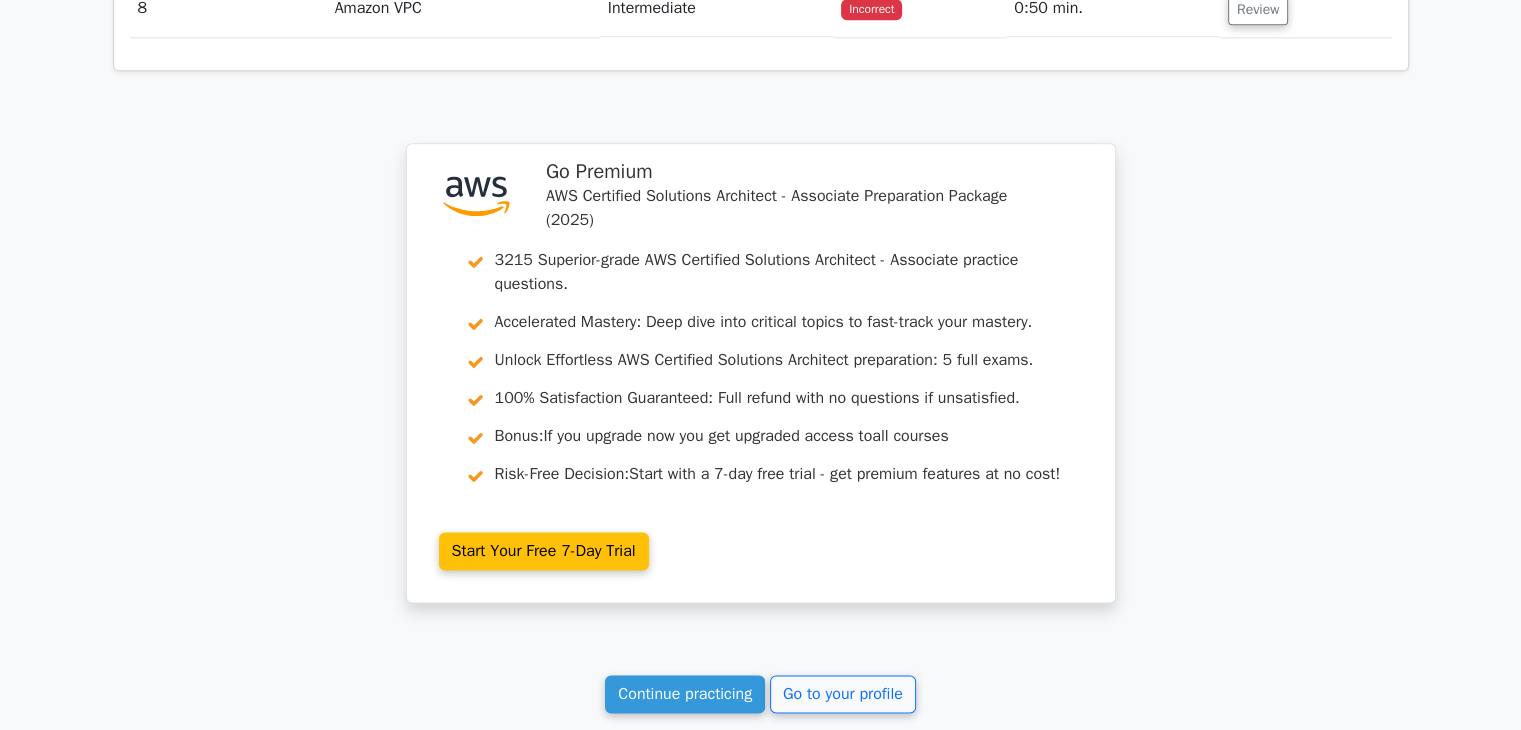 scroll, scrollTop: 2831, scrollLeft: 0, axis: vertical 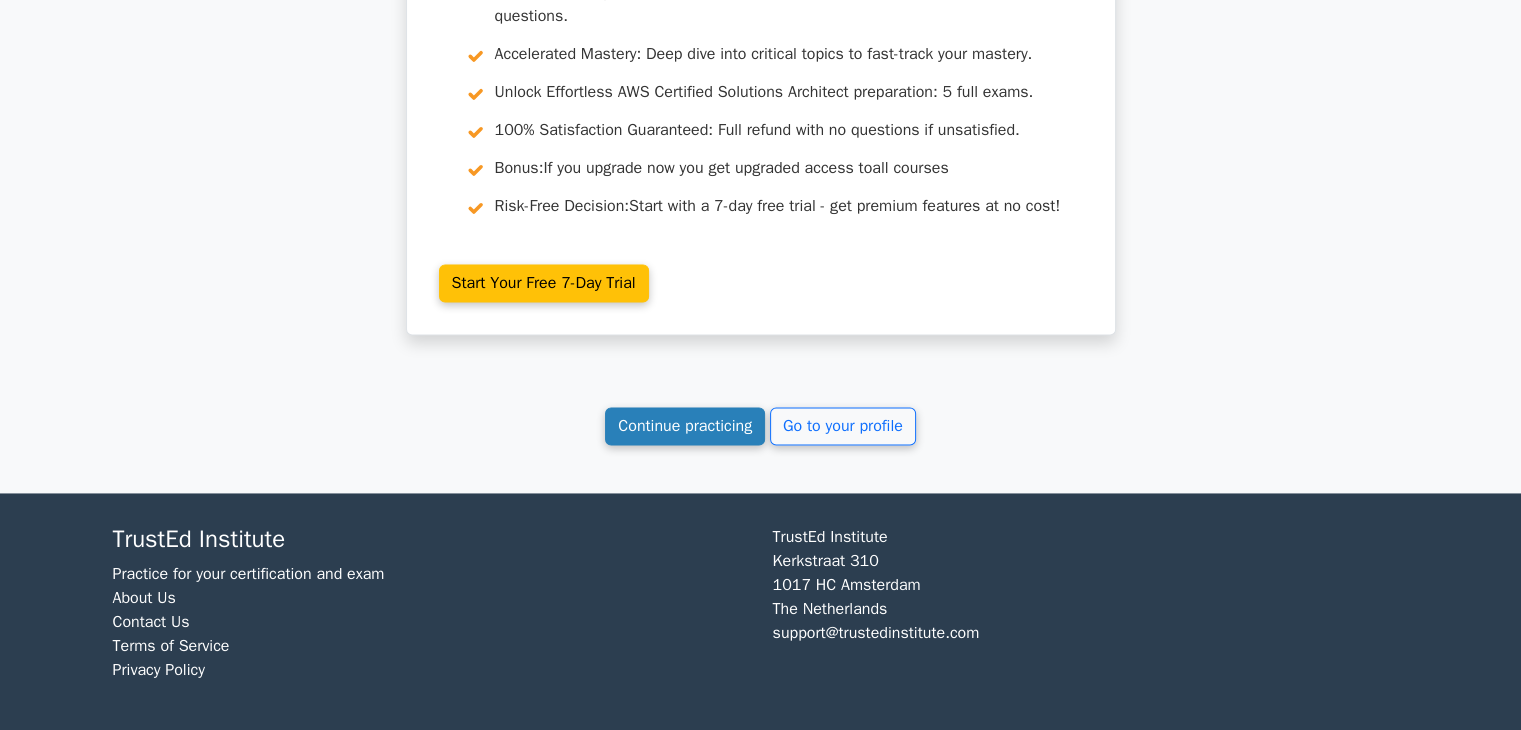 click on "Continue practicing" at bounding box center [685, 426] 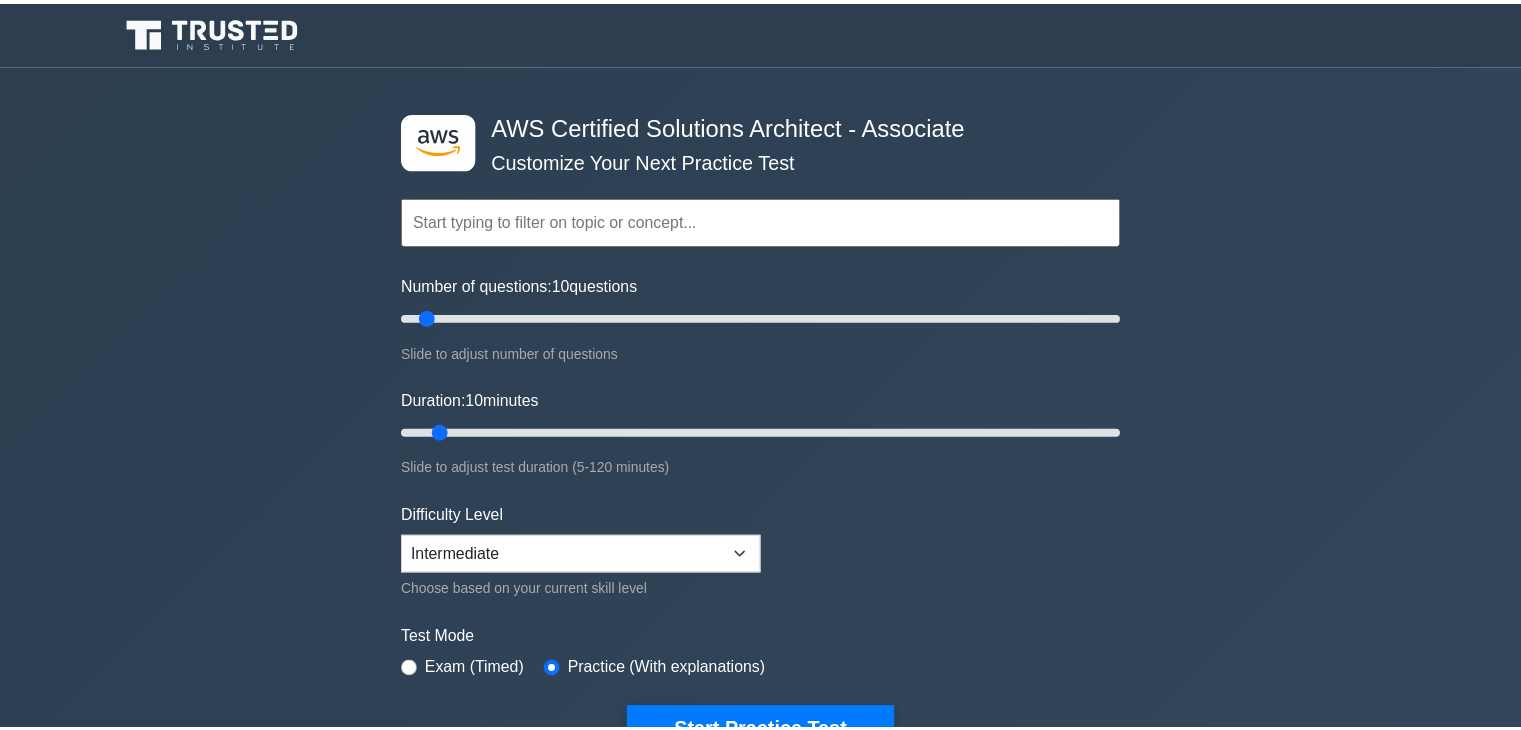 scroll, scrollTop: 0, scrollLeft: 0, axis: both 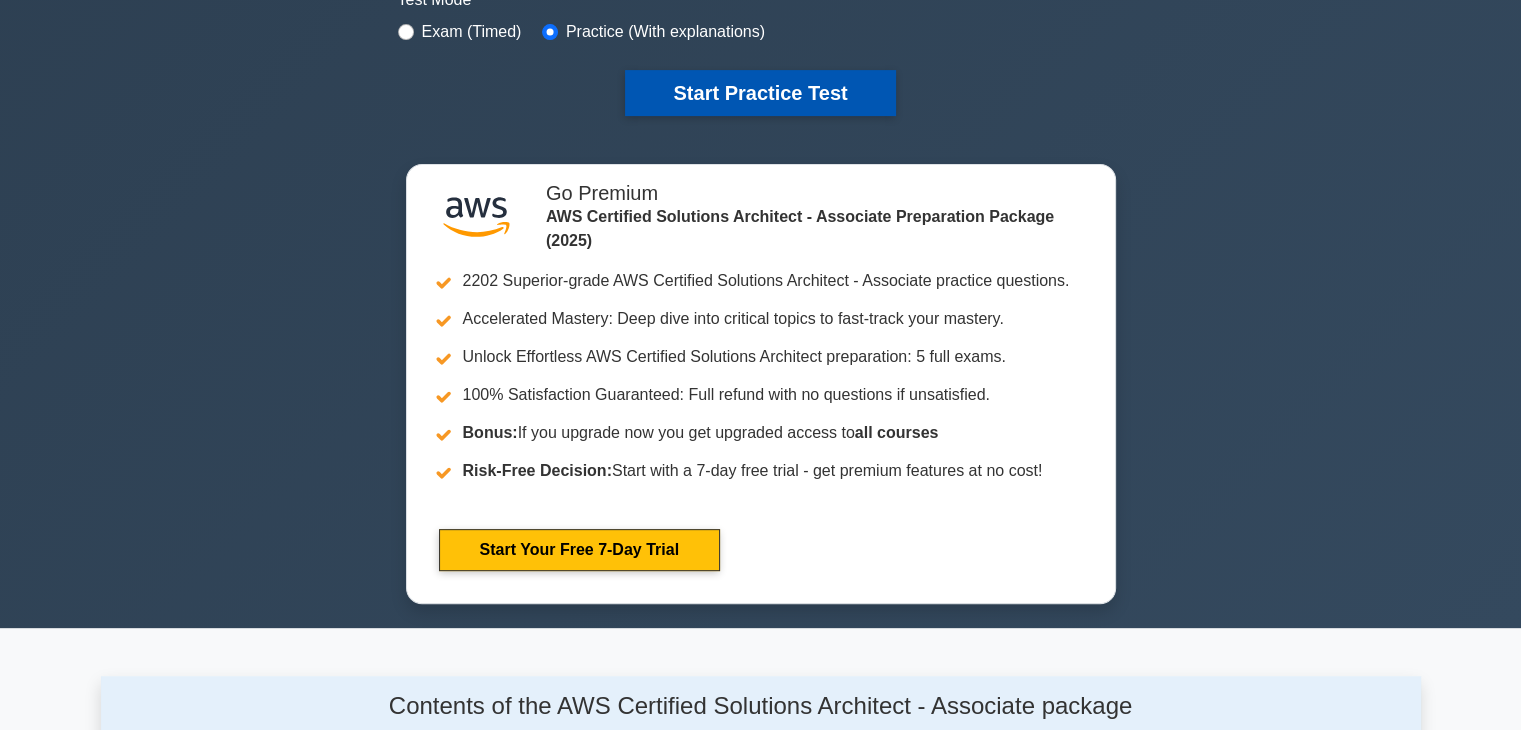 click on "Start Practice Test" 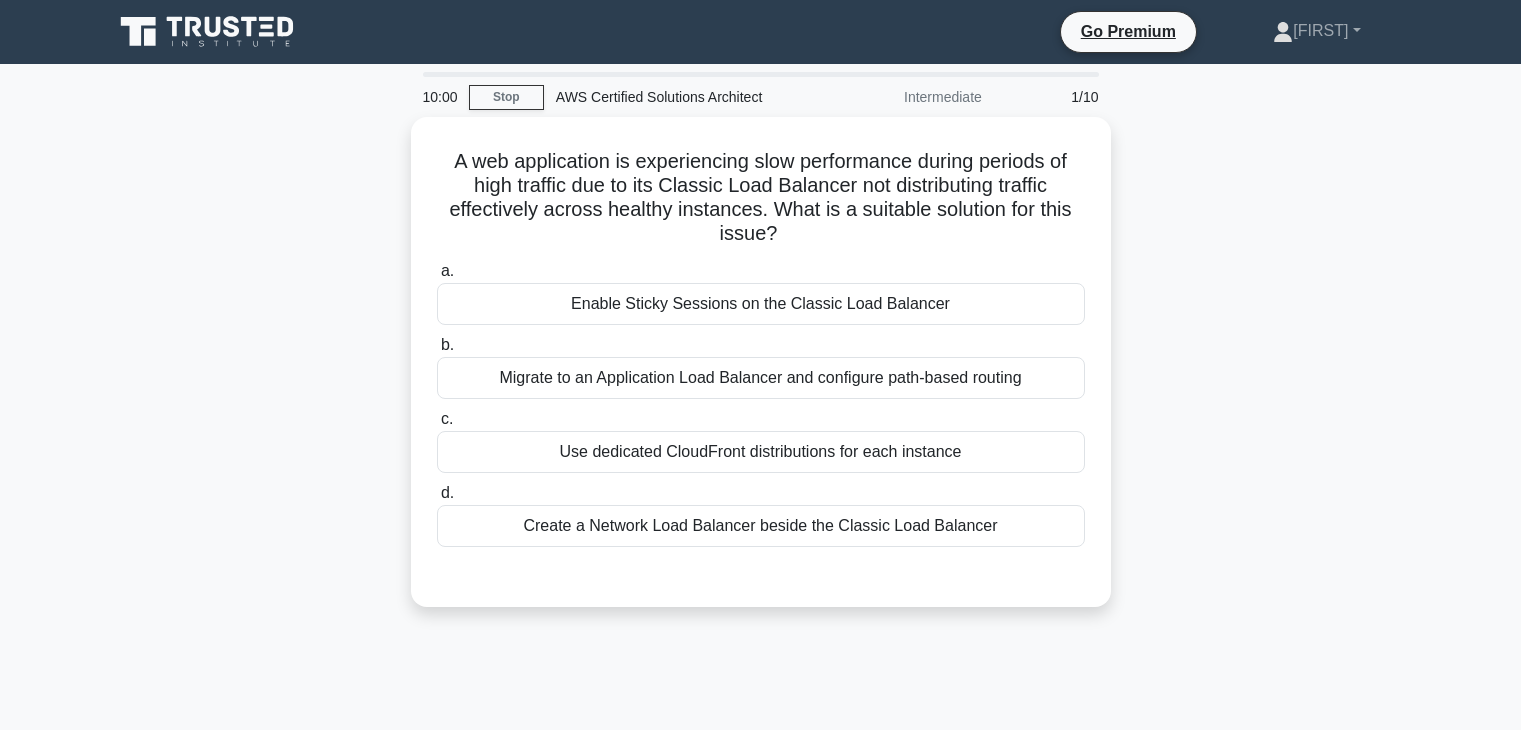 scroll, scrollTop: 0, scrollLeft: 0, axis: both 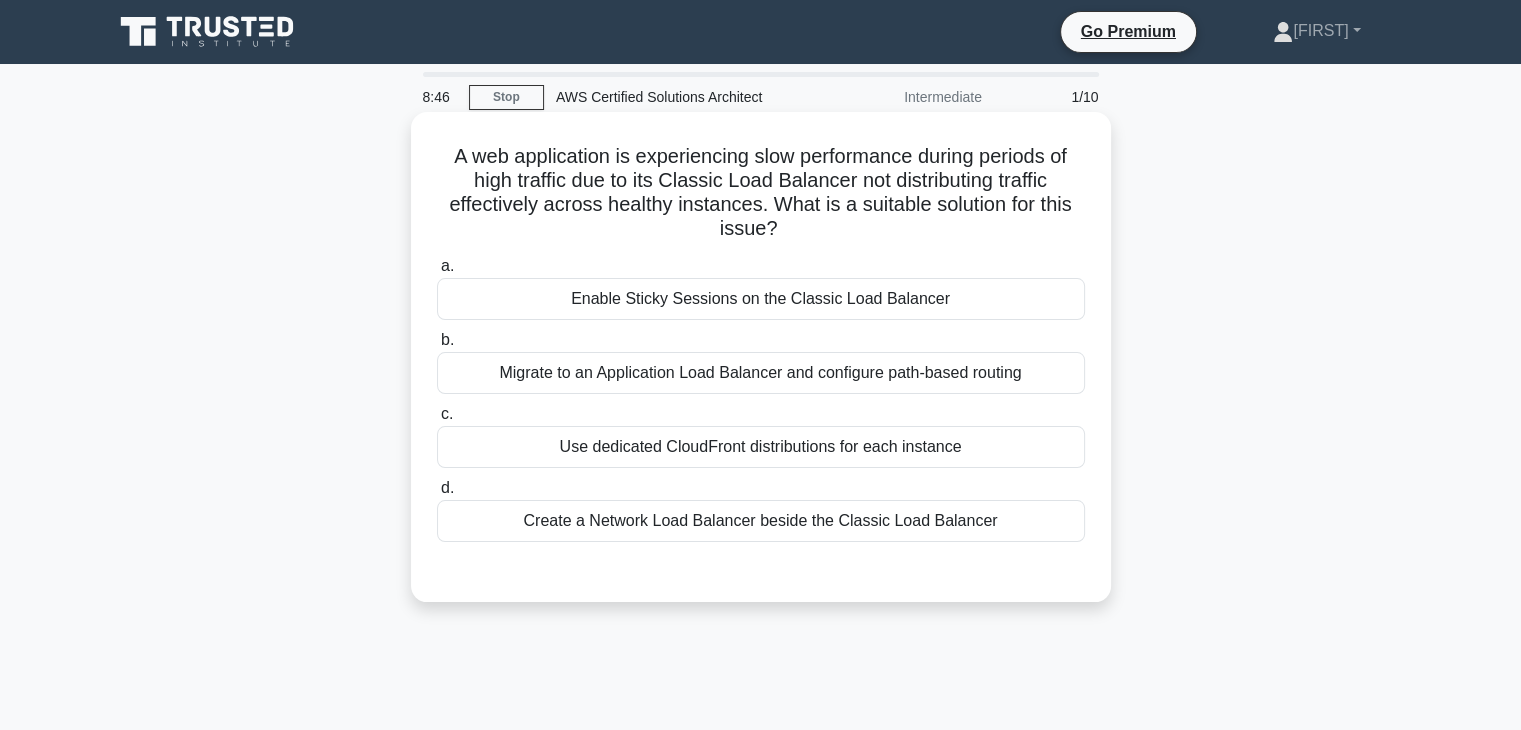 click on "Migrate to an Application Load Balancer and configure path-based routing" at bounding box center (761, 373) 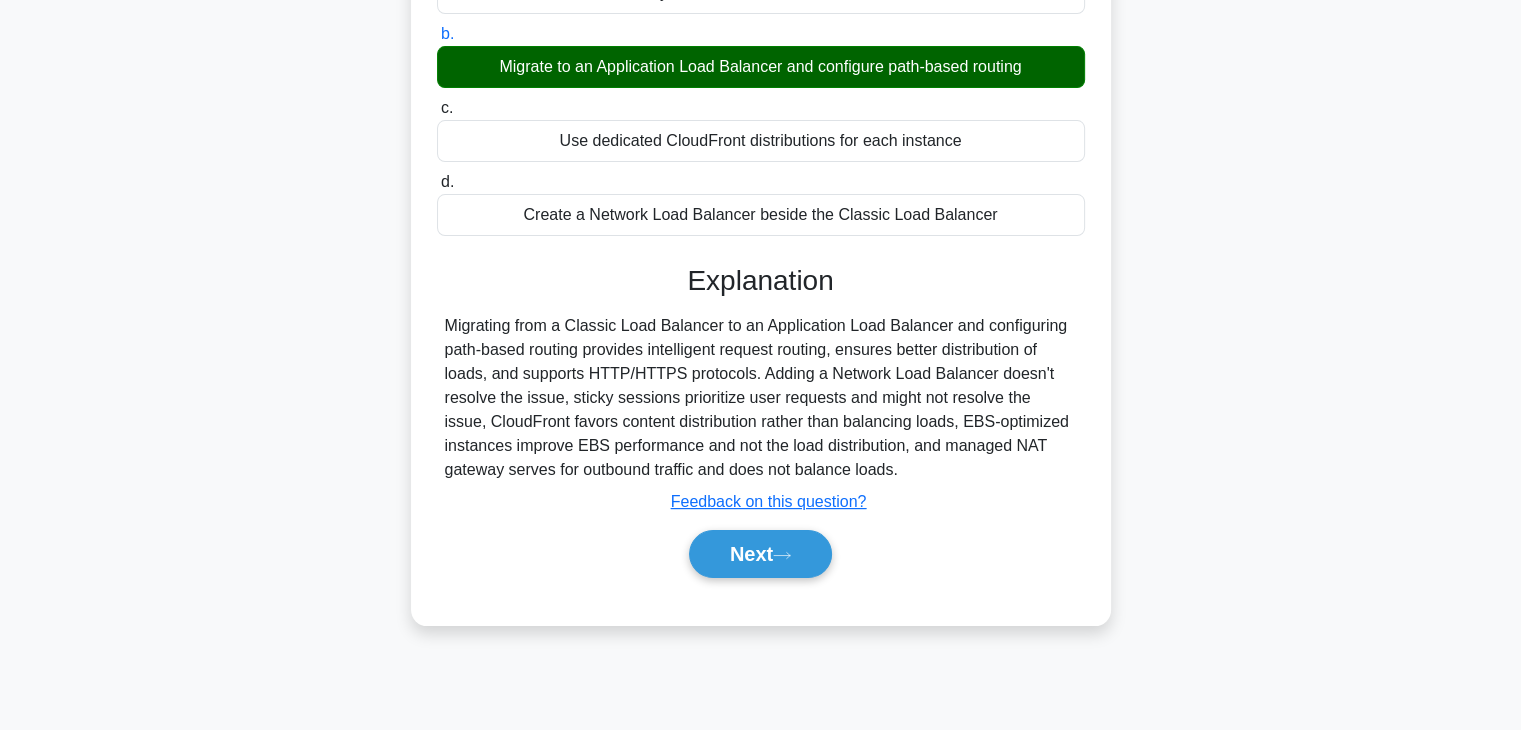 scroll, scrollTop: 351, scrollLeft: 0, axis: vertical 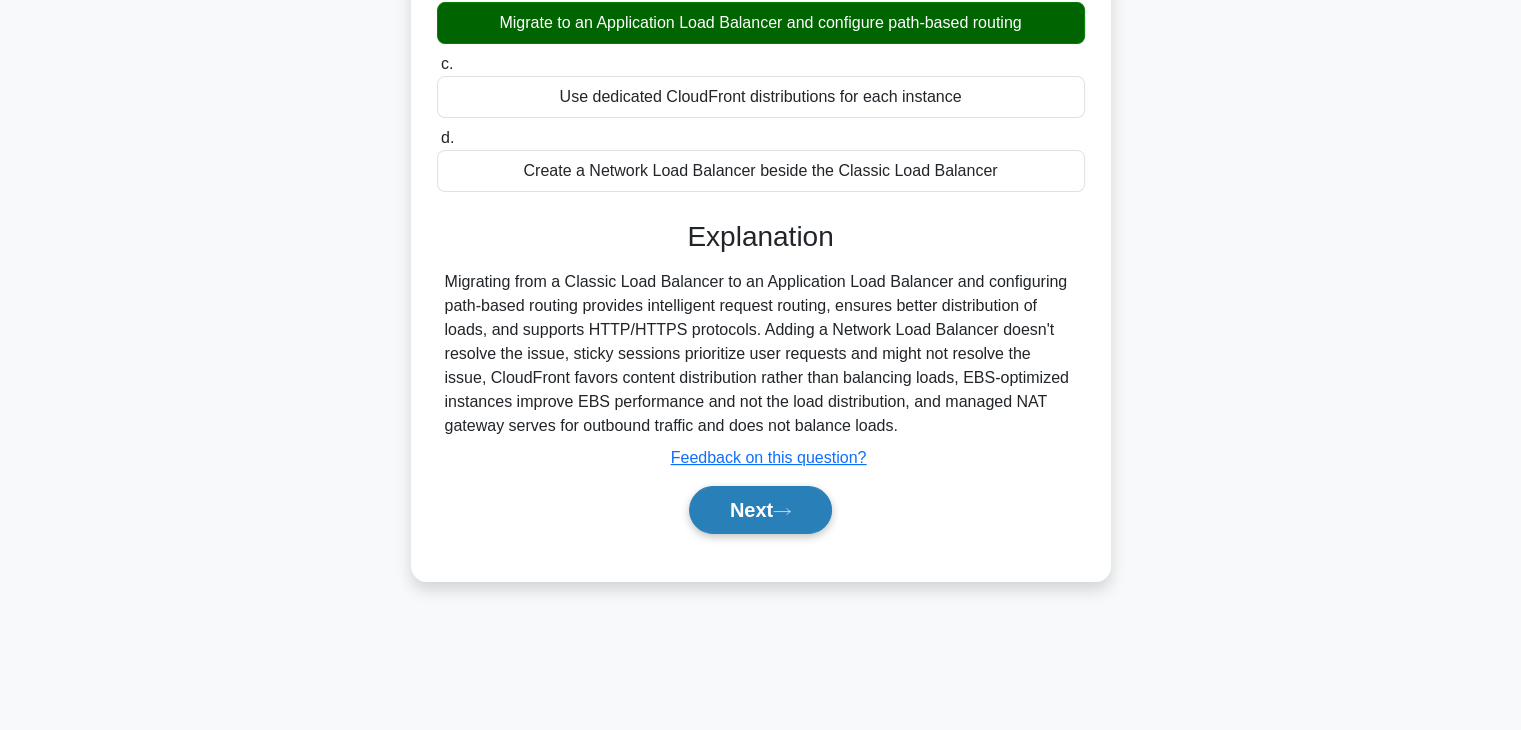 click on "Next" at bounding box center (760, 510) 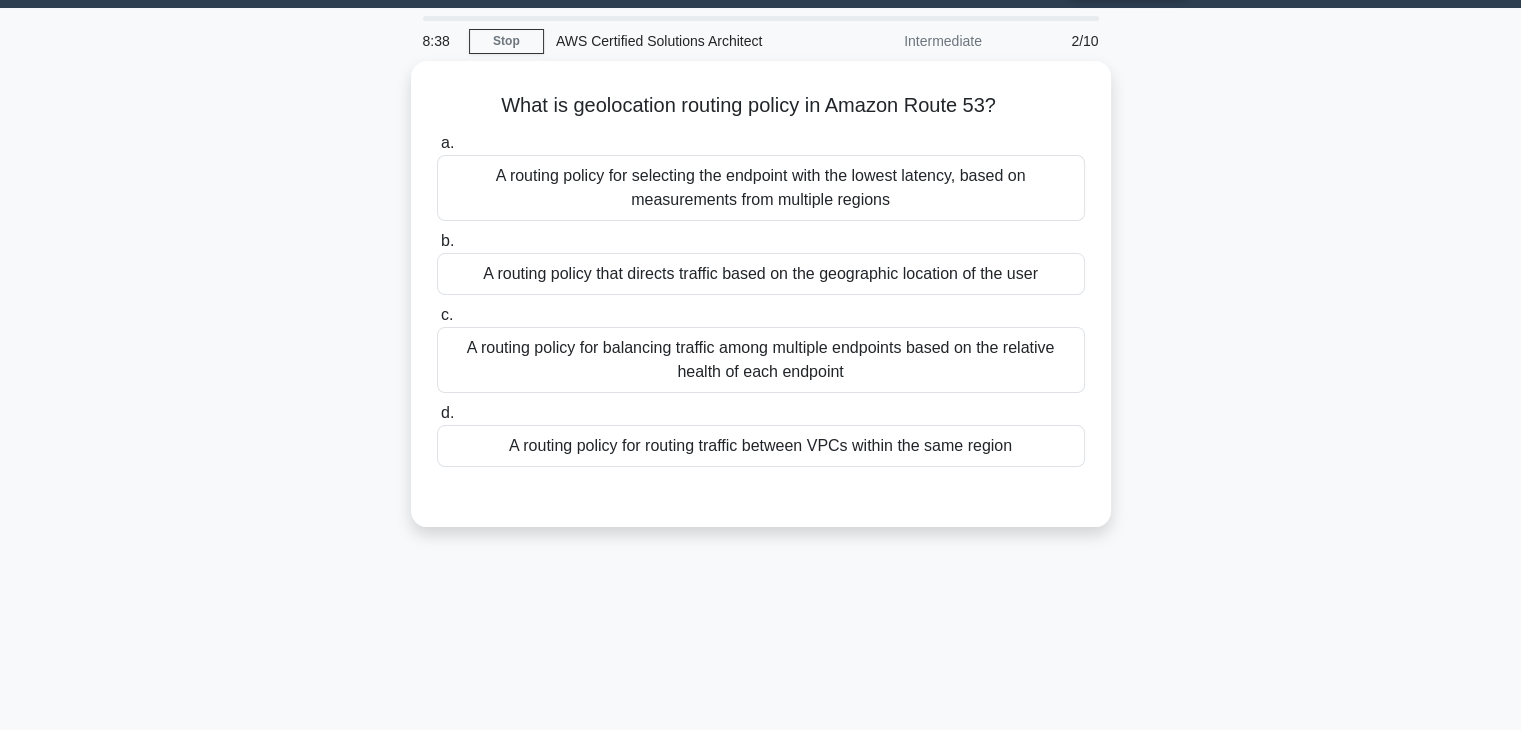 scroll, scrollTop: 0, scrollLeft: 0, axis: both 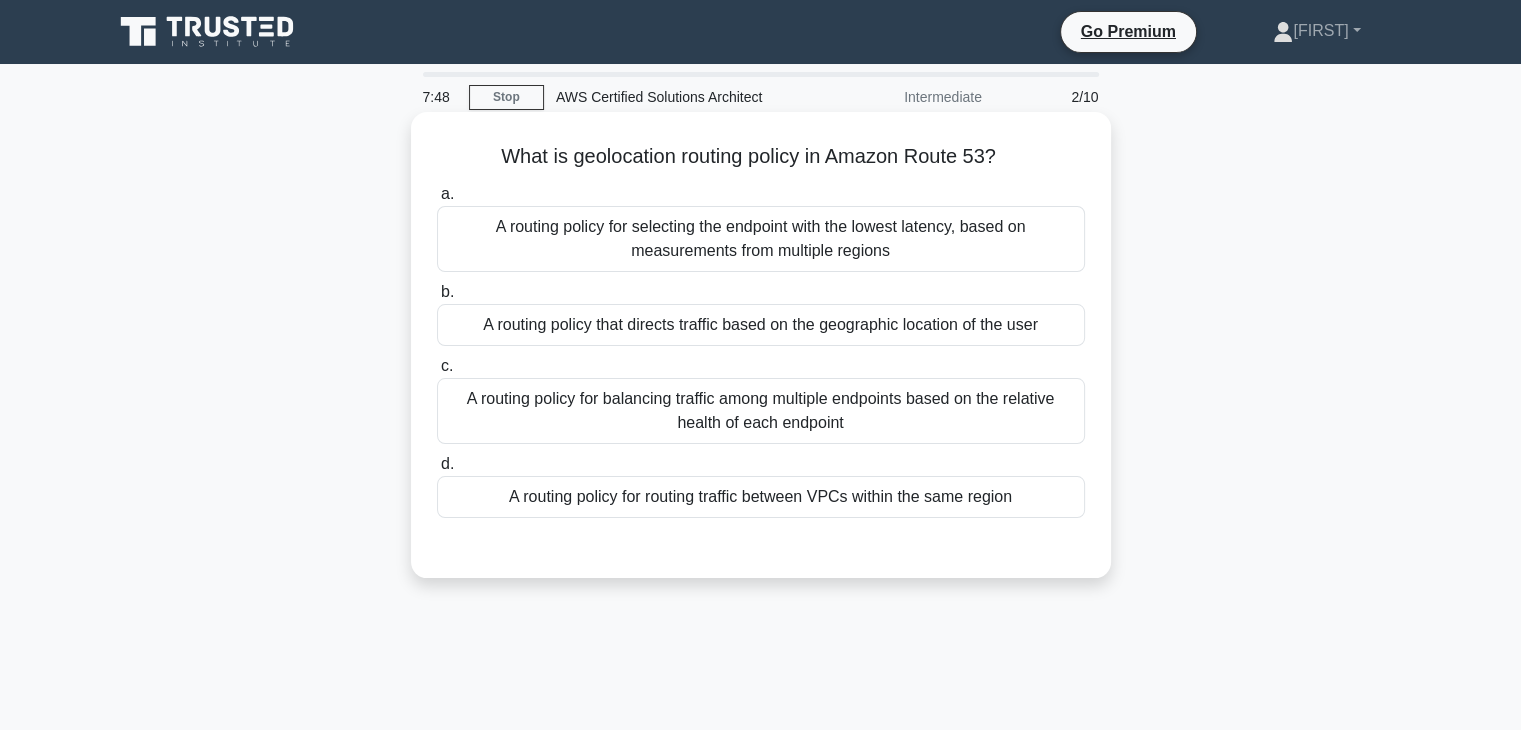 click on "A routing policy for selecting the endpoint with the lowest latency, based on measurements from multiple regions" at bounding box center (761, 239) 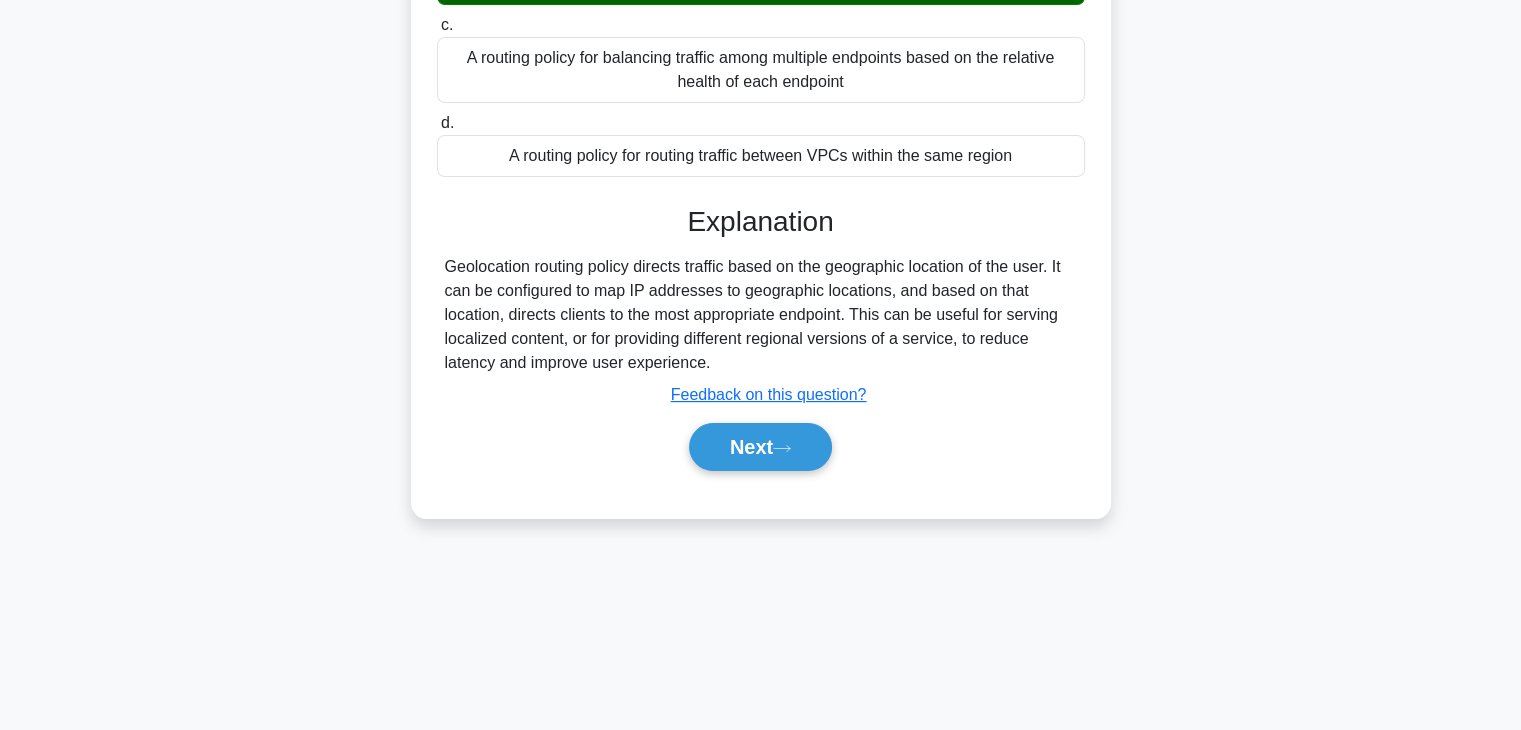 scroll, scrollTop: 349, scrollLeft: 0, axis: vertical 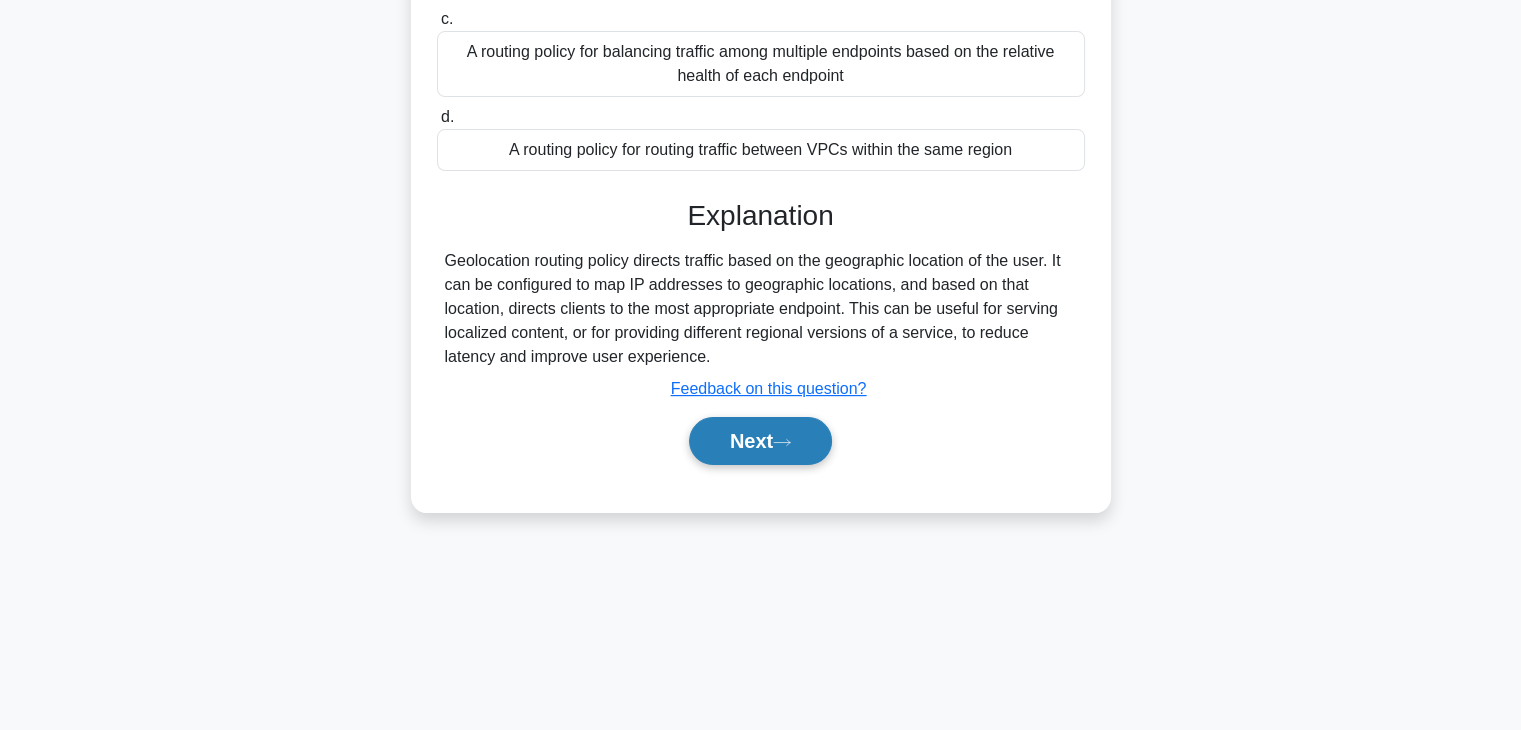 click on "Next" at bounding box center [760, 441] 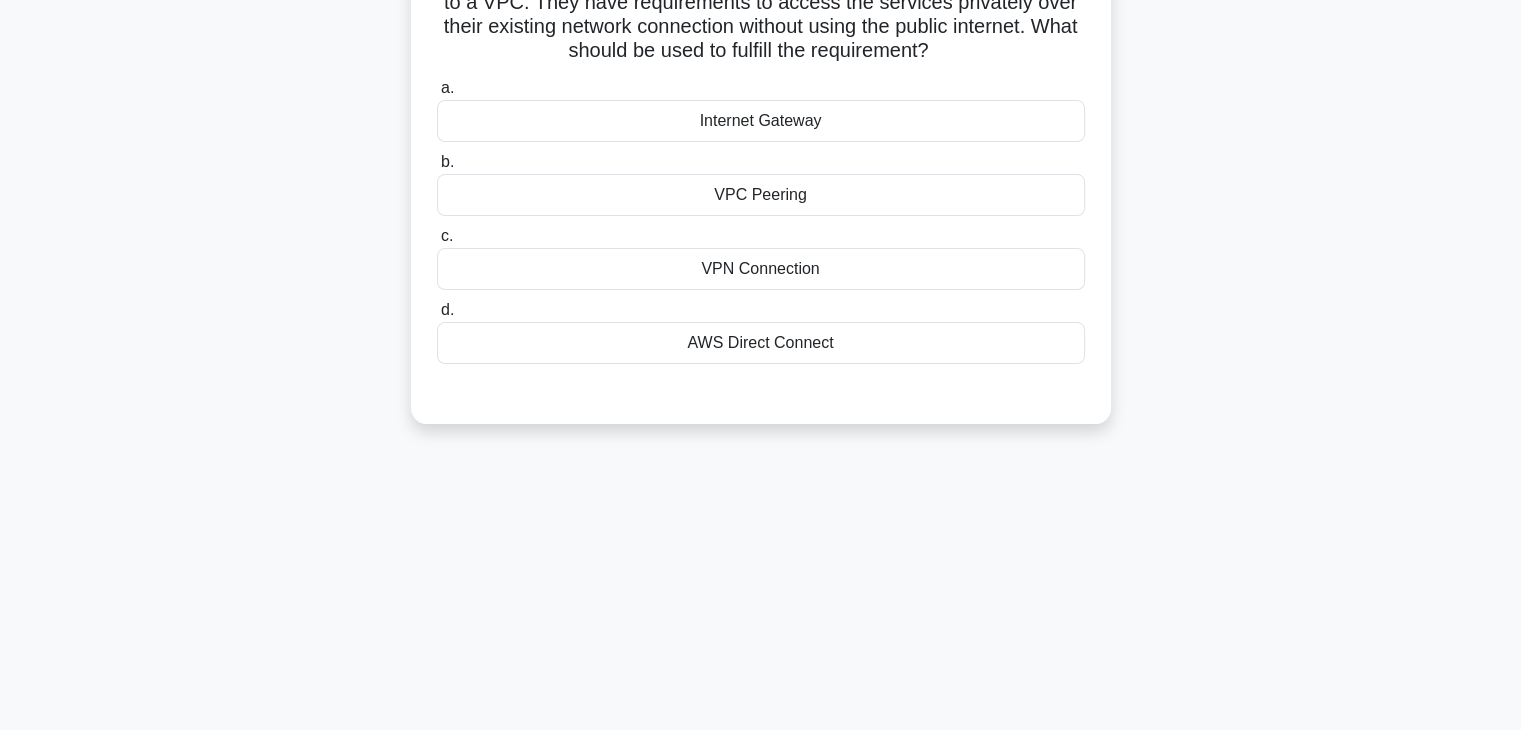 scroll, scrollTop: 88, scrollLeft: 0, axis: vertical 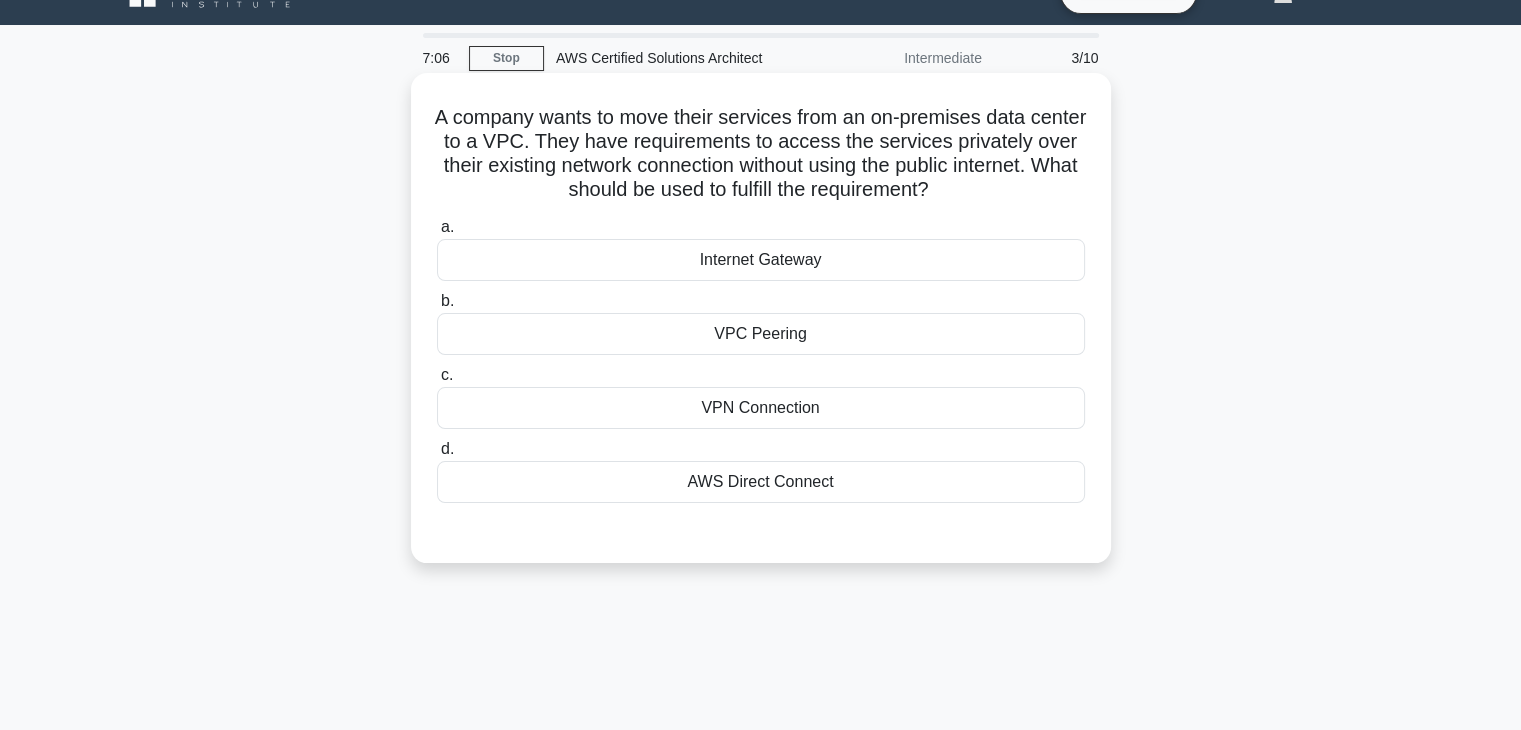click on "VPC Peering" at bounding box center (761, 334) 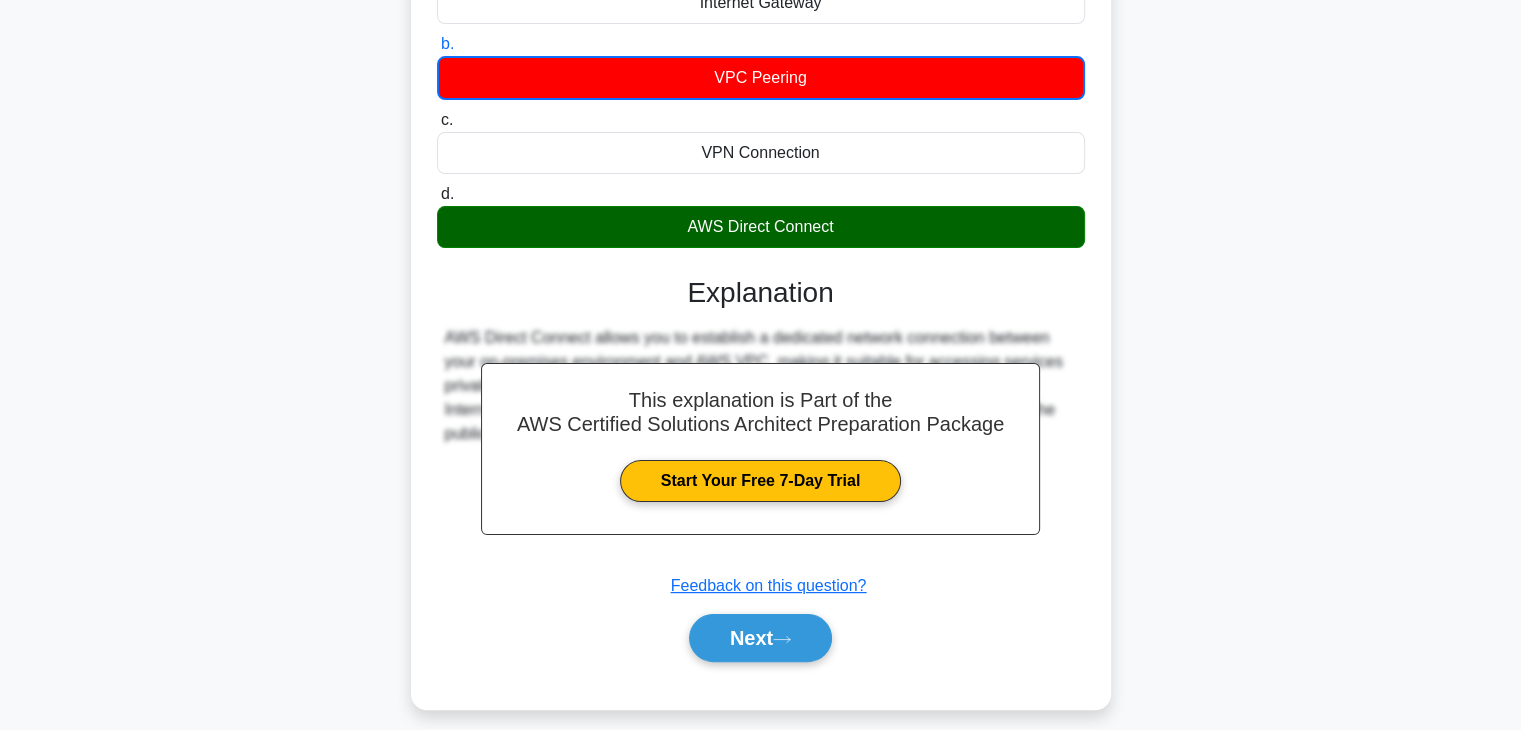 scroll, scrollTop: 302, scrollLeft: 0, axis: vertical 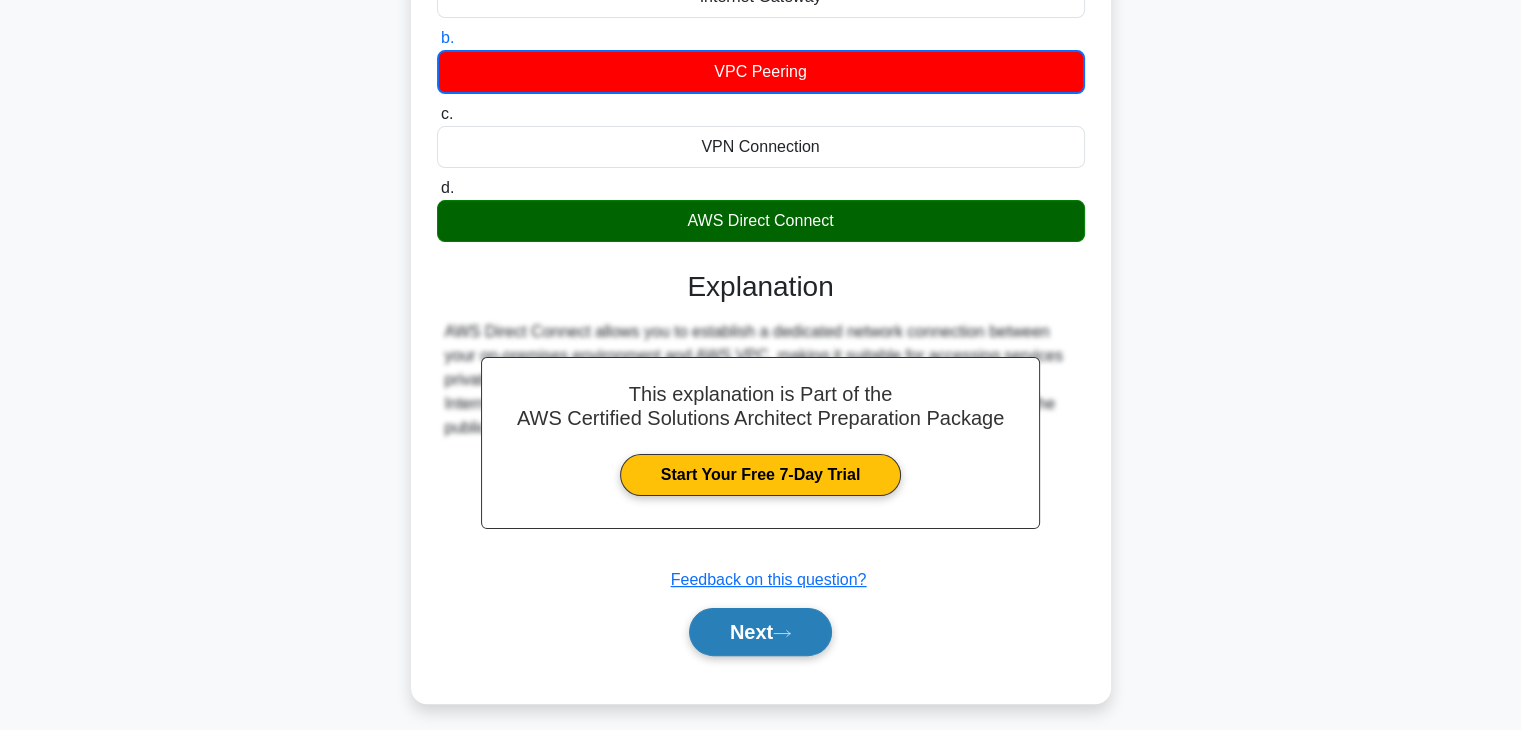 click on "Next" at bounding box center (760, 632) 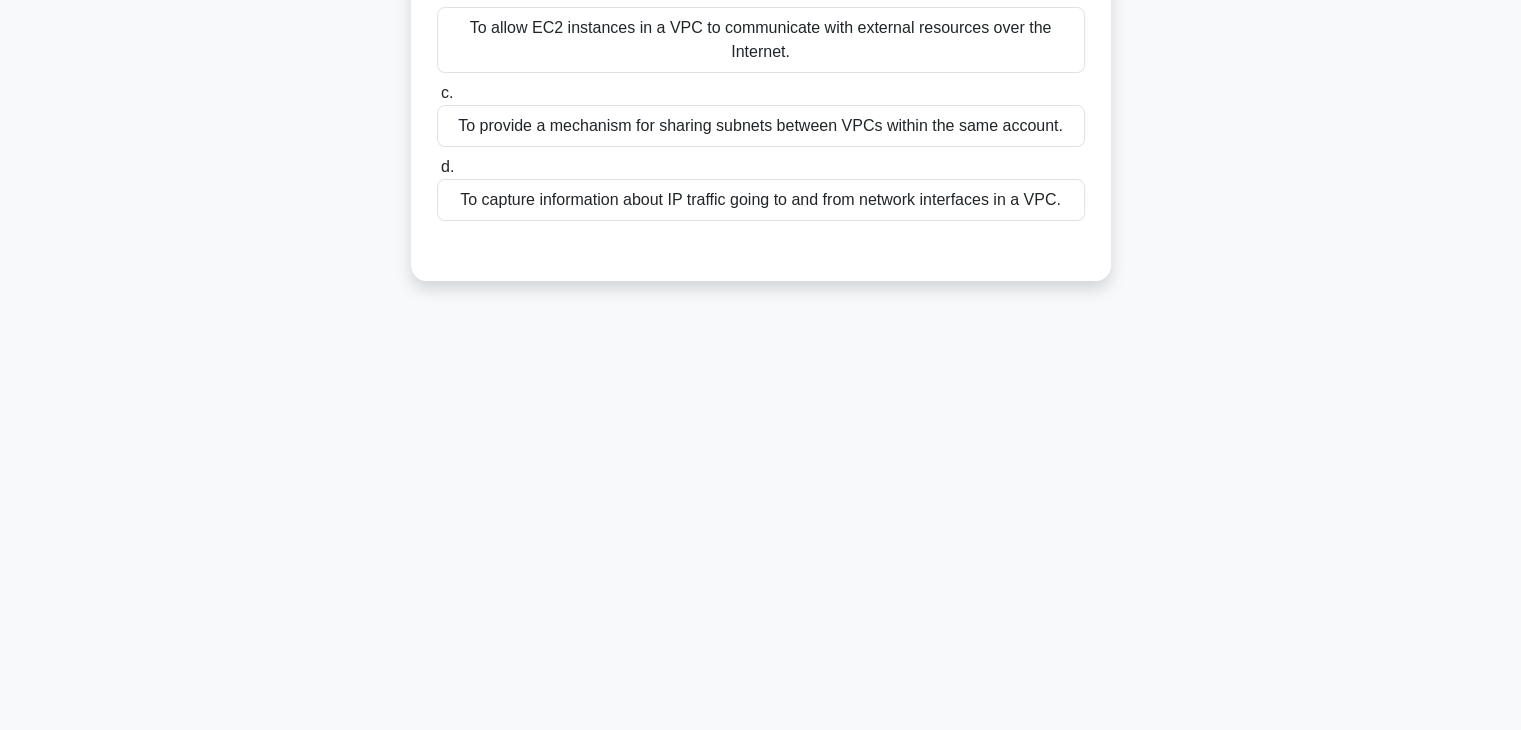 scroll, scrollTop: 33, scrollLeft: 0, axis: vertical 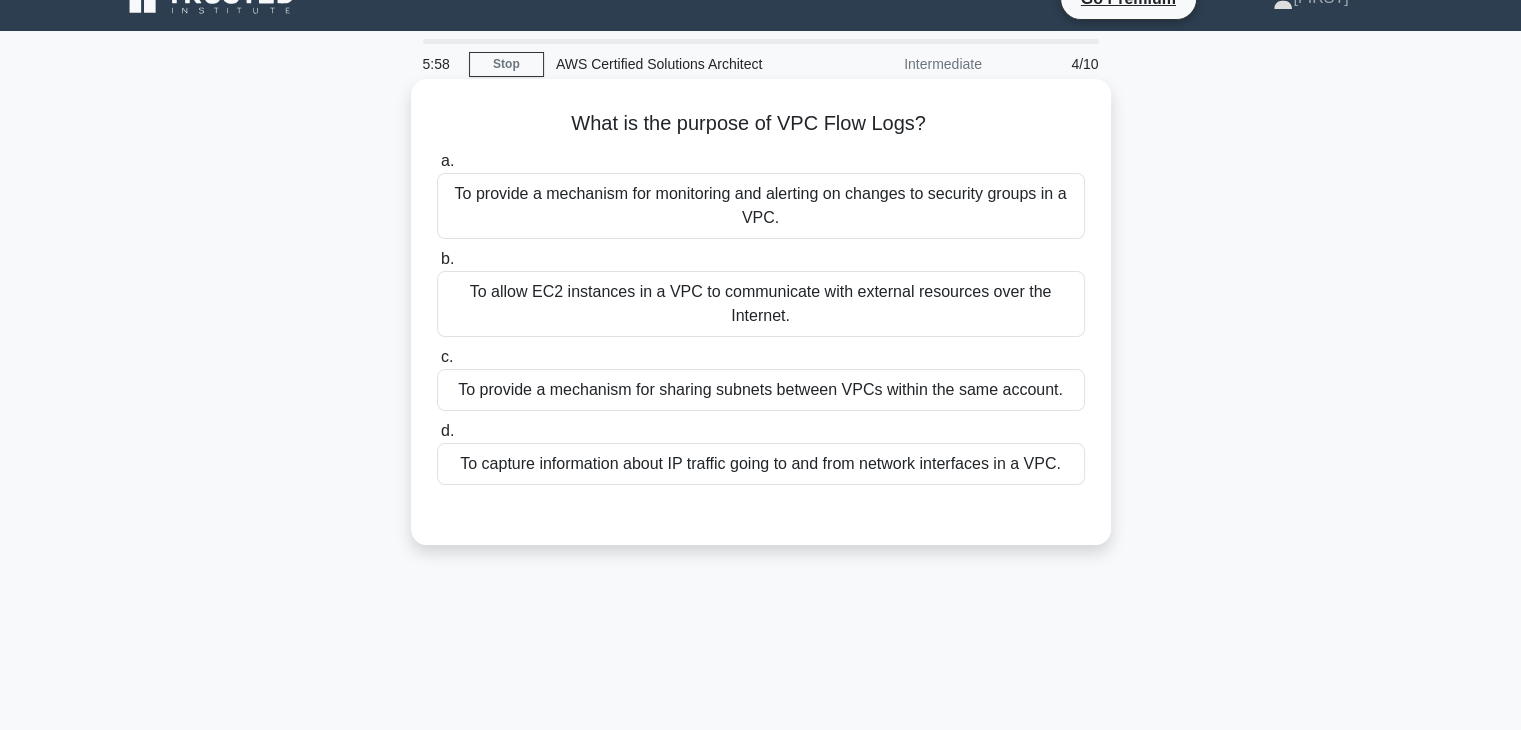 click on "To capture information about IP traffic going to and from network interfaces in a VPC." at bounding box center [761, 464] 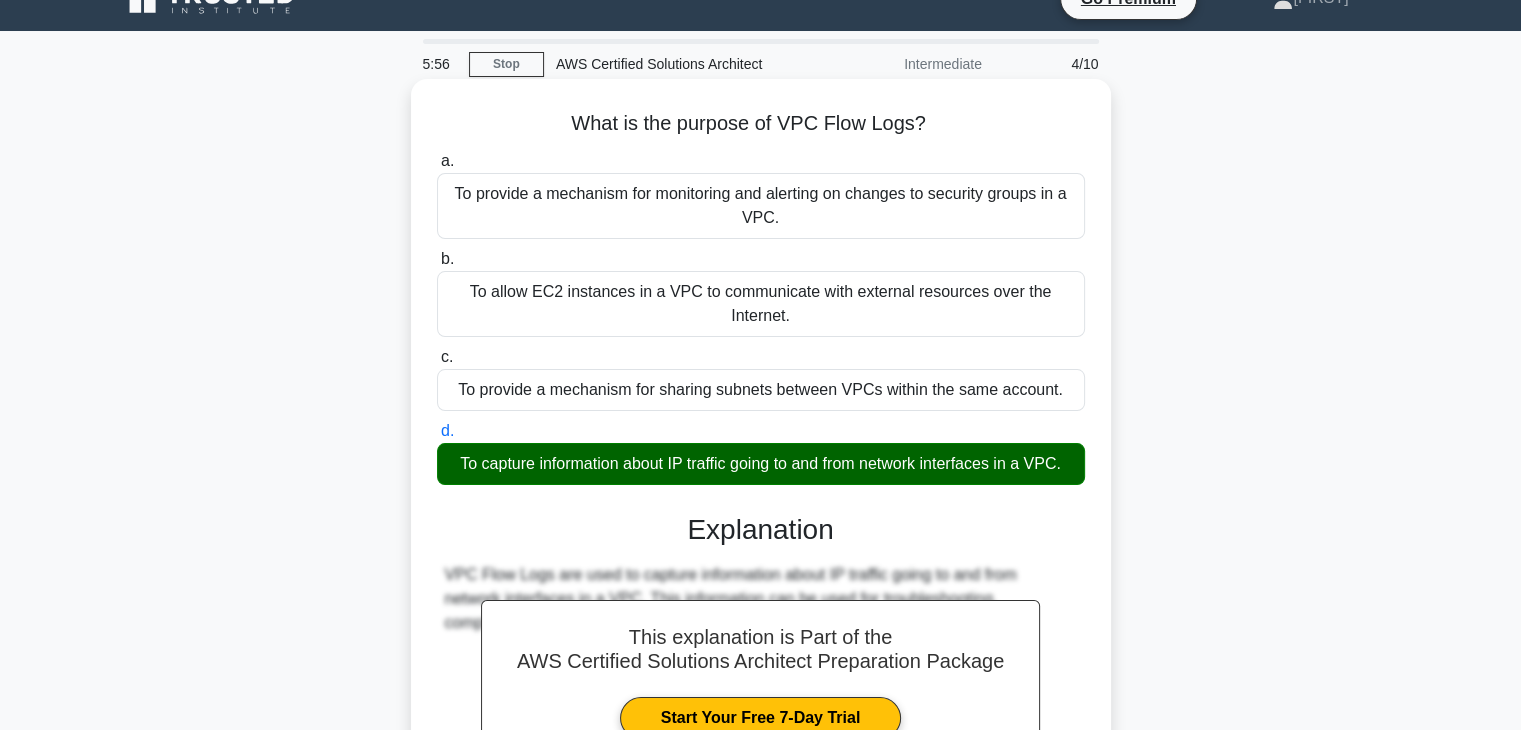 click on "To capture information about IP traffic going to and from network interfaces in a VPC." at bounding box center (761, 464) 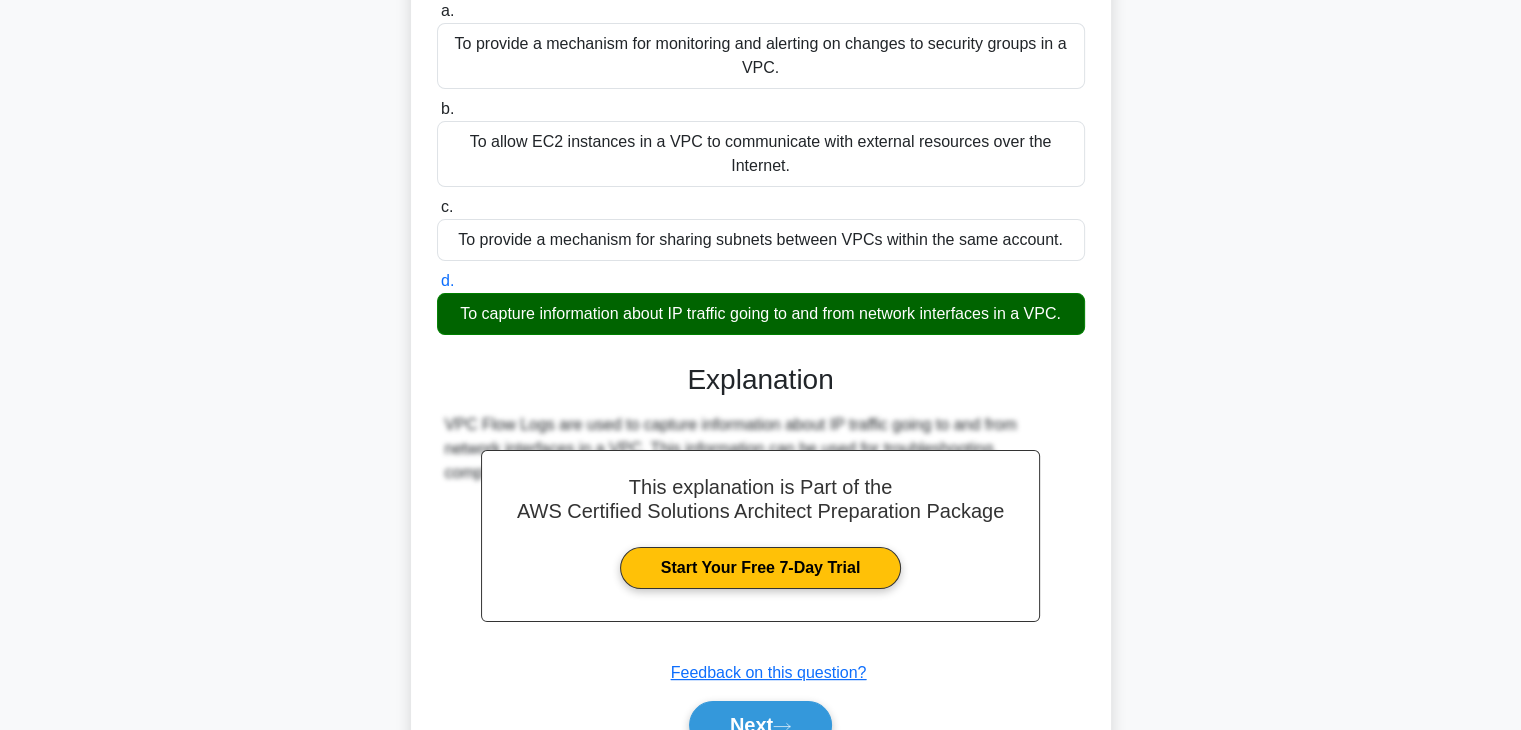 scroll, scrollTop: 351, scrollLeft: 0, axis: vertical 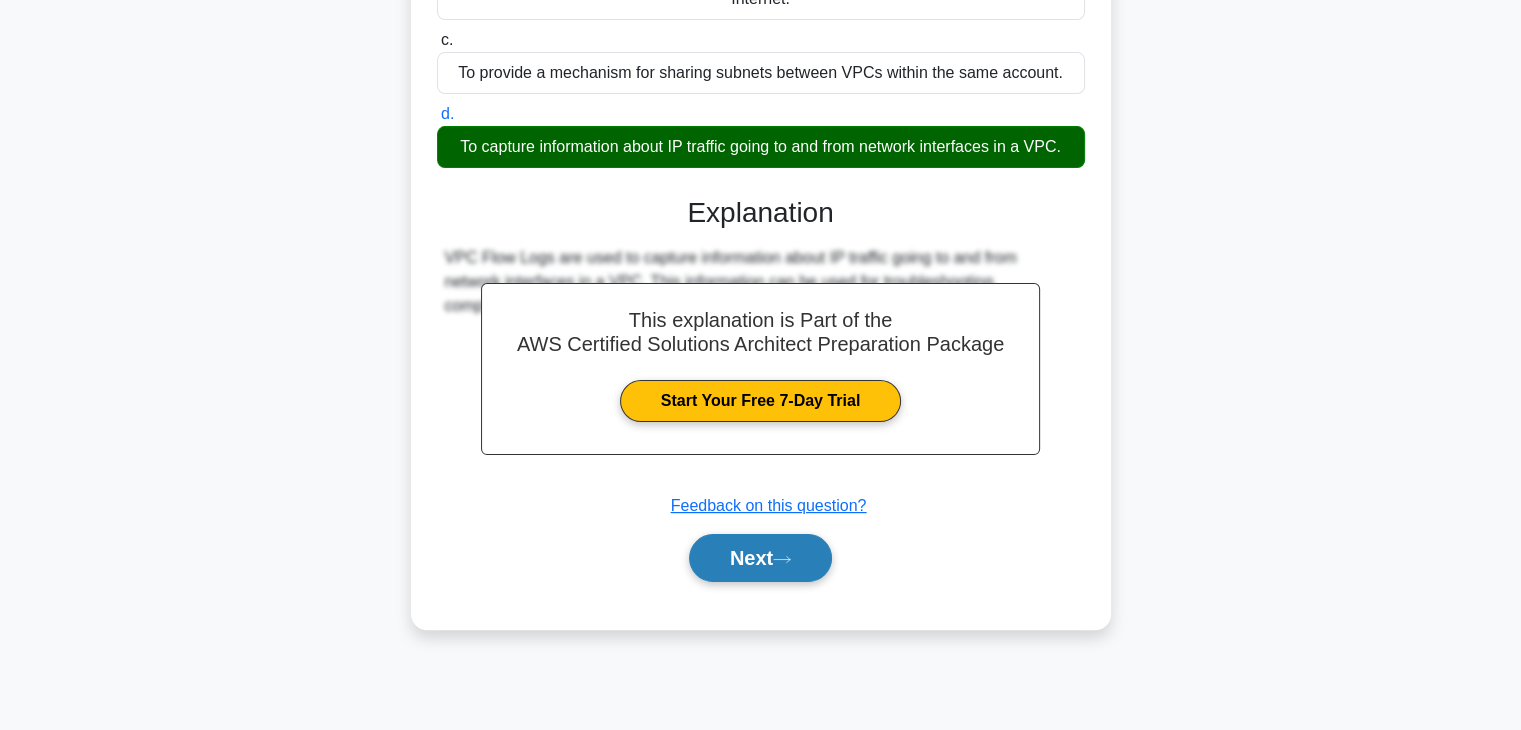 click on "Next" at bounding box center (760, 558) 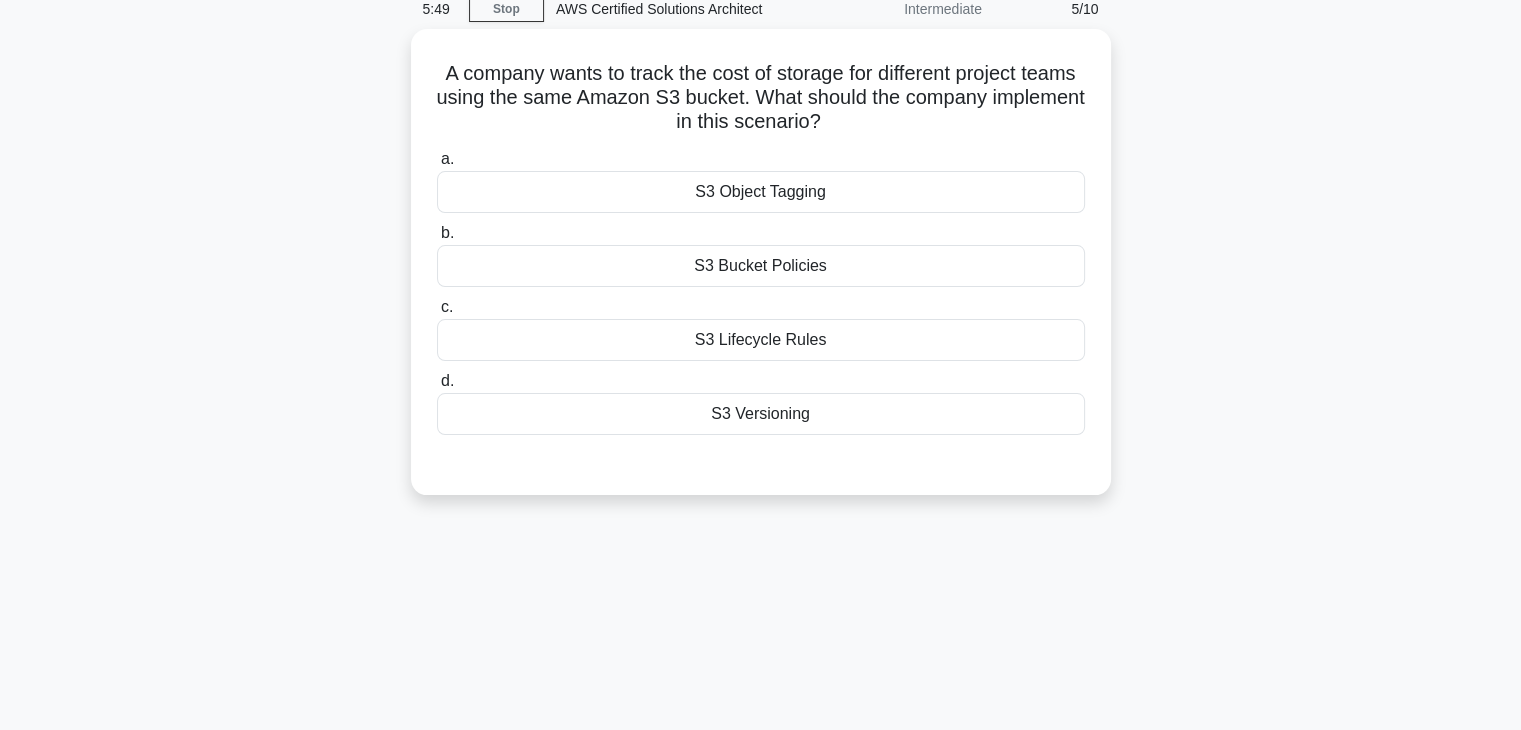 scroll, scrollTop: 84, scrollLeft: 0, axis: vertical 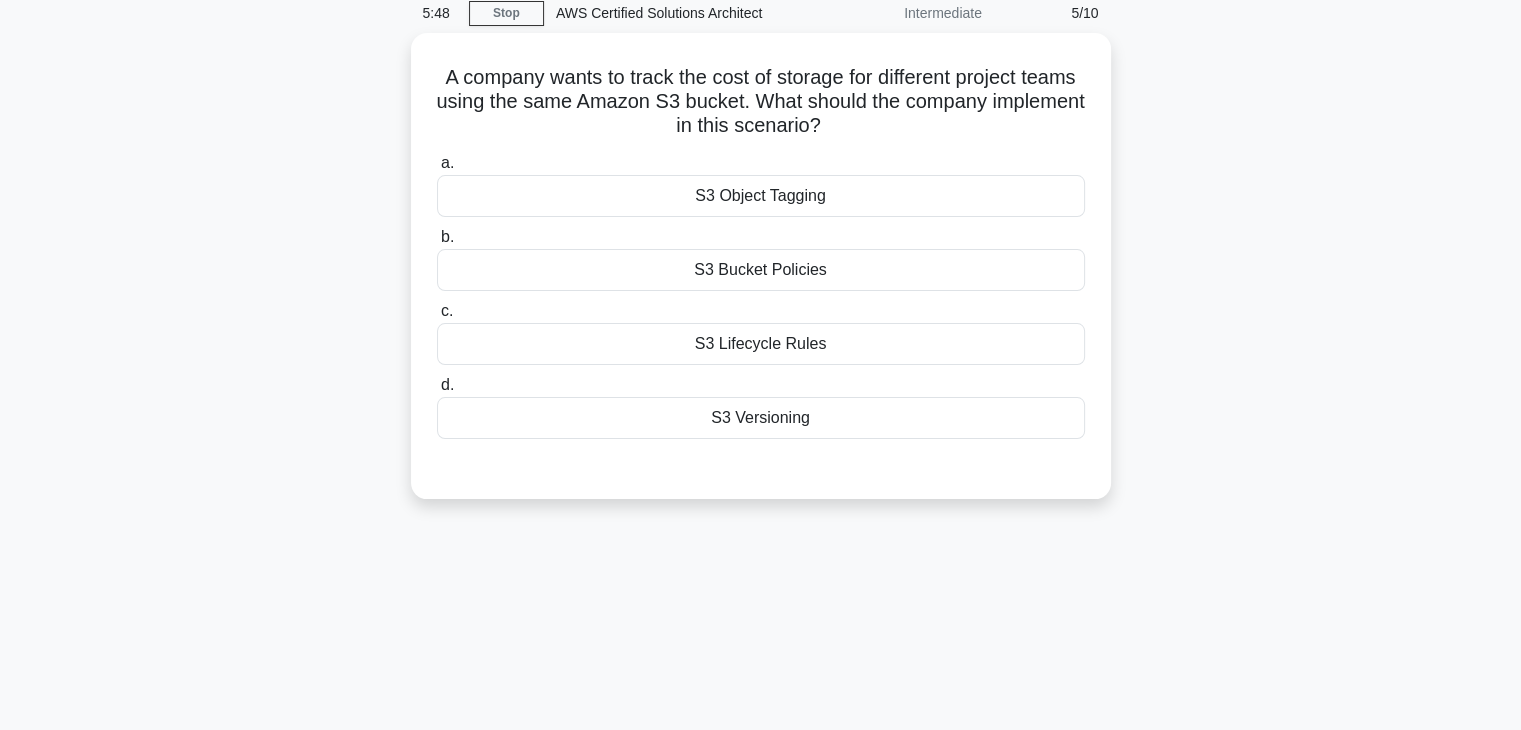 drag, startPoint x: 1504, startPoint y: 177, endPoint x: 1503, endPoint y: 152, distance: 25.019993 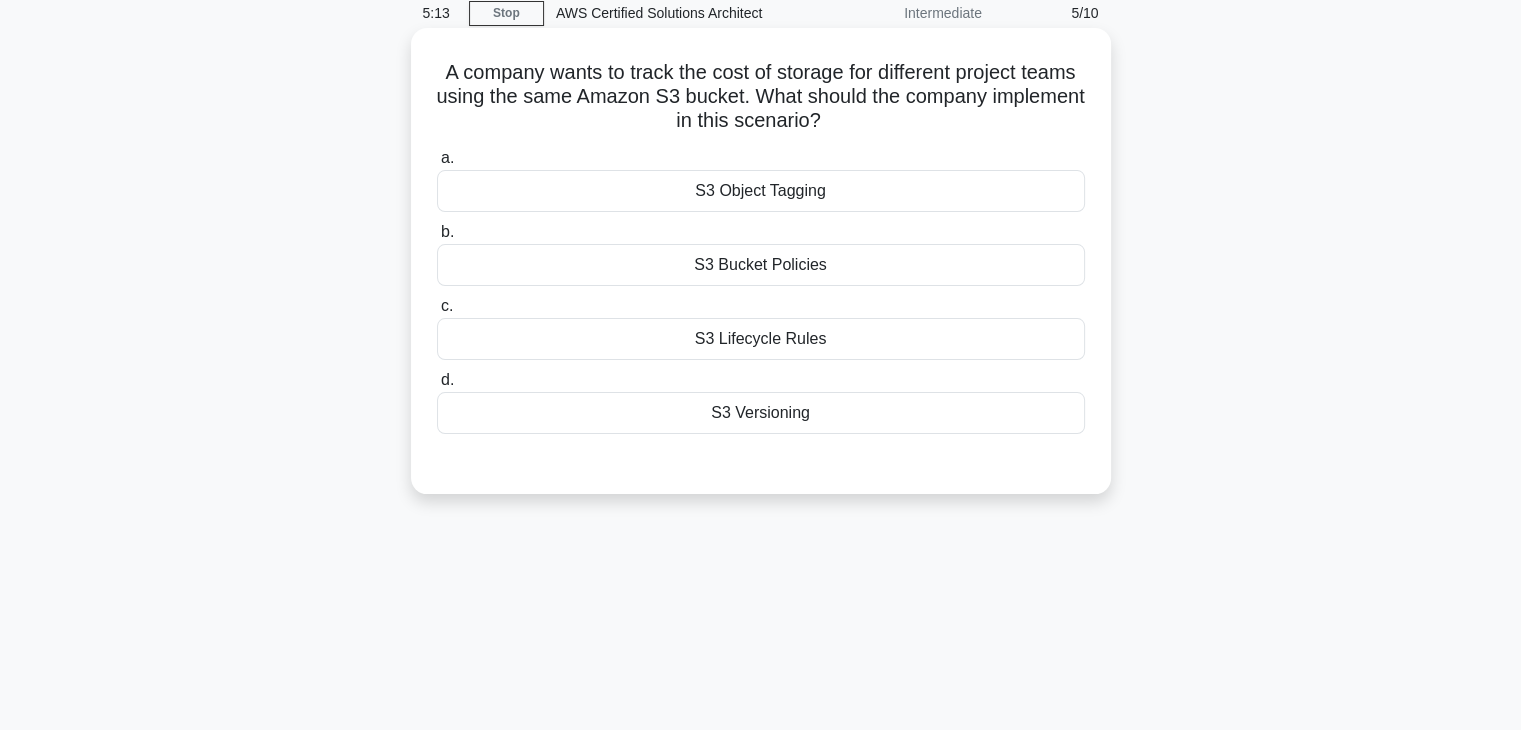 click on "S3 Lifecycle Rules" at bounding box center (761, 339) 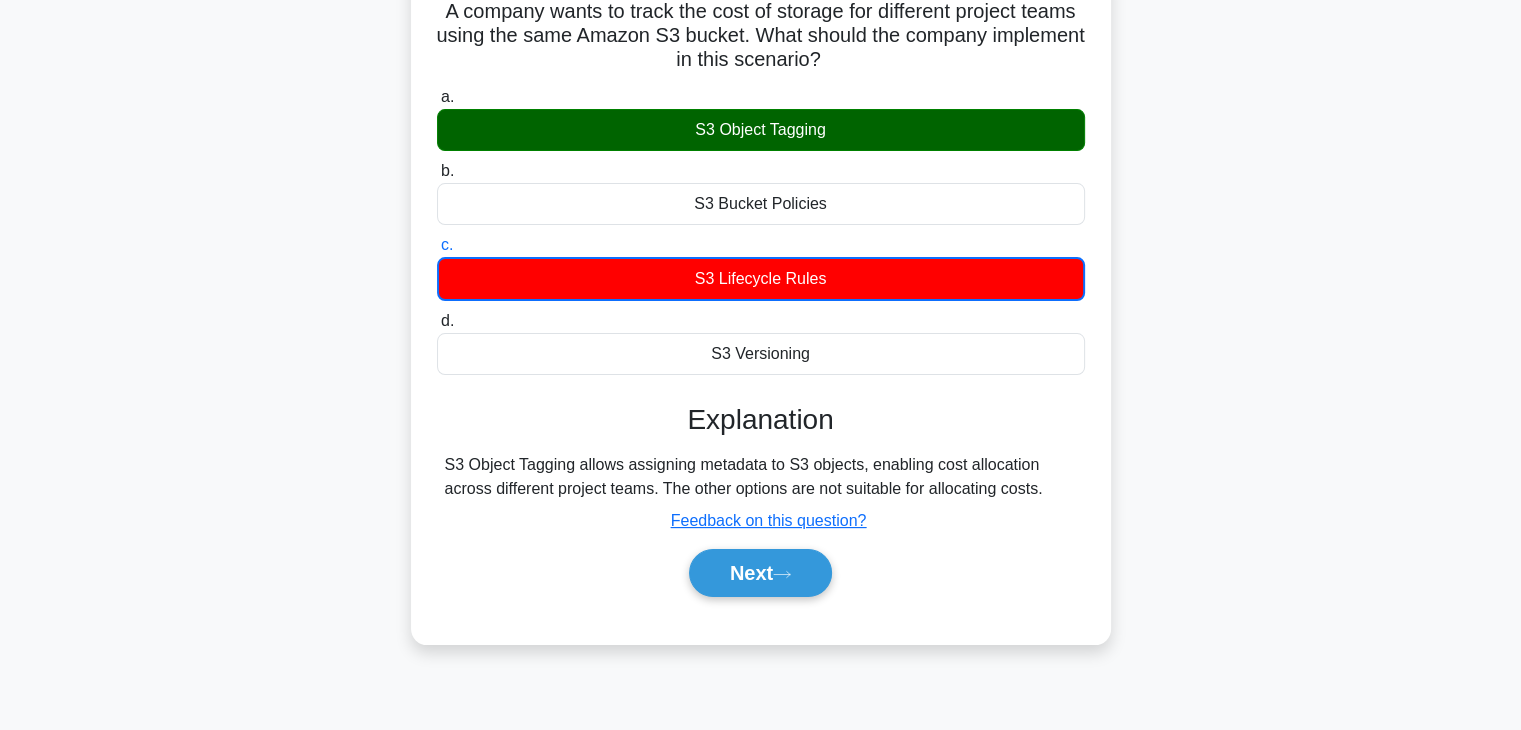 scroll, scrollTop: 184, scrollLeft: 0, axis: vertical 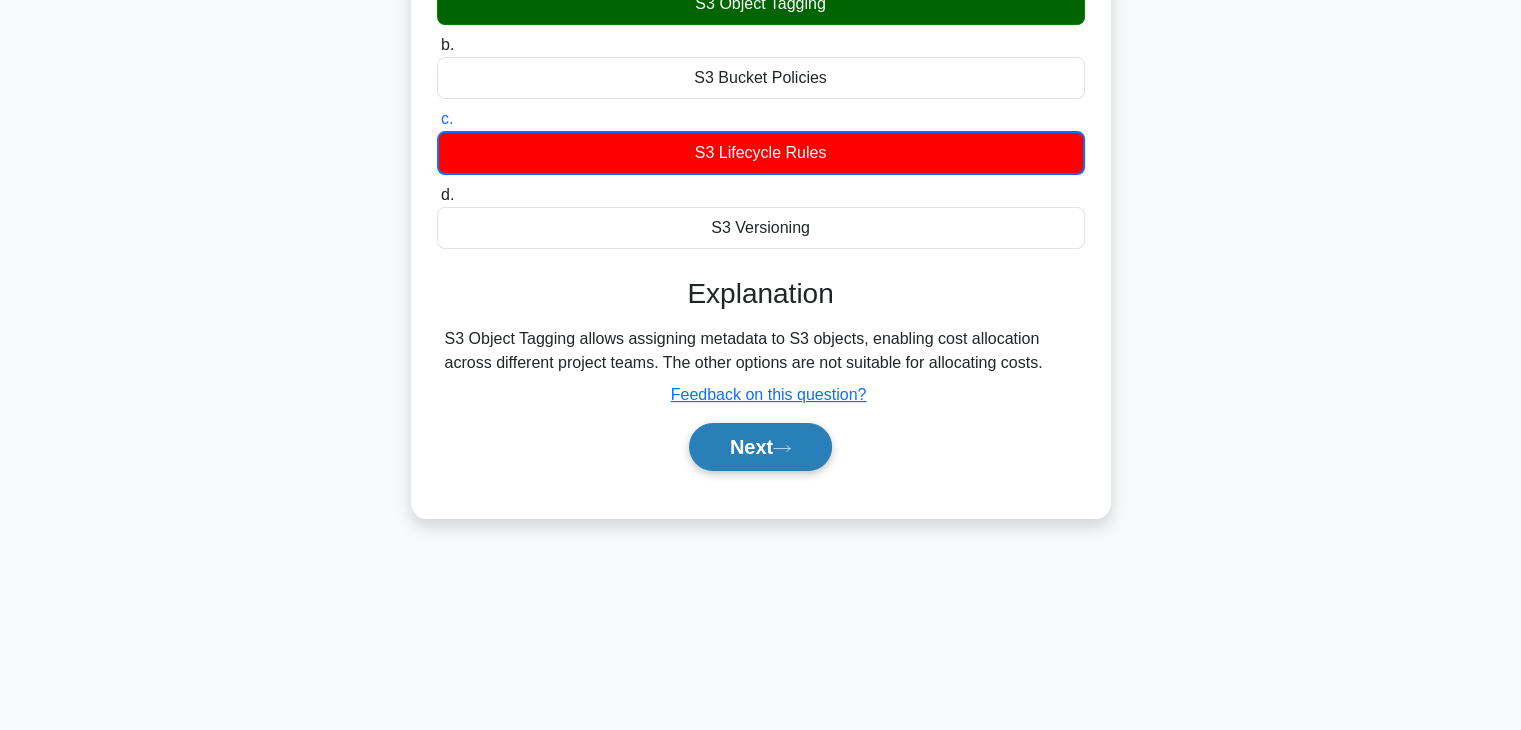 click on "Next" at bounding box center [760, 447] 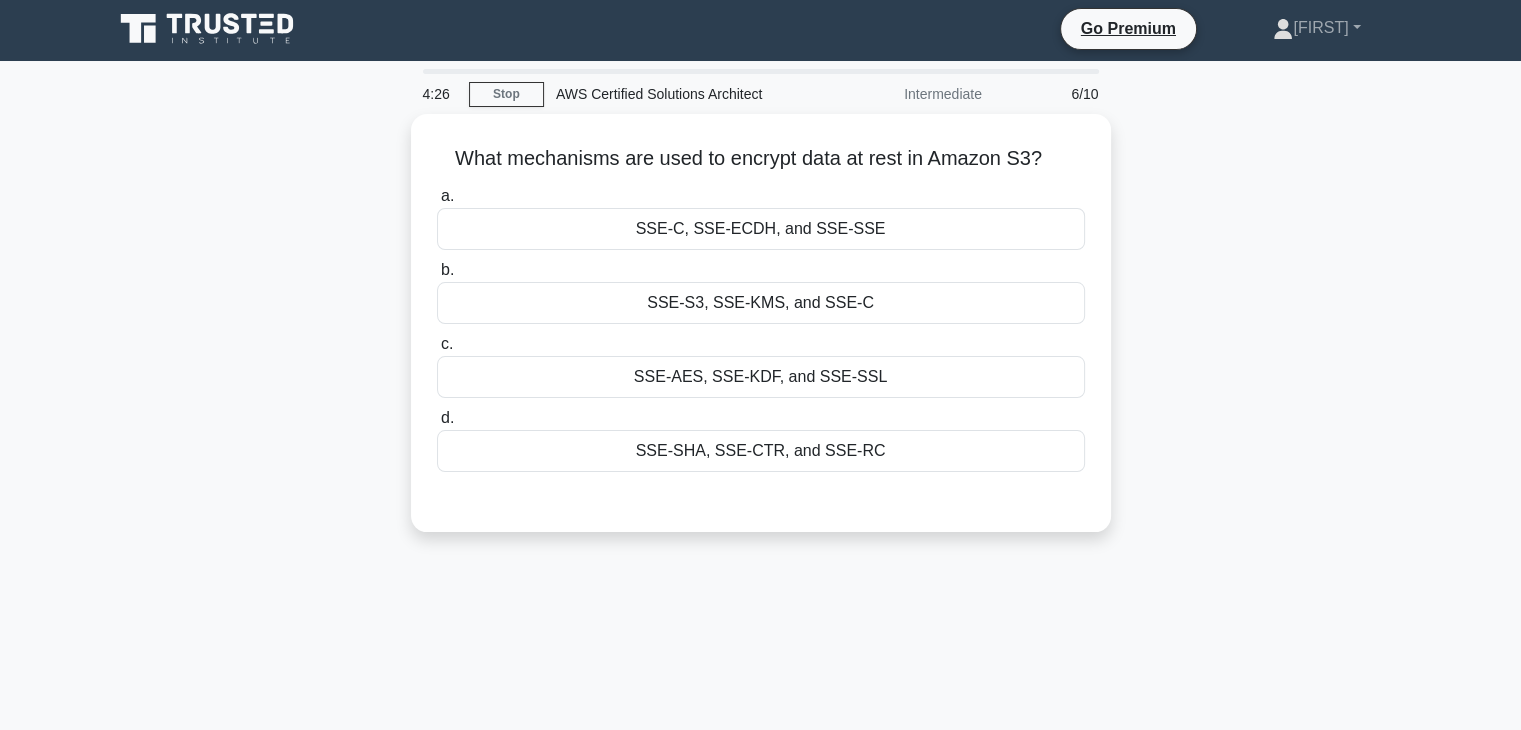 scroll, scrollTop: 0, scrollLeft: 0, axis: both 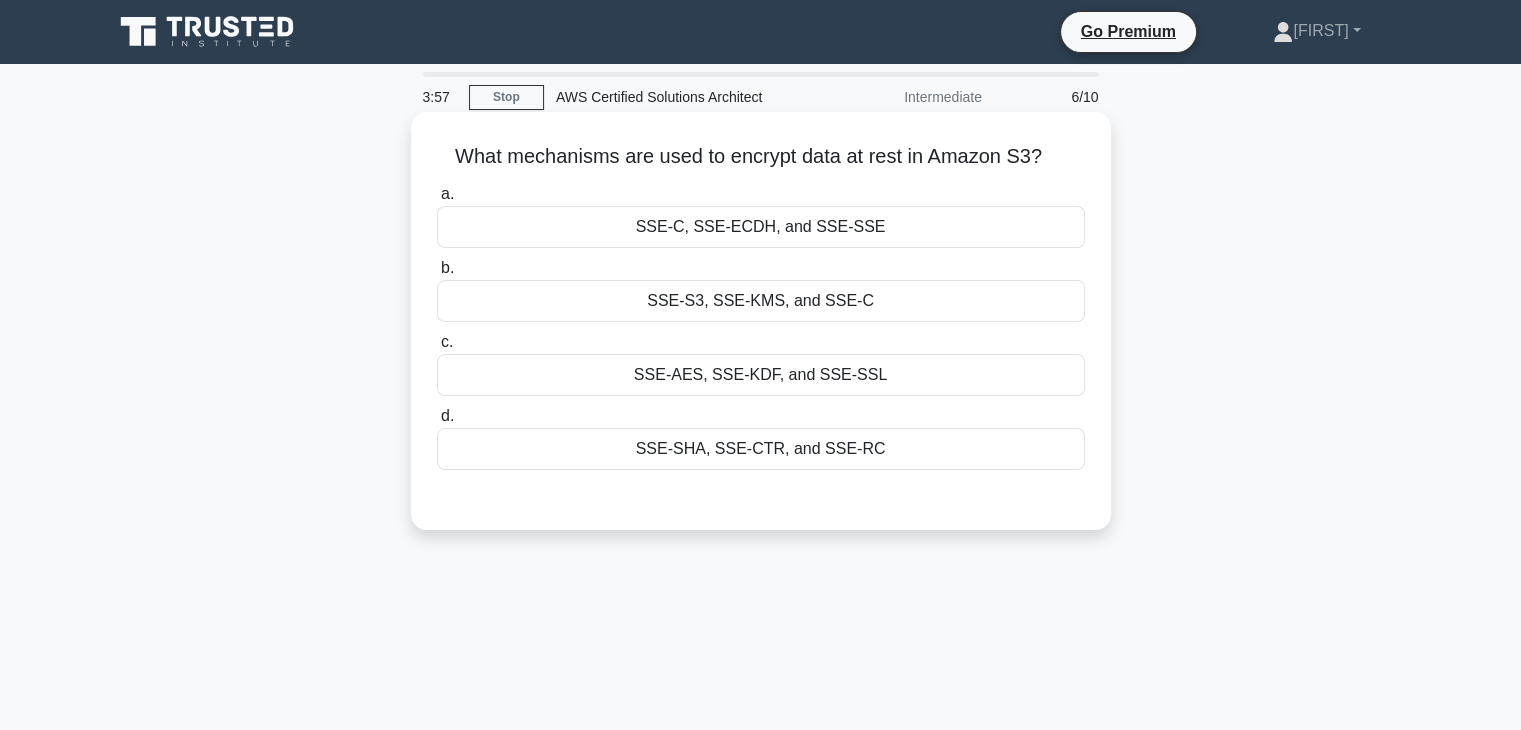 click on "SSE-AES, SSE-KDF, and SSE-SSL" at bounding box center (761, 375) 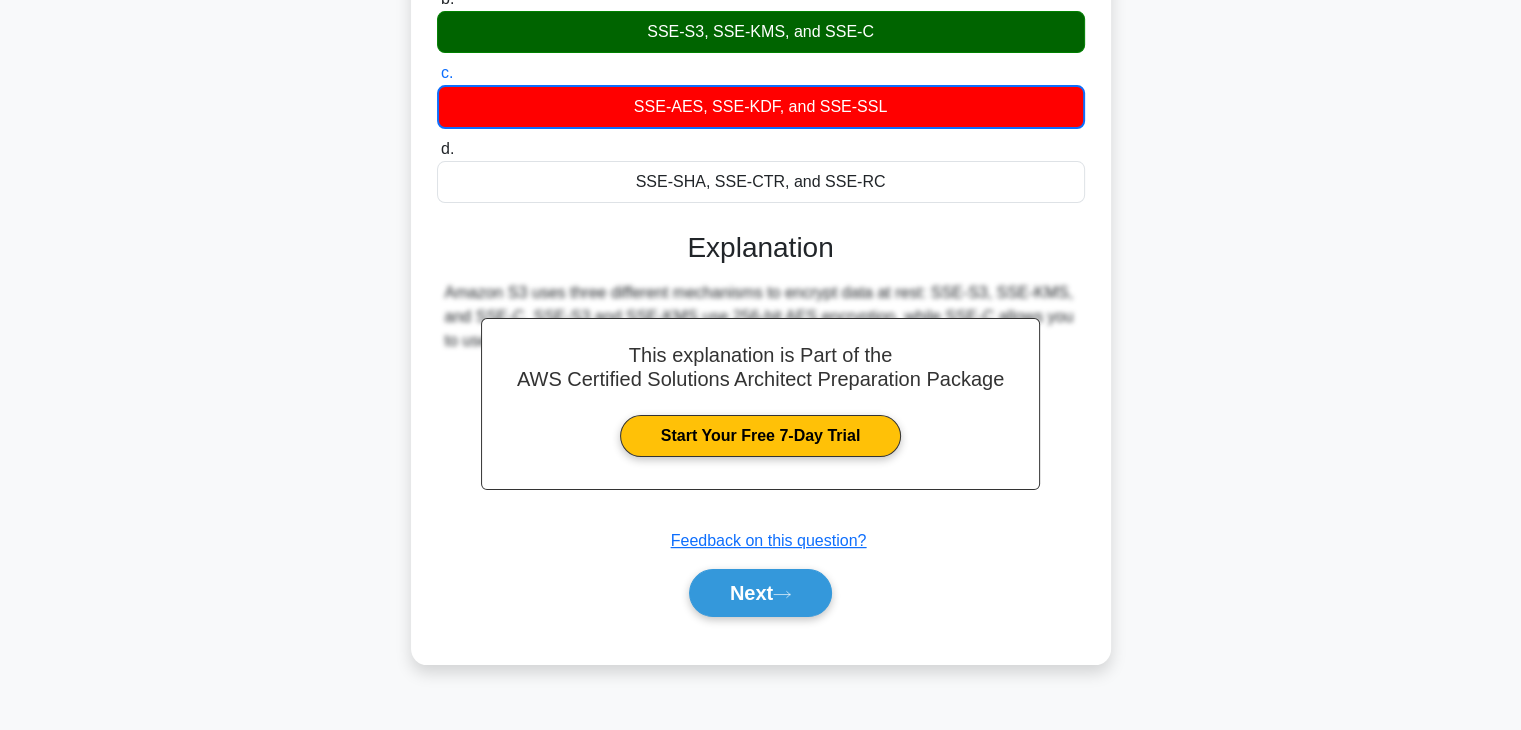 scroll, scrollTop: 351, scrollLeft: 0, axis: vertical 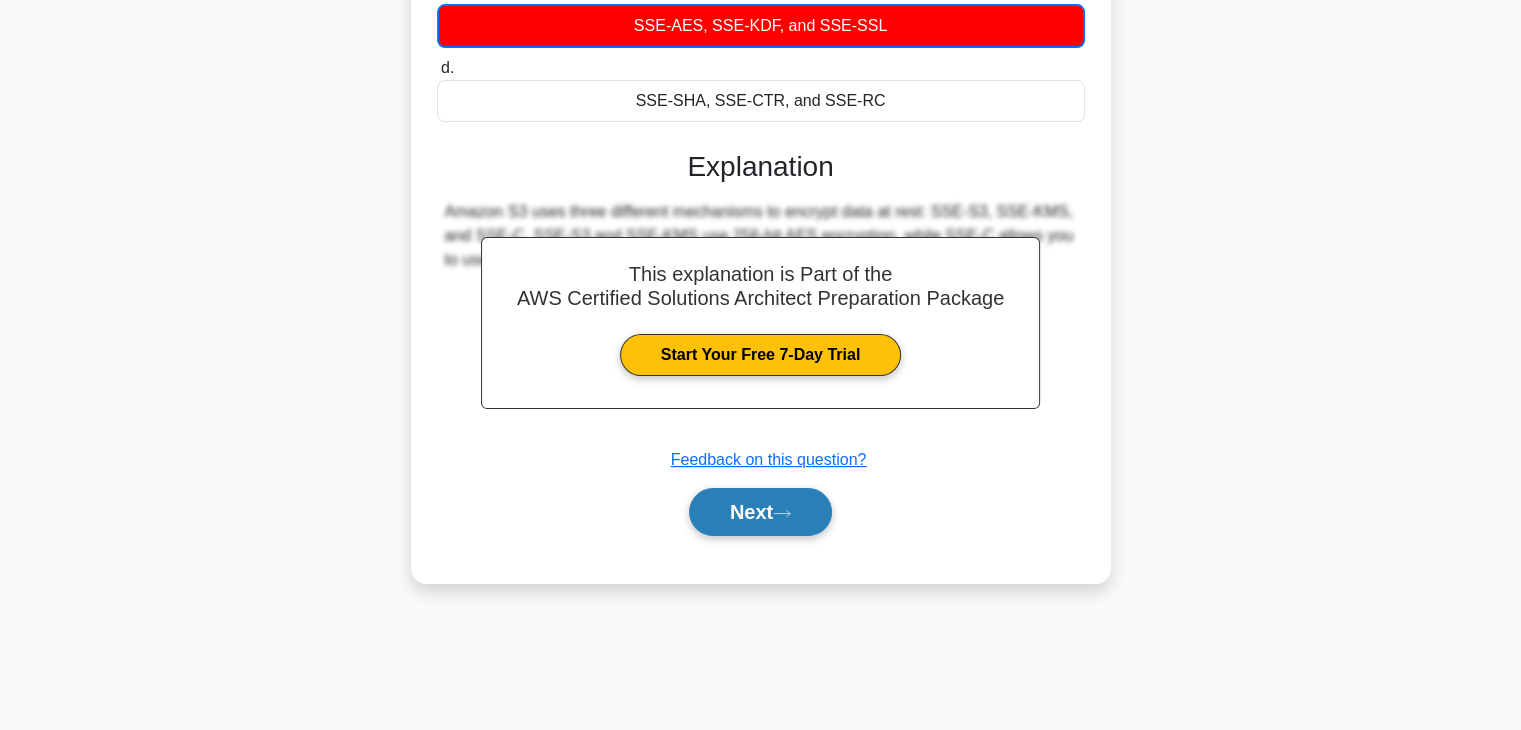 click on "Next" at bounding box center [760, 512] 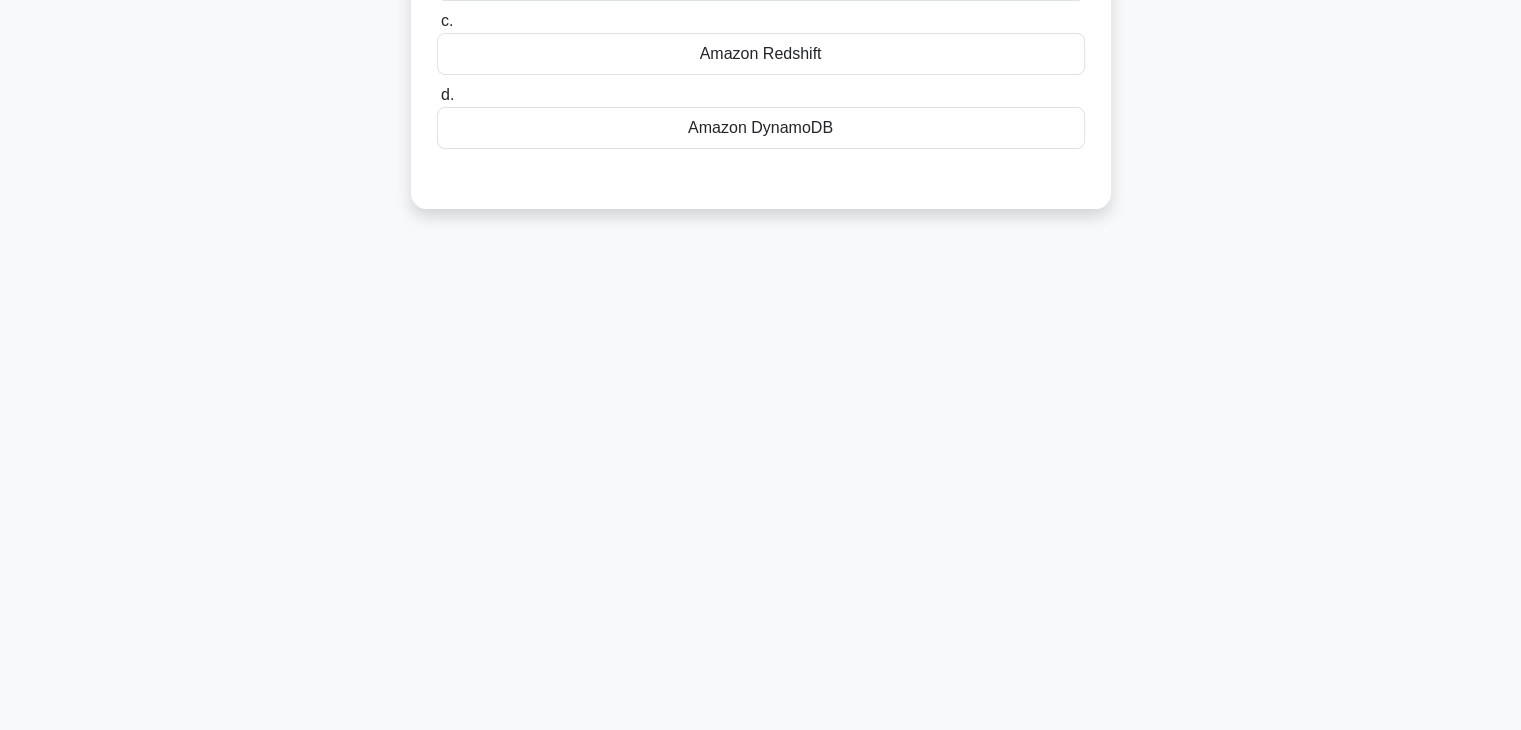 drag, startPoint x: 1518, startPoint y: 401, endPoint x: 1520, endPoint y: 237, distance: 164.01219 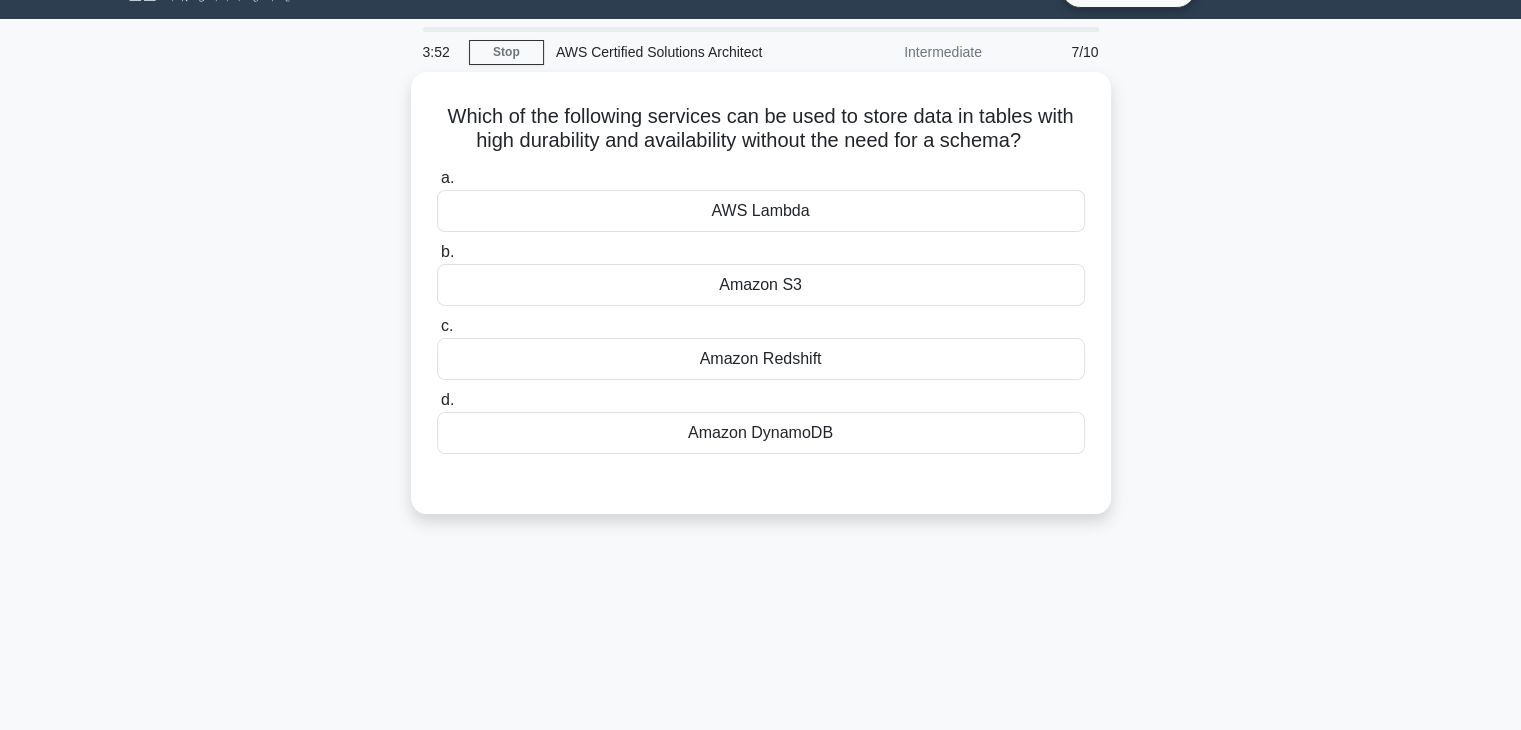 scroll, scrollTop: 36, scrollLeft: 0, axis: vertical 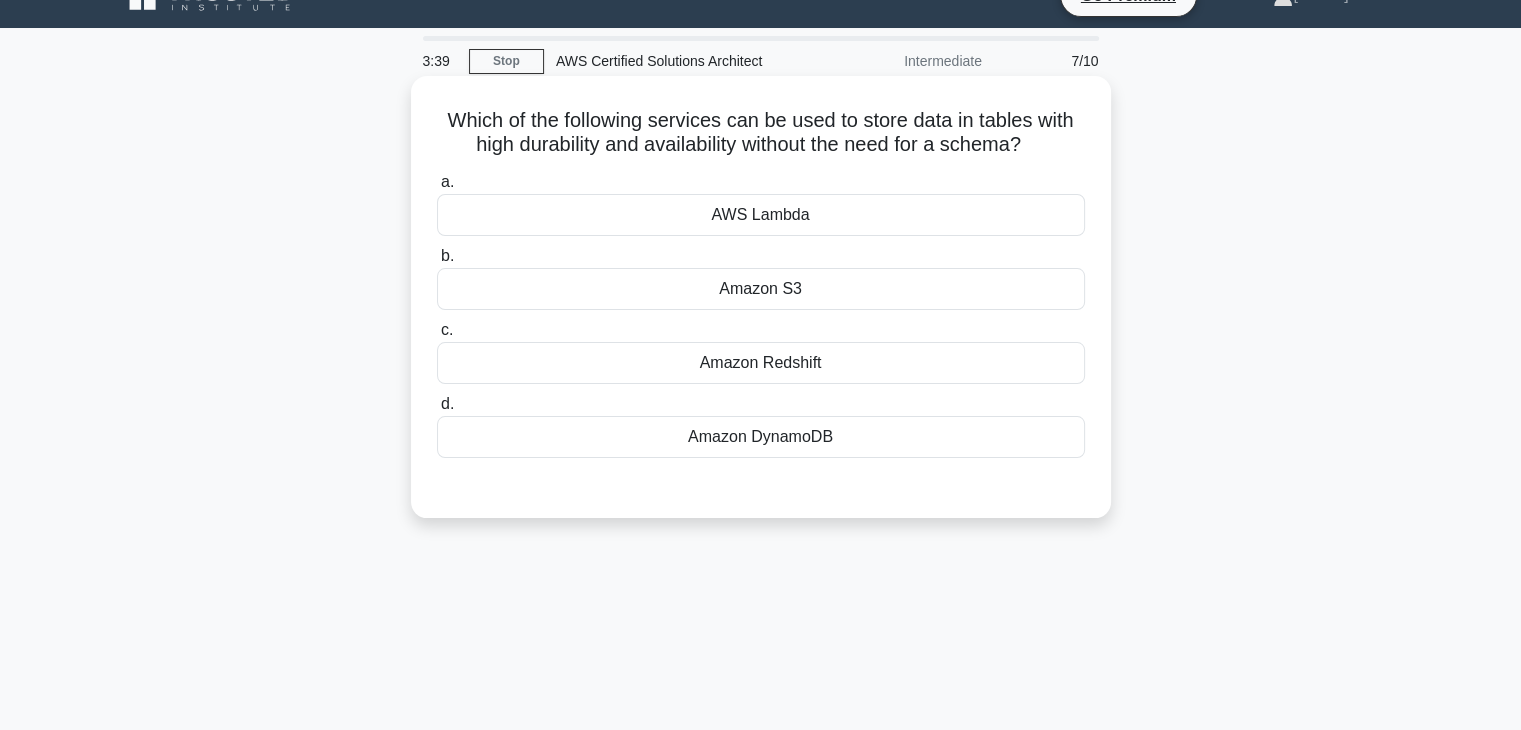 click on "Amazon DynamoDB" at bounding box center [761, 437] 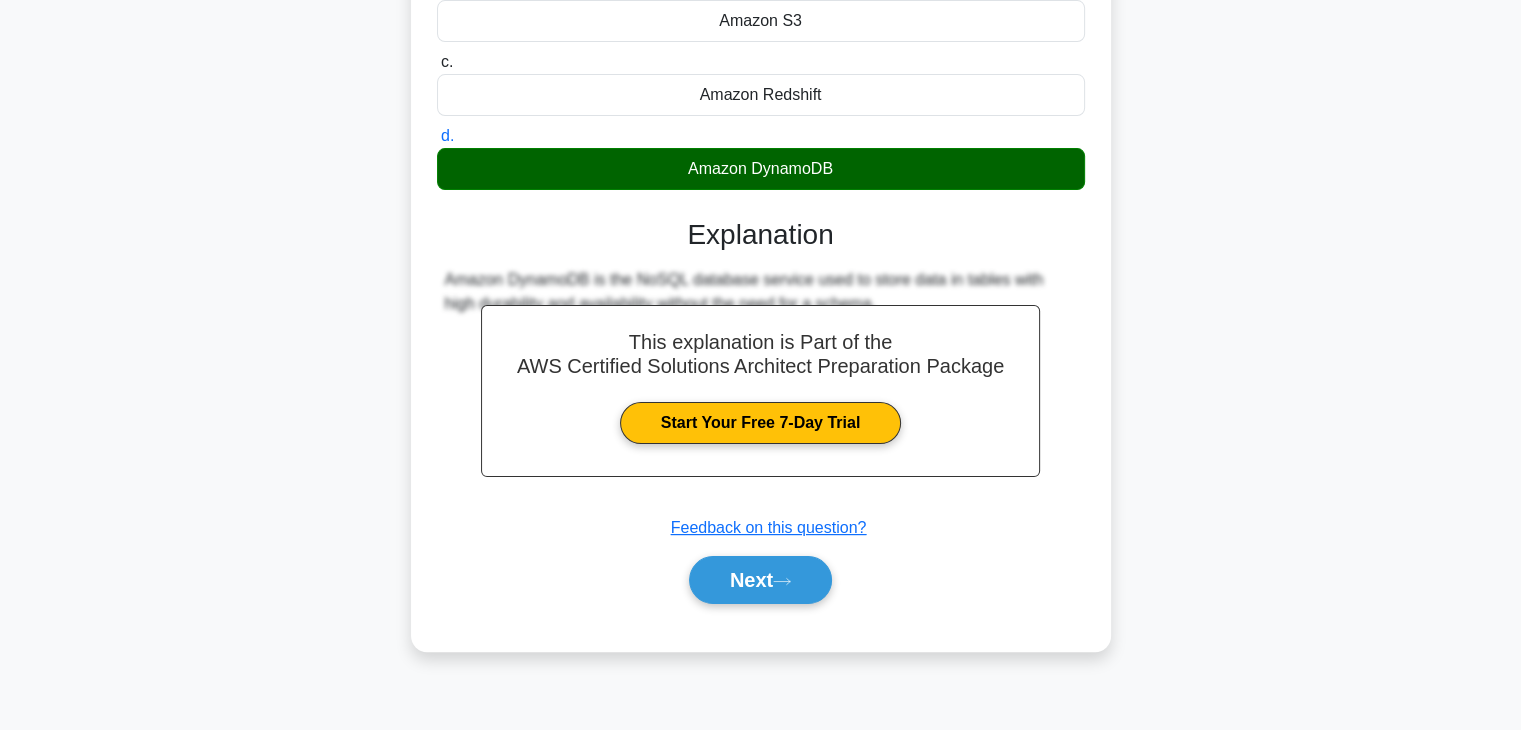 scroll, scrollTop: 351, scrollLeft: 0, axis: vertical 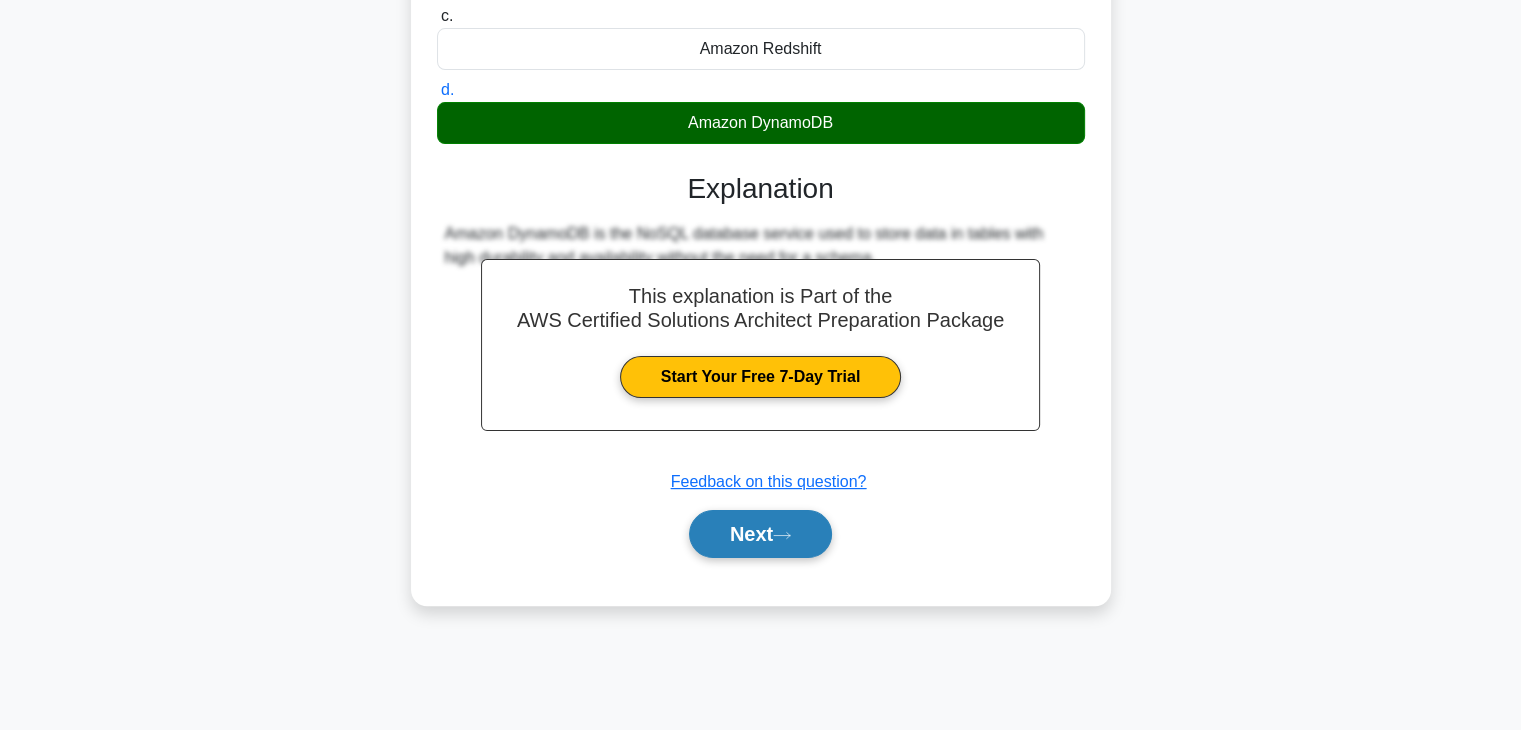 click on "Next" at bounding box center [760, 534] 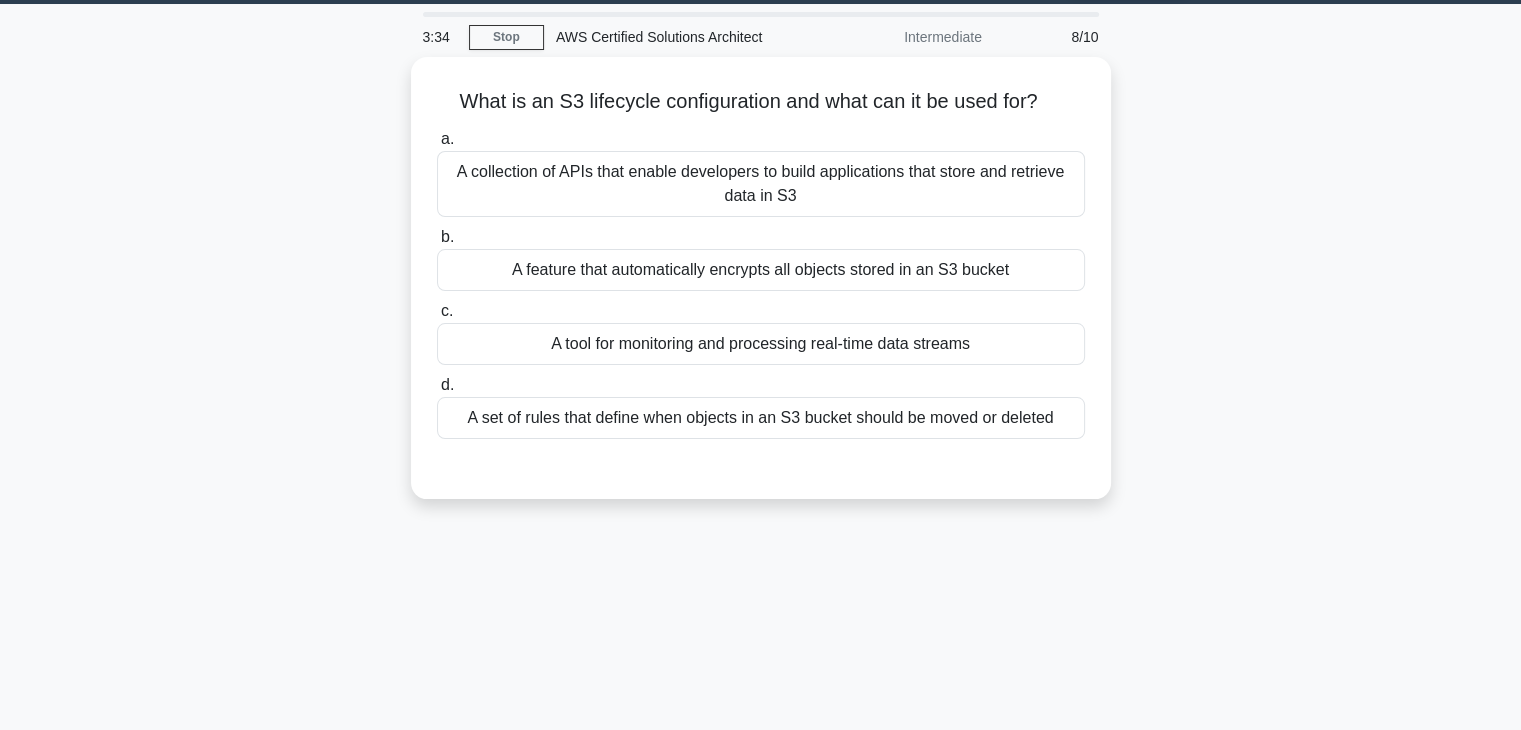 scroll, scrollTop: 7, scrollLeft: 0, axis: vertical 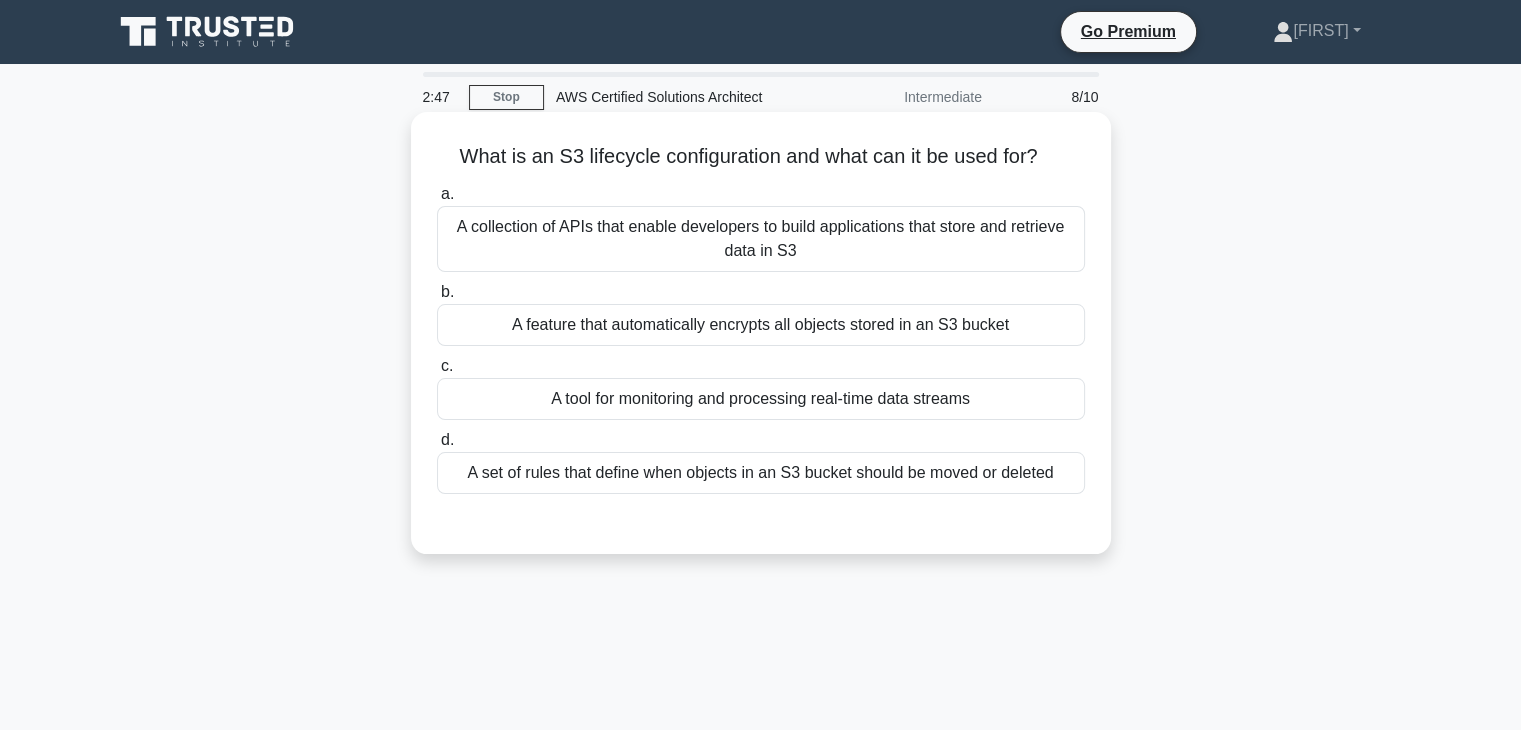 click on "A set of rules that define when objects in an S3 bucket should be moved or deleted" at bounding box center [761, 473] 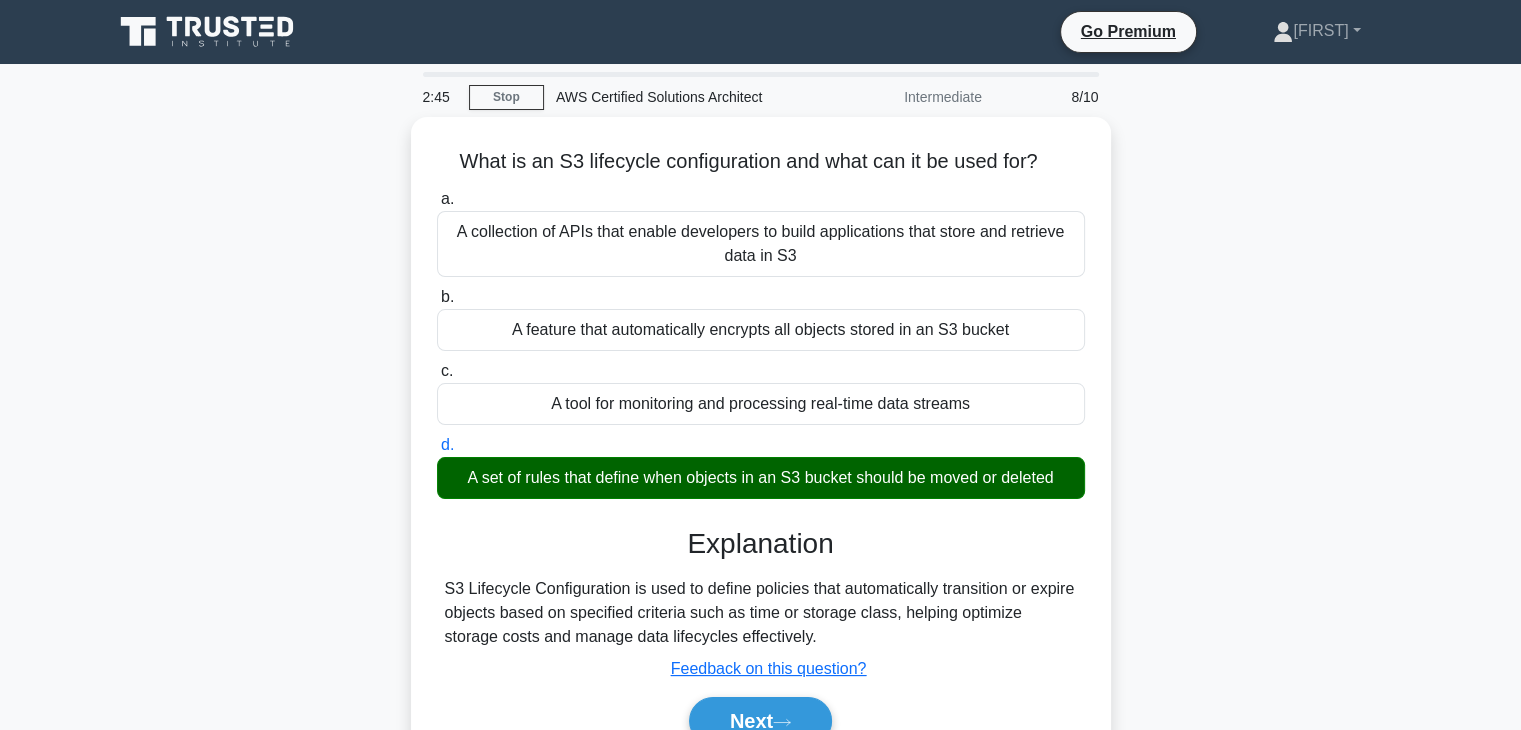 scroll, scrollTop: 351, scrollLeft: 0, axis: vertical 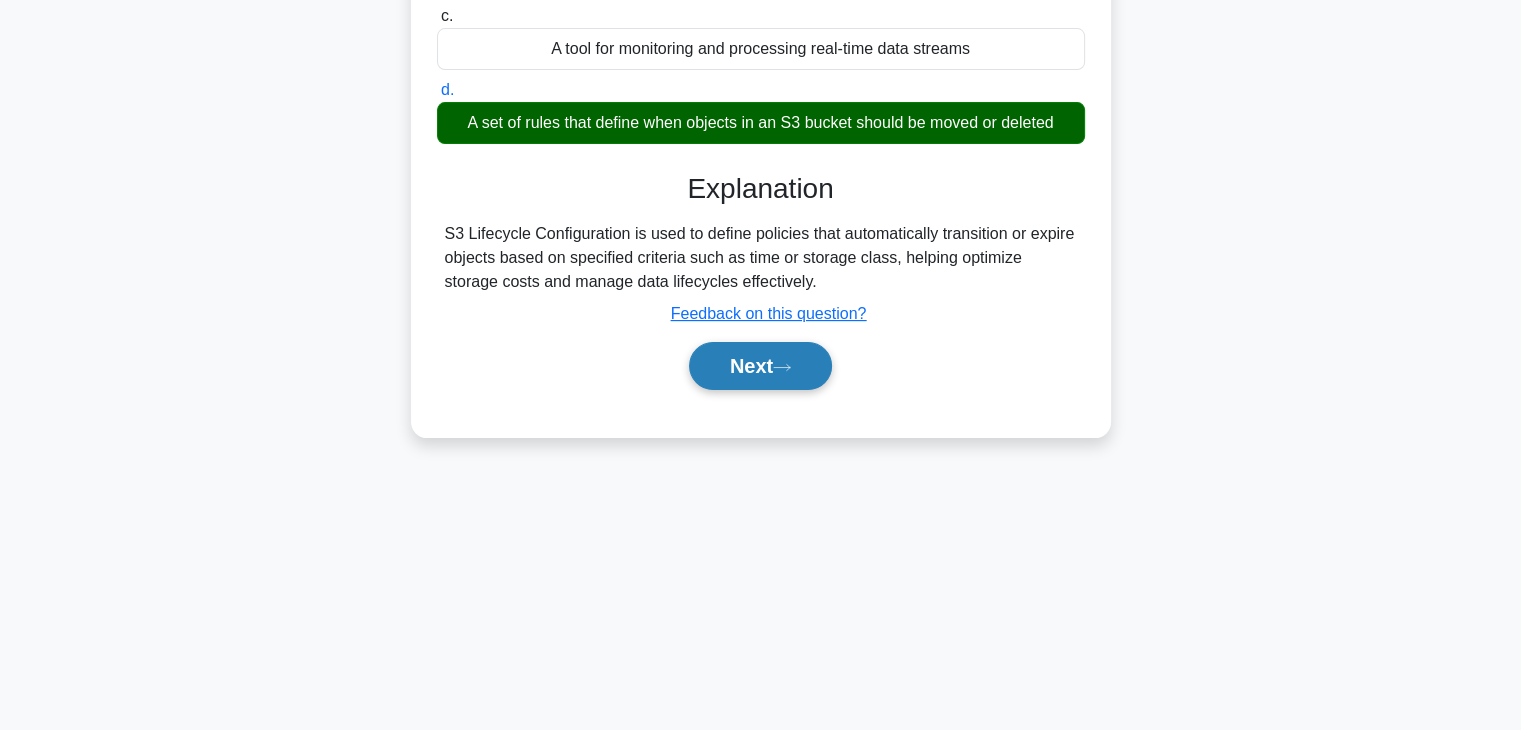 click on "Next" at bounding box center [760, 366] 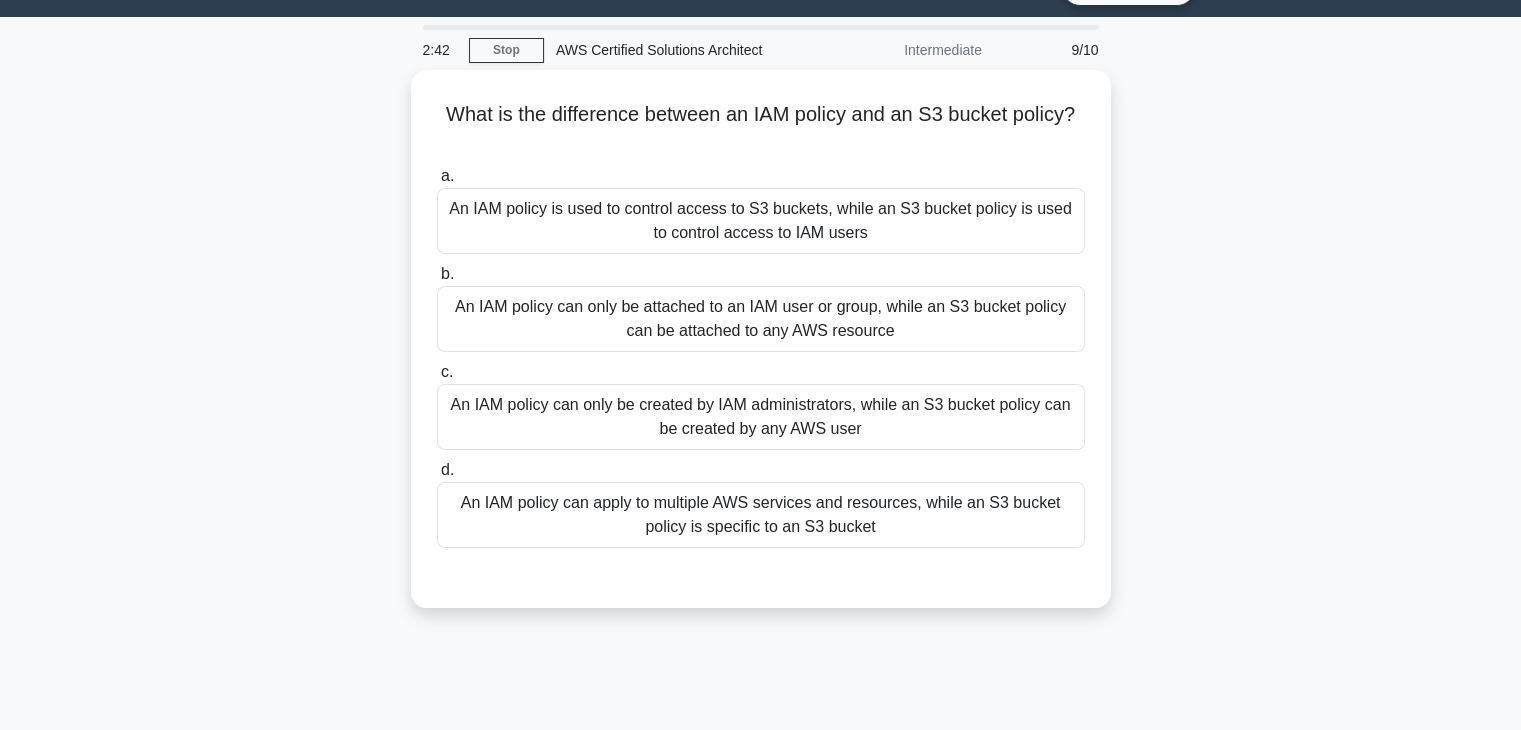 scroll, scrollTop: 45, scrollLeft: 0, axis: vertical 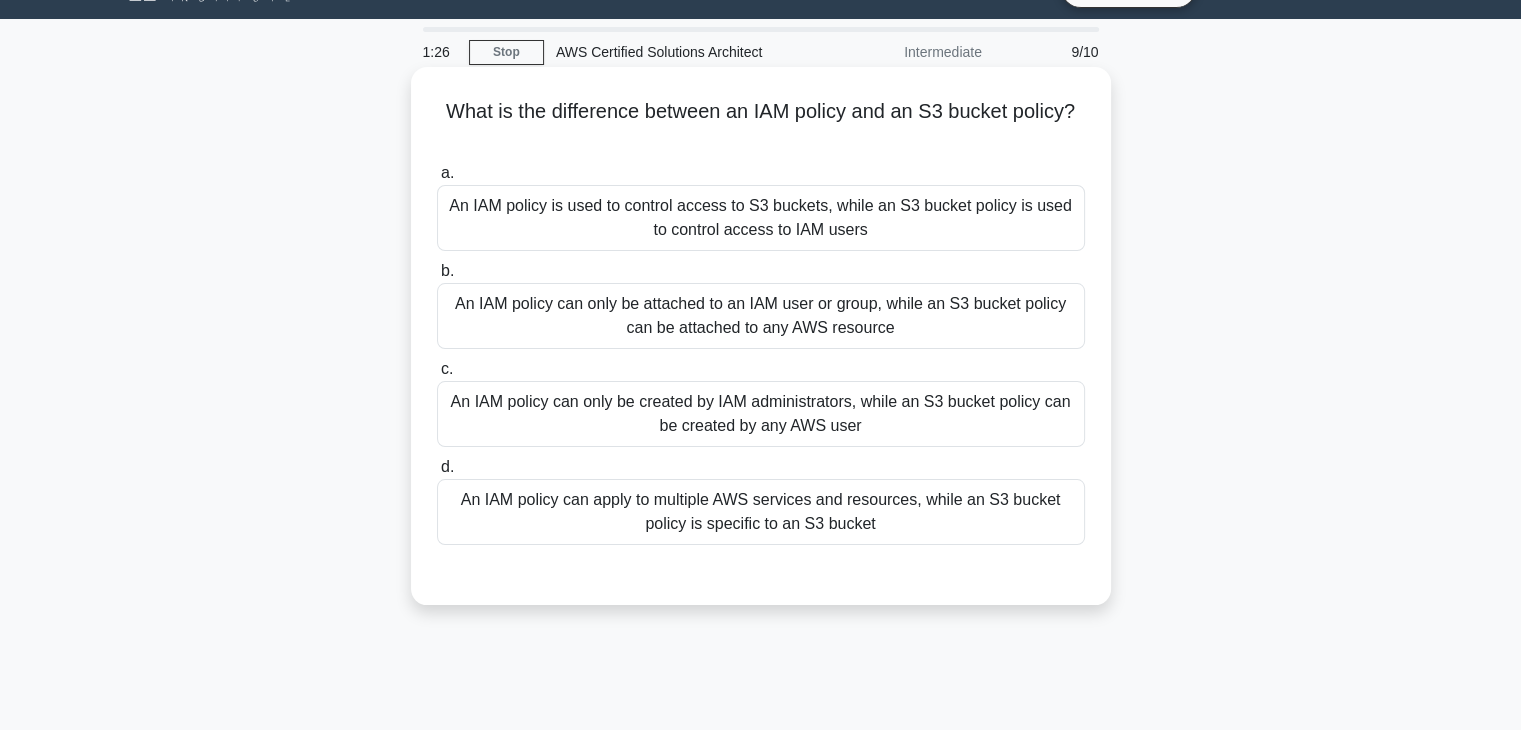 click on "An IAM policy is used to control access to S3 buckets, while an S3 bucket policy is used to control access to IAM users" at bounding box center (761, 218) 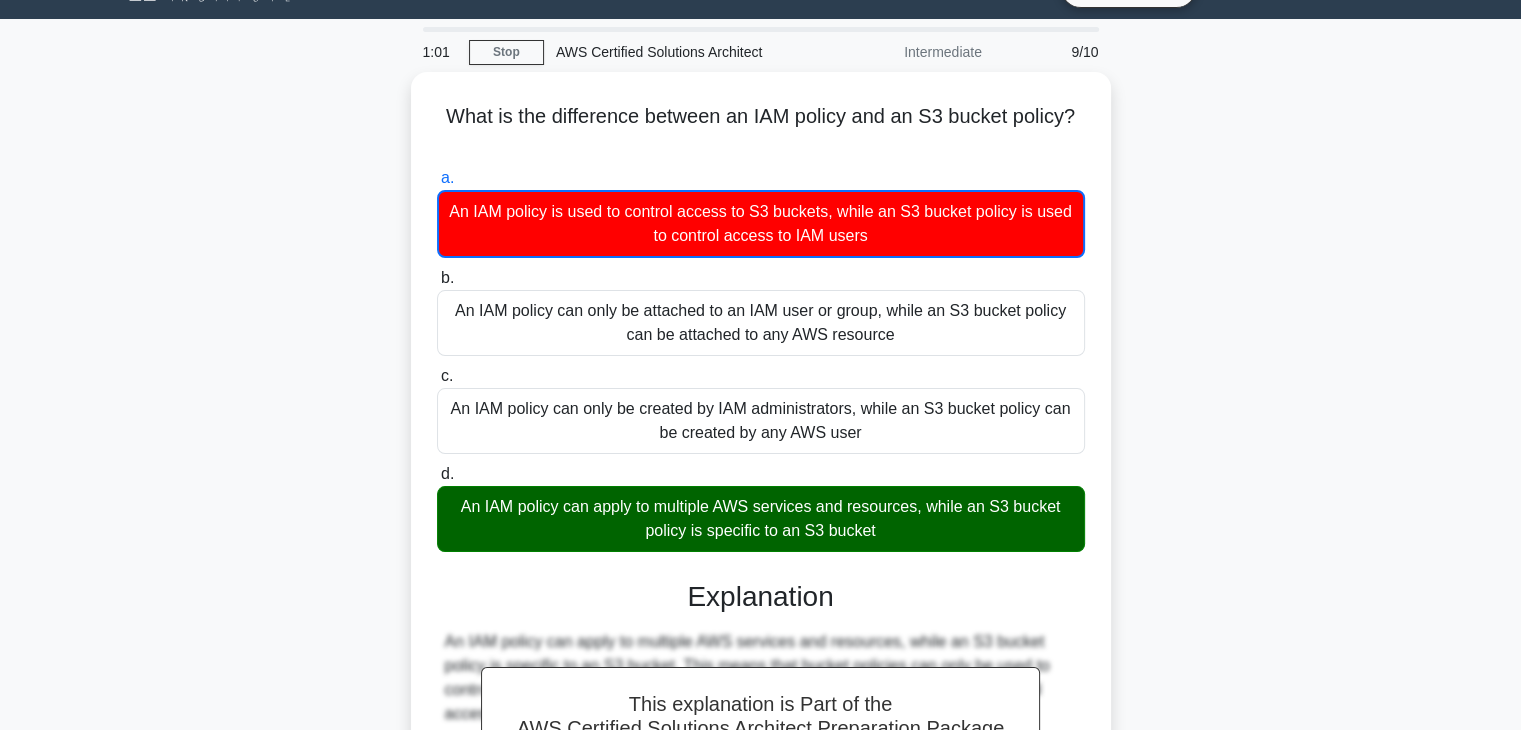 scroll, scrollTop: 360, scrollLeft: 0, axis: vertical 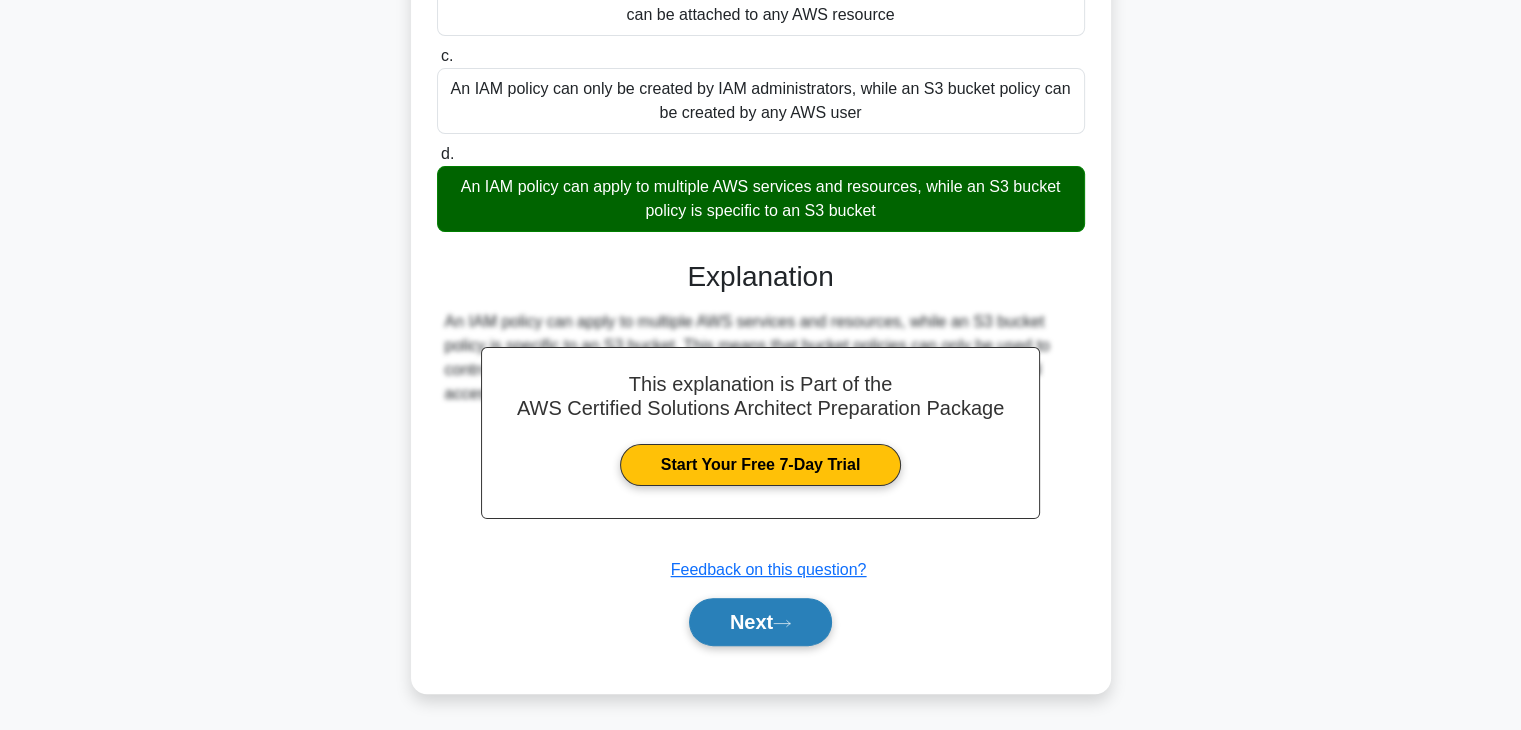 click on "Next" at bounding box center (760, 622) 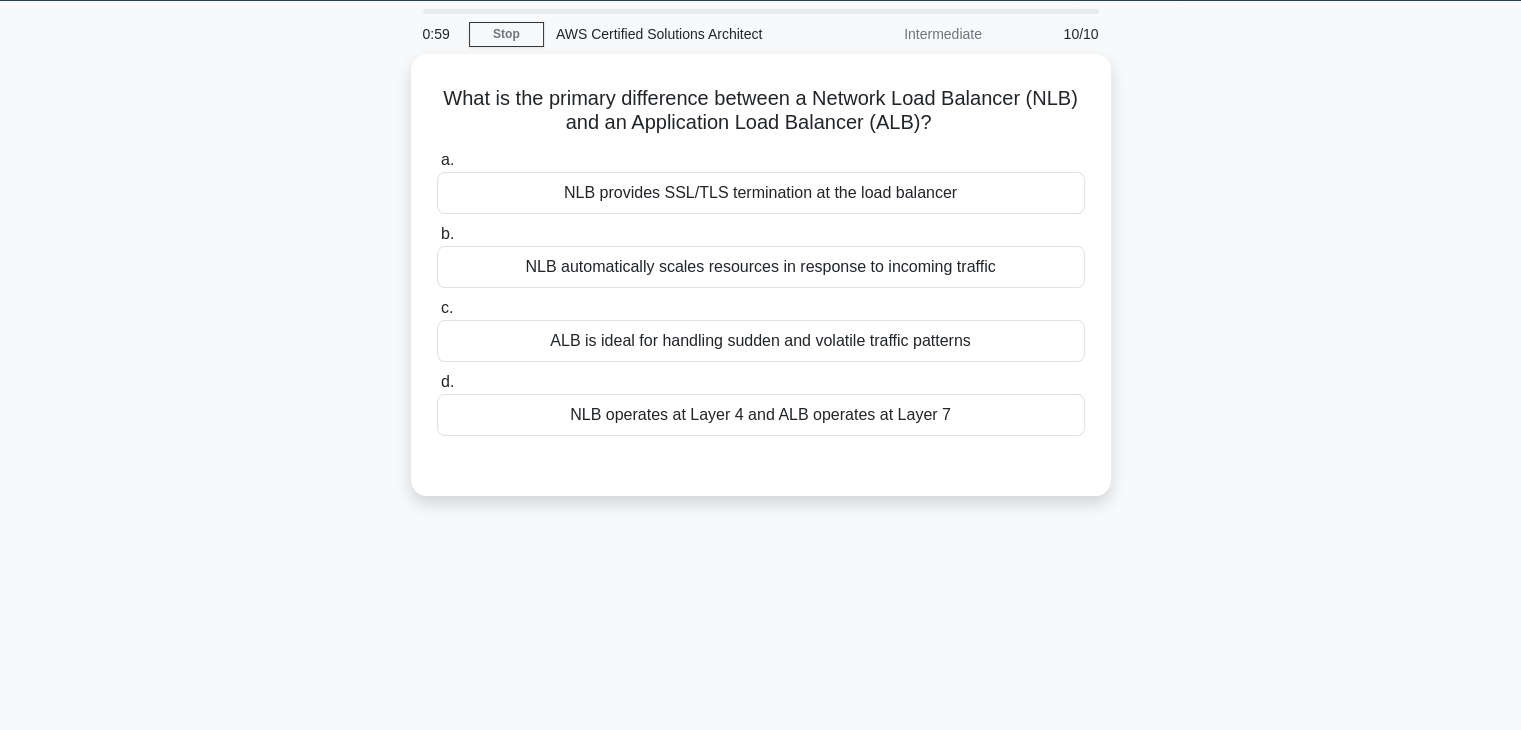 scroll, scrollTop: 0, scrollLeft: 0, axis: both 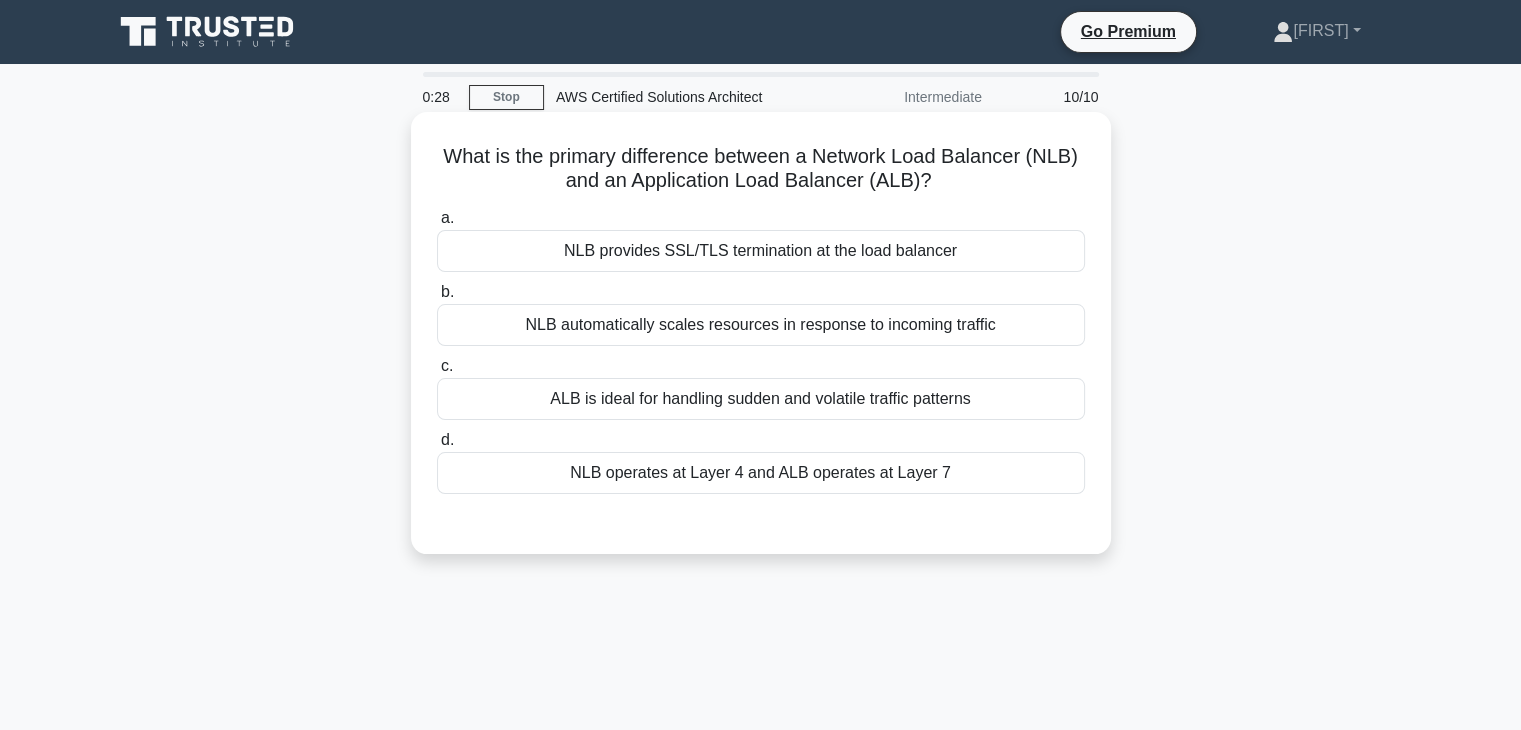 click on "NLB operates at Layer 4 and ALB operates at Layer 7" at bounding box center [761, 473] 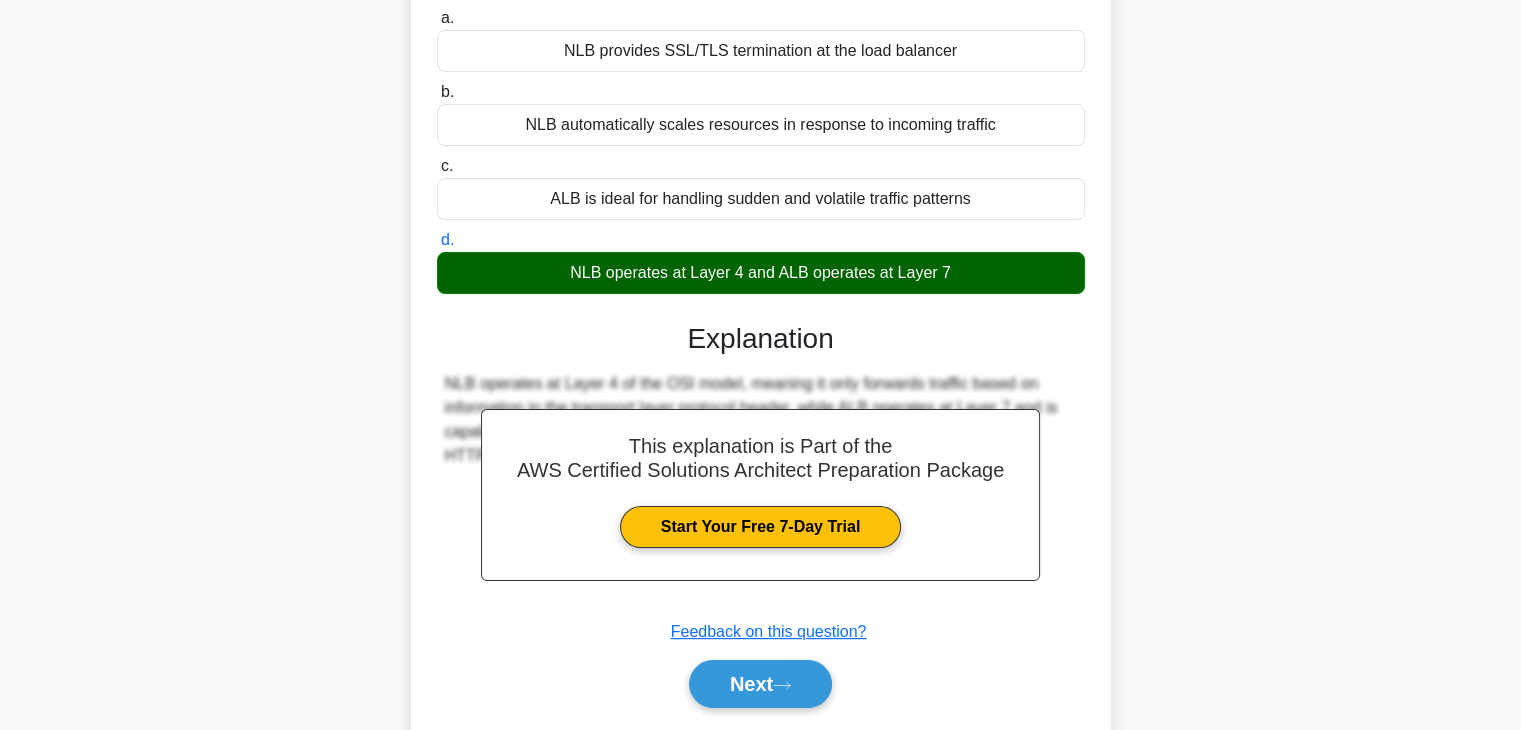 scroll, scrollTop: 268, scrollLeft: 0, axis: vertical 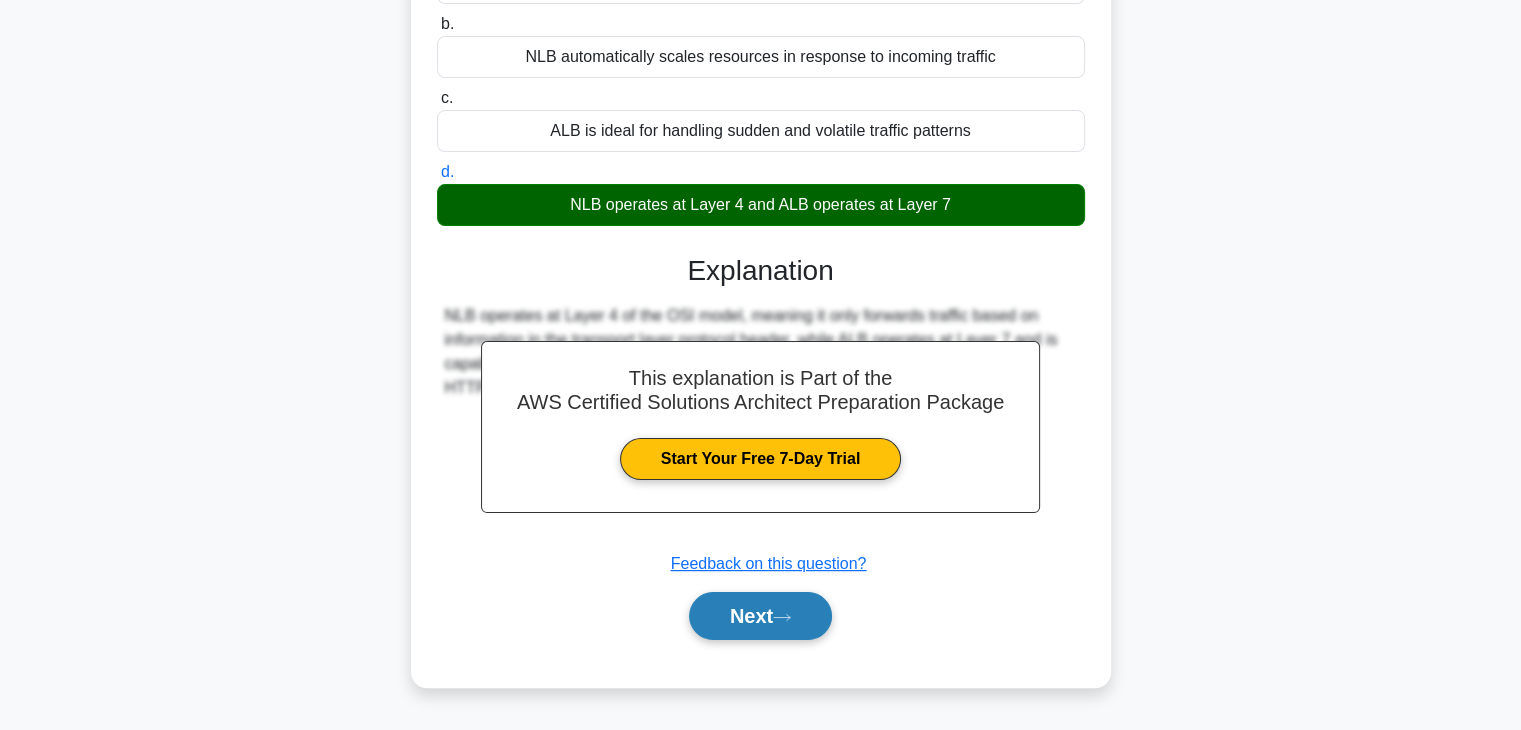 click on "Next" at bounding box center [760, 616] 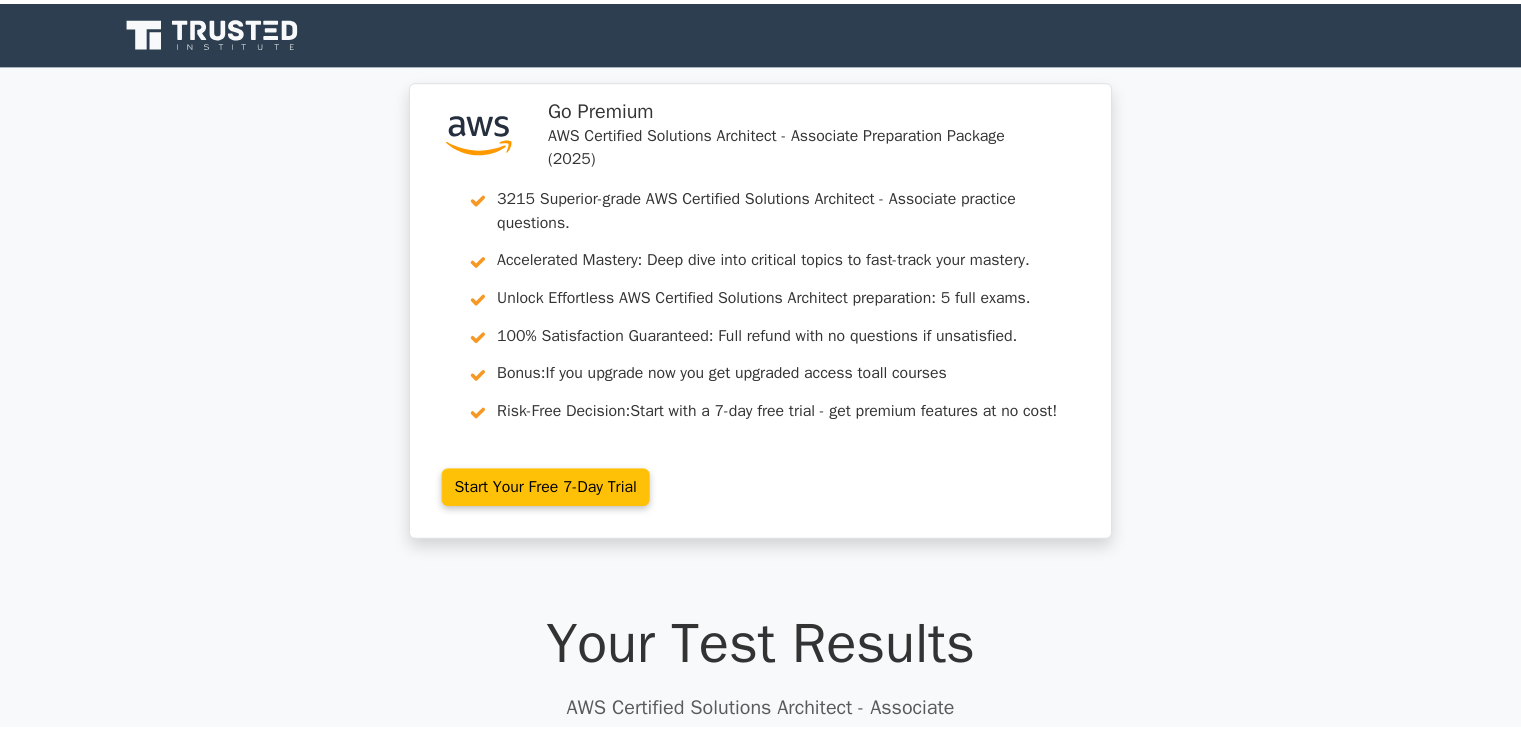 scroll, scrollTop: 0, scrollLeft: 0, axis: both 